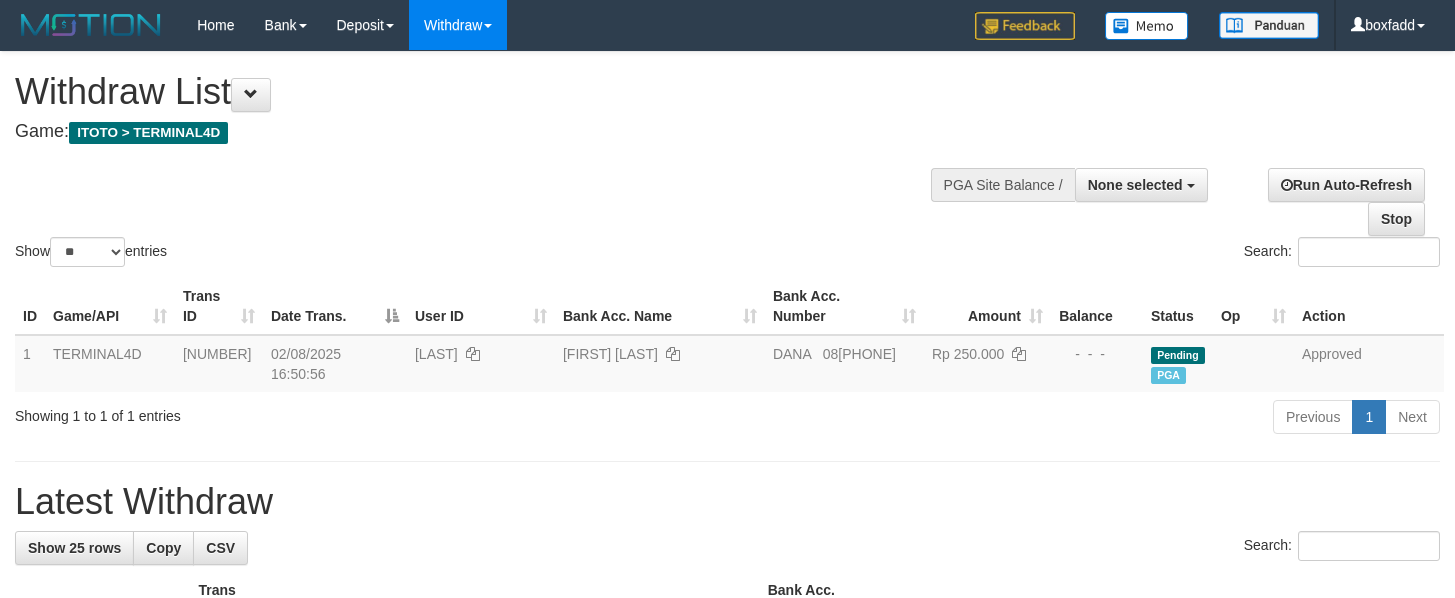 select 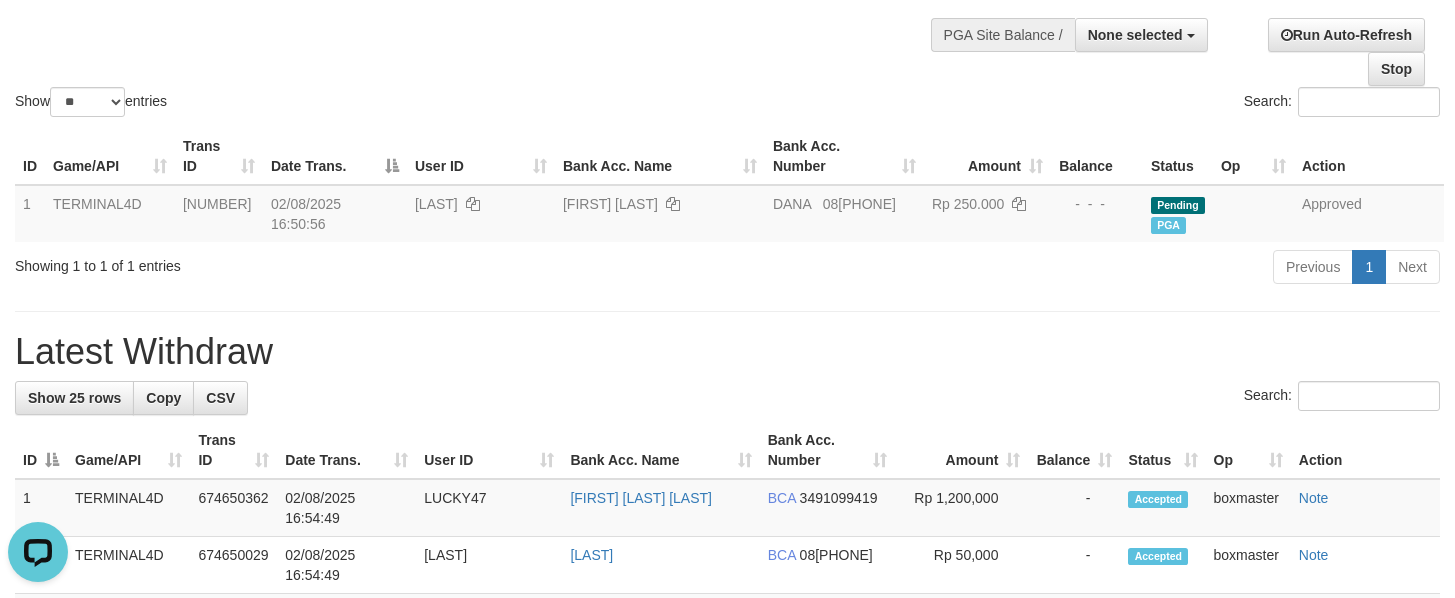 scroll, scrollTop: 0, scrollLeft: 0, axis: both 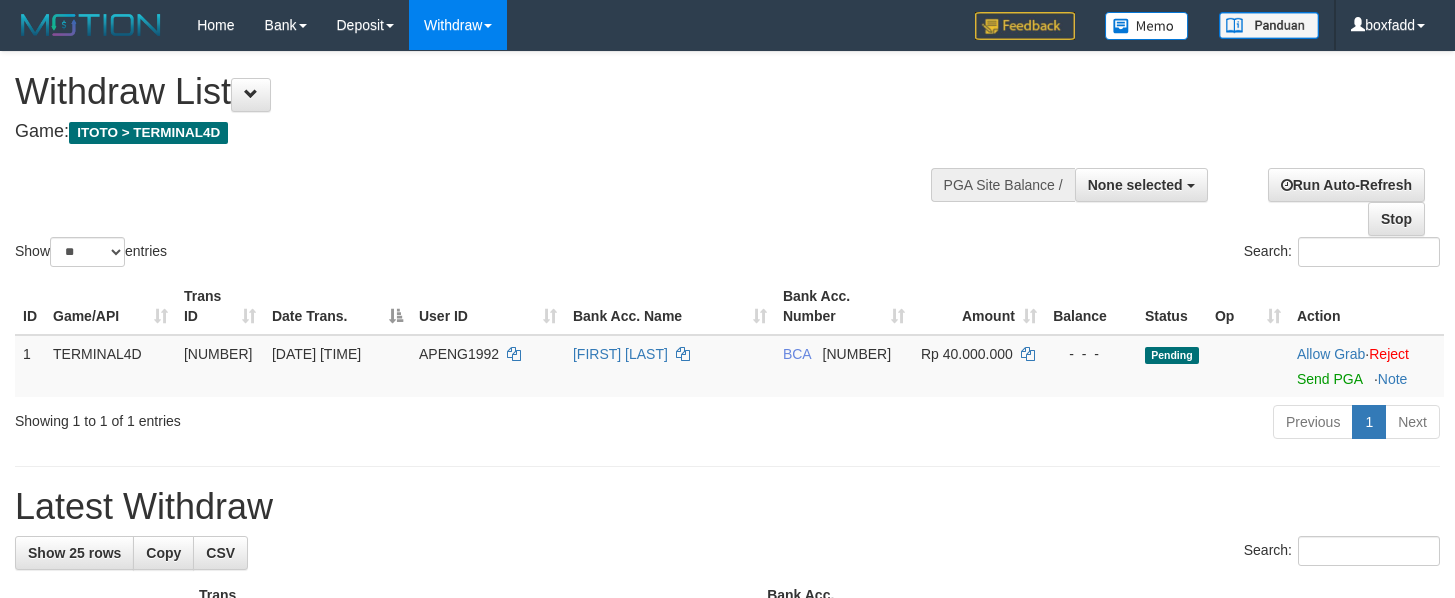 select 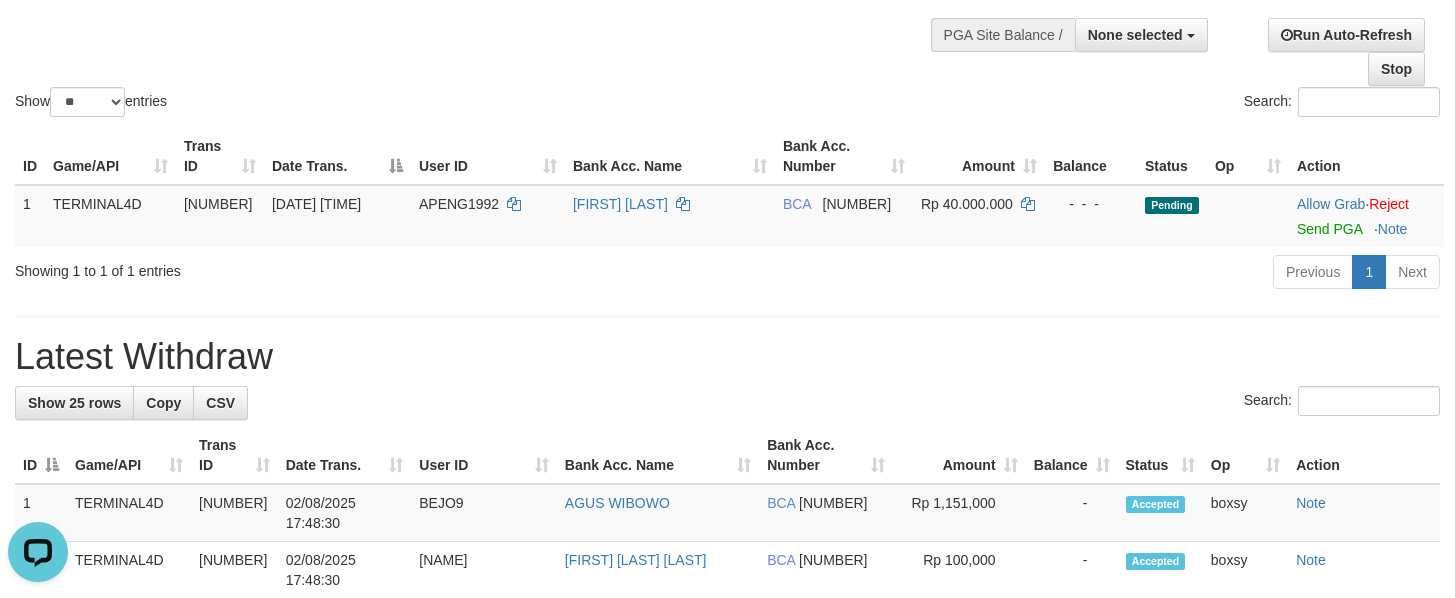 scroll, scrollTop: 0, scrollLeft: 0, axis: both 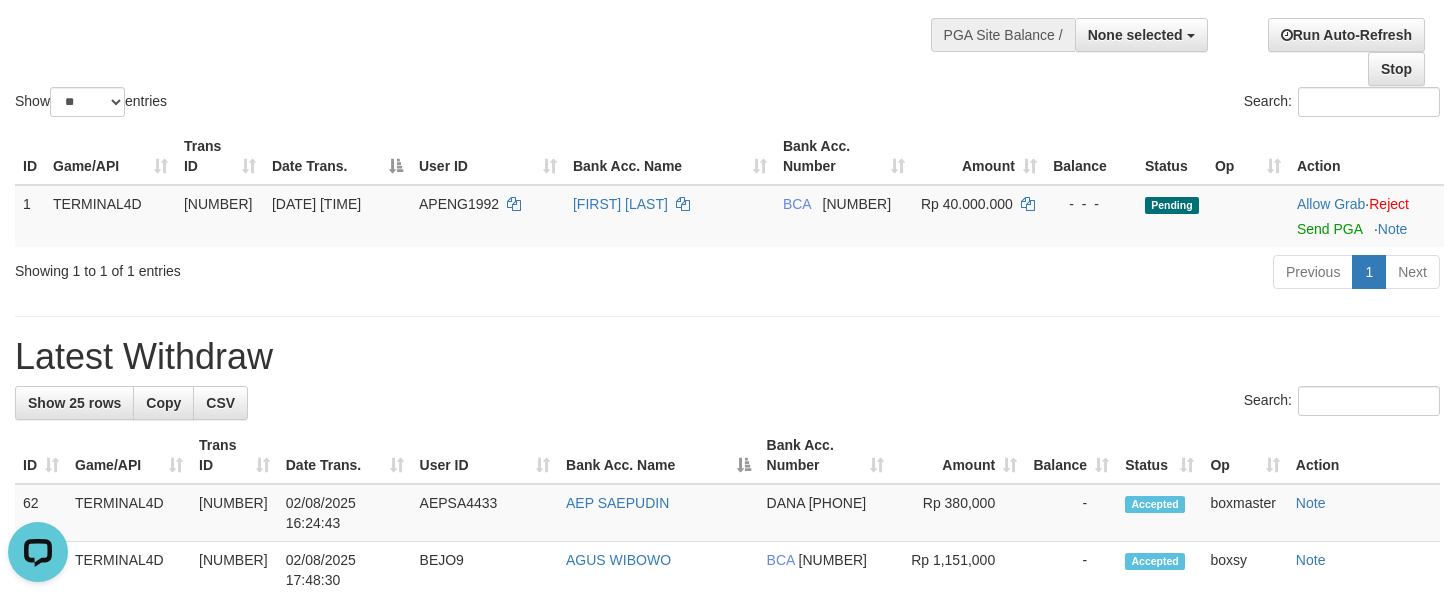 click on "Search:" at bounding box center (727, 403) 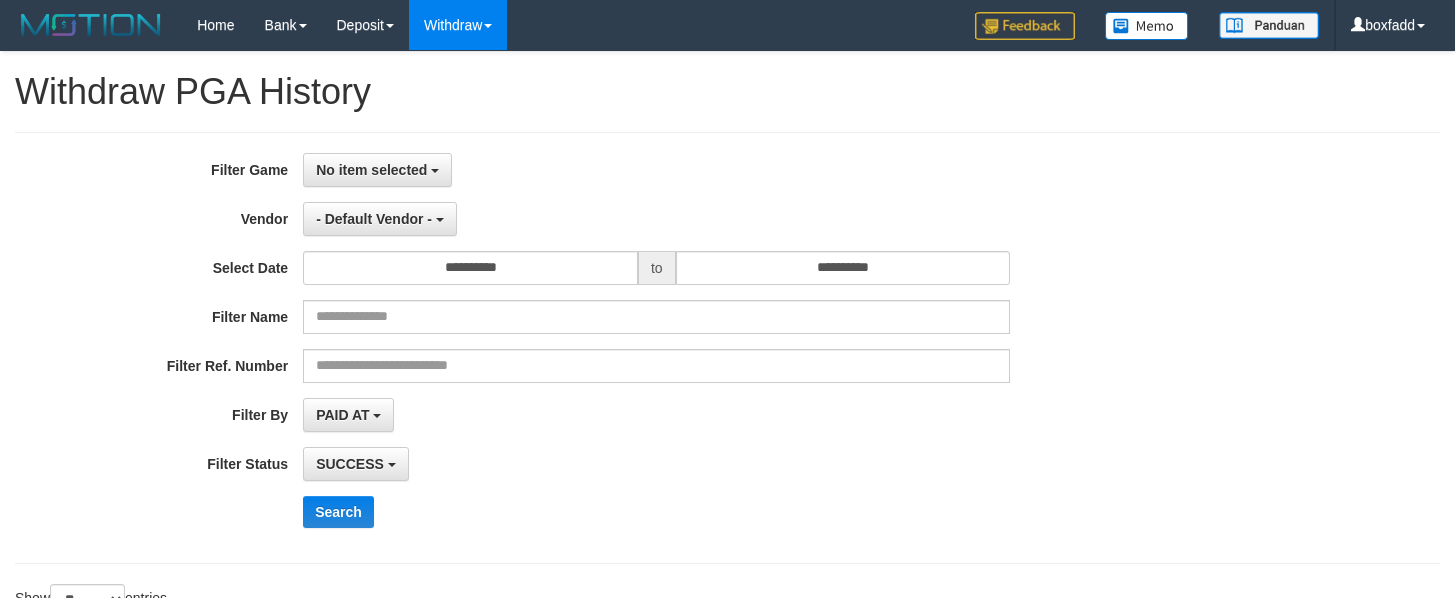 select 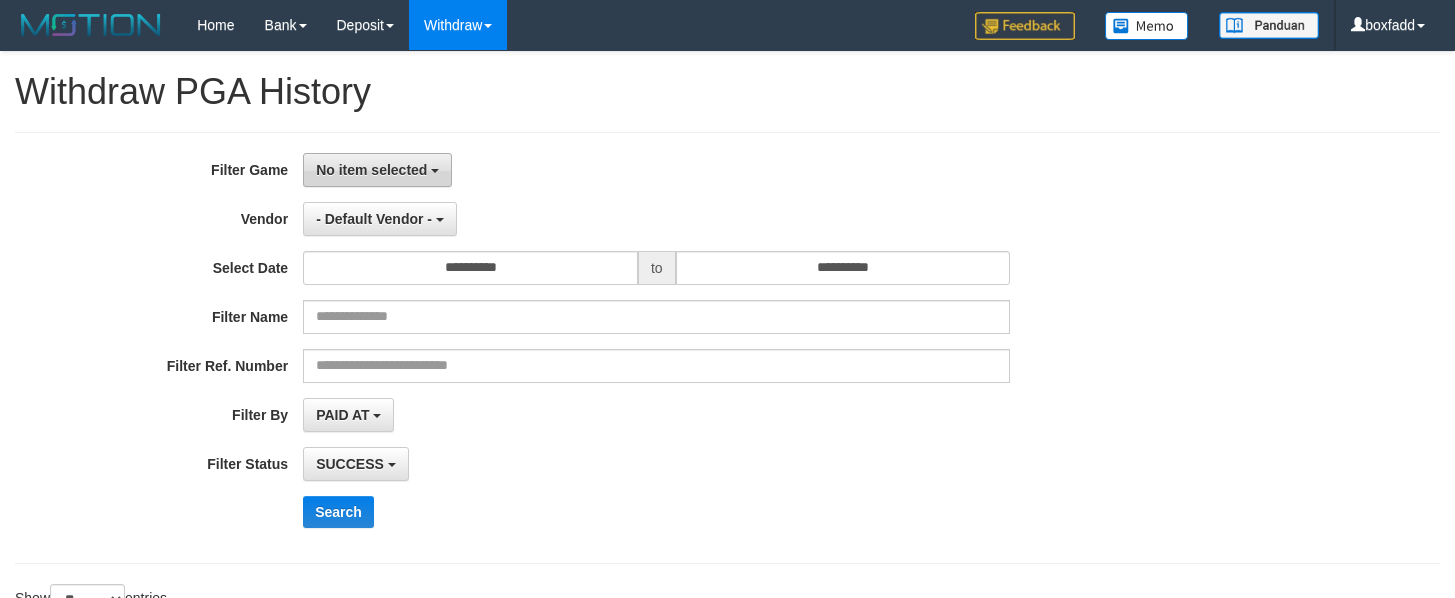 click on "No item selected" at bounding box center [377, 170] 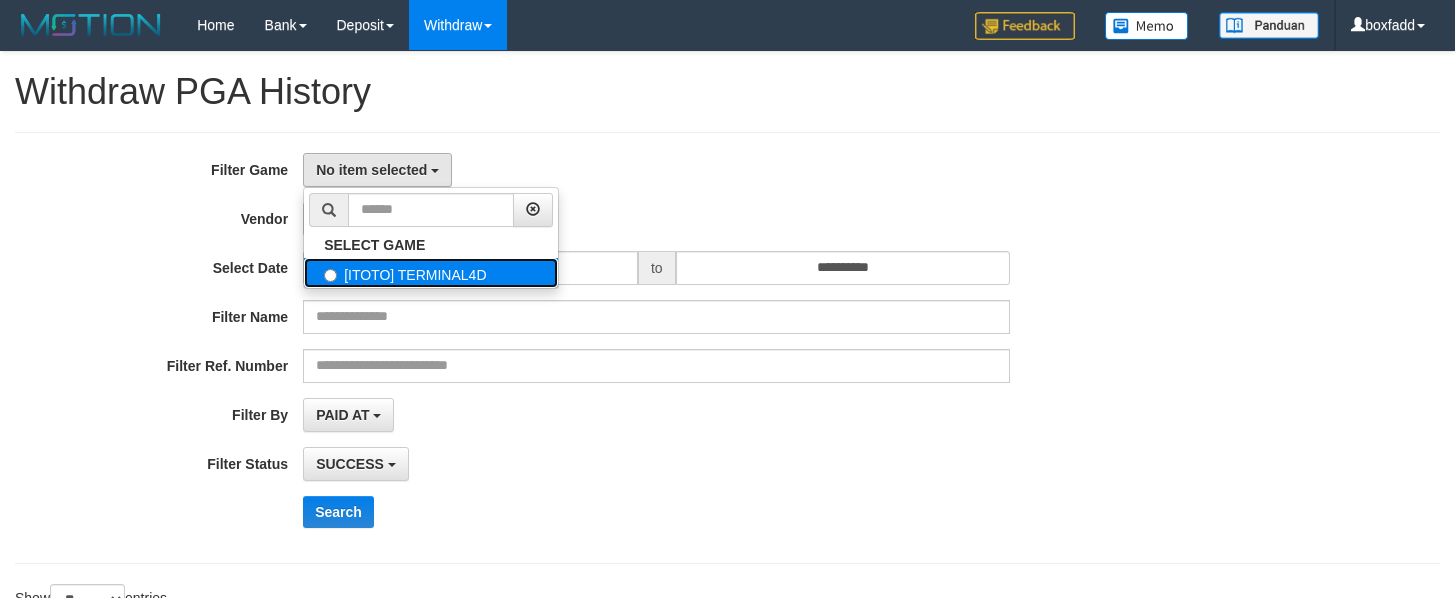 click on "[ITOTO] TERMINAL4D" at bounding box center (431, 273) 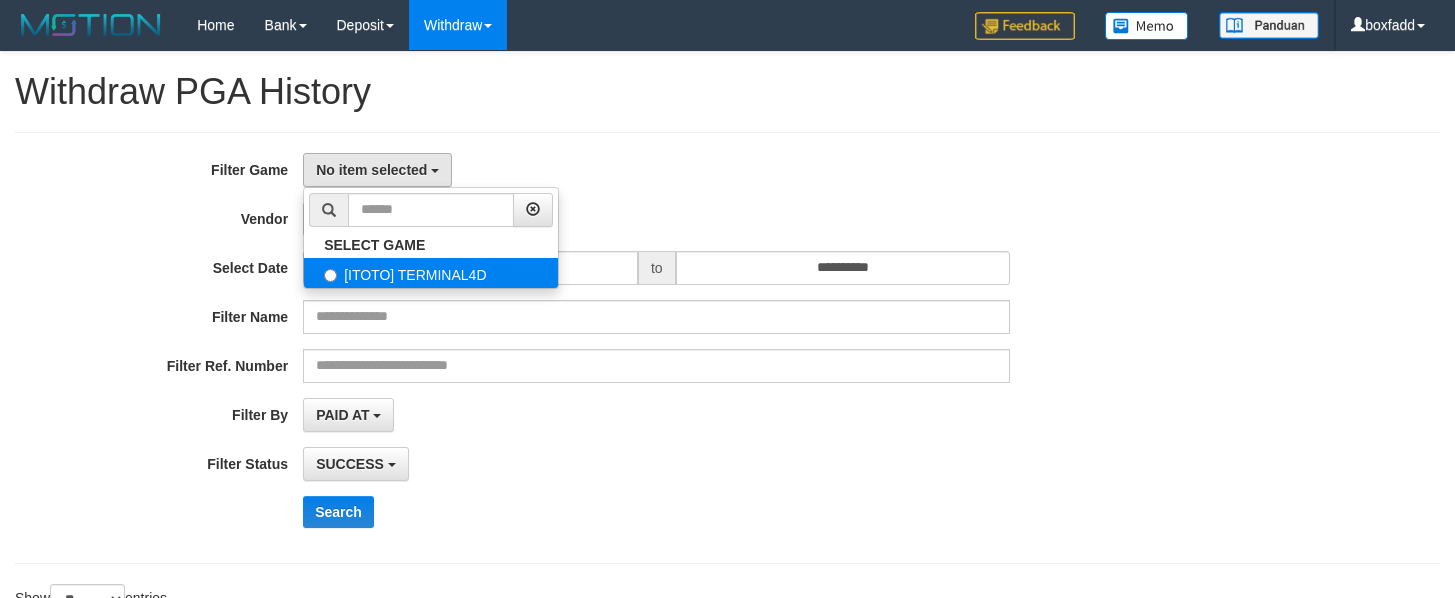 select on "****" 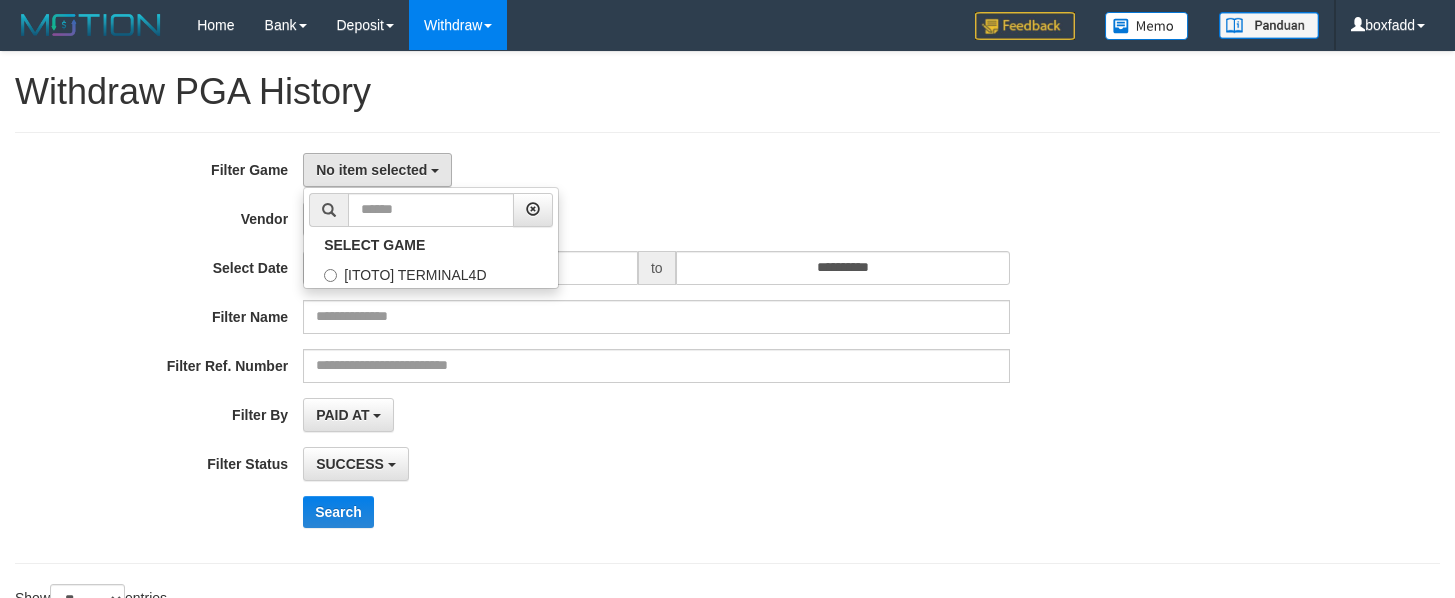 scroll, scrollTop: 18, scrollLeft: 0, axis: vertical 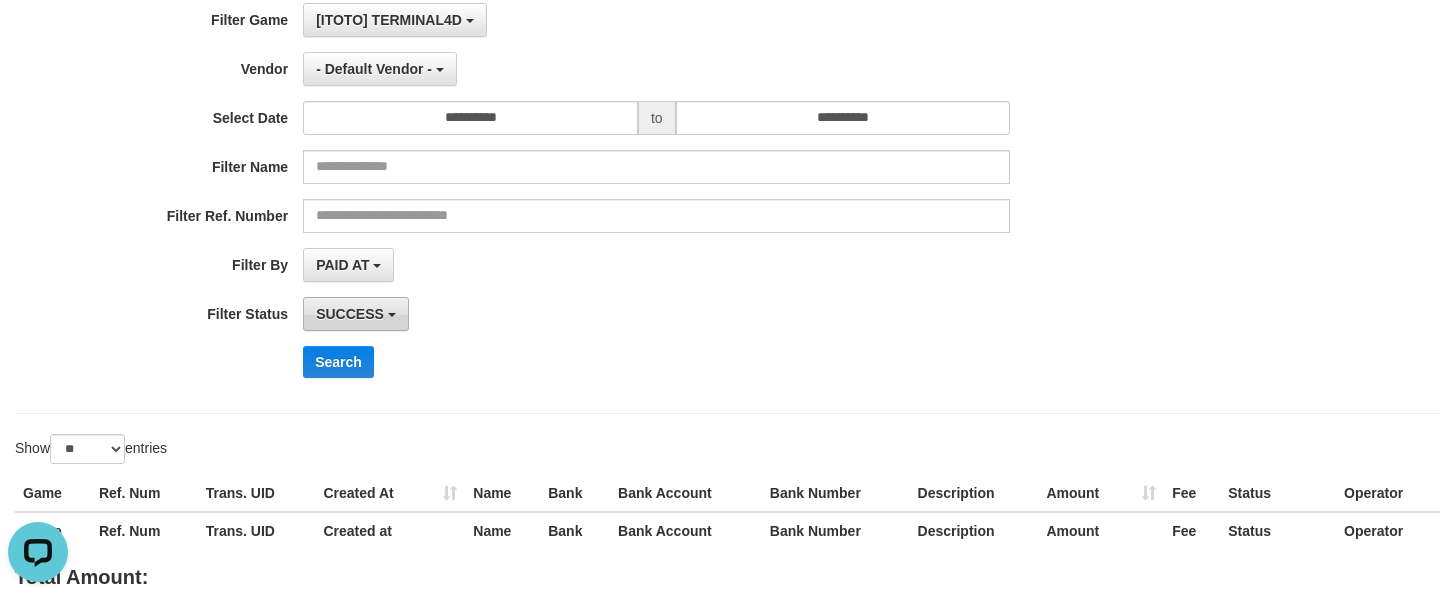 click on "SUCCESS" at bounding box center [350, 314] 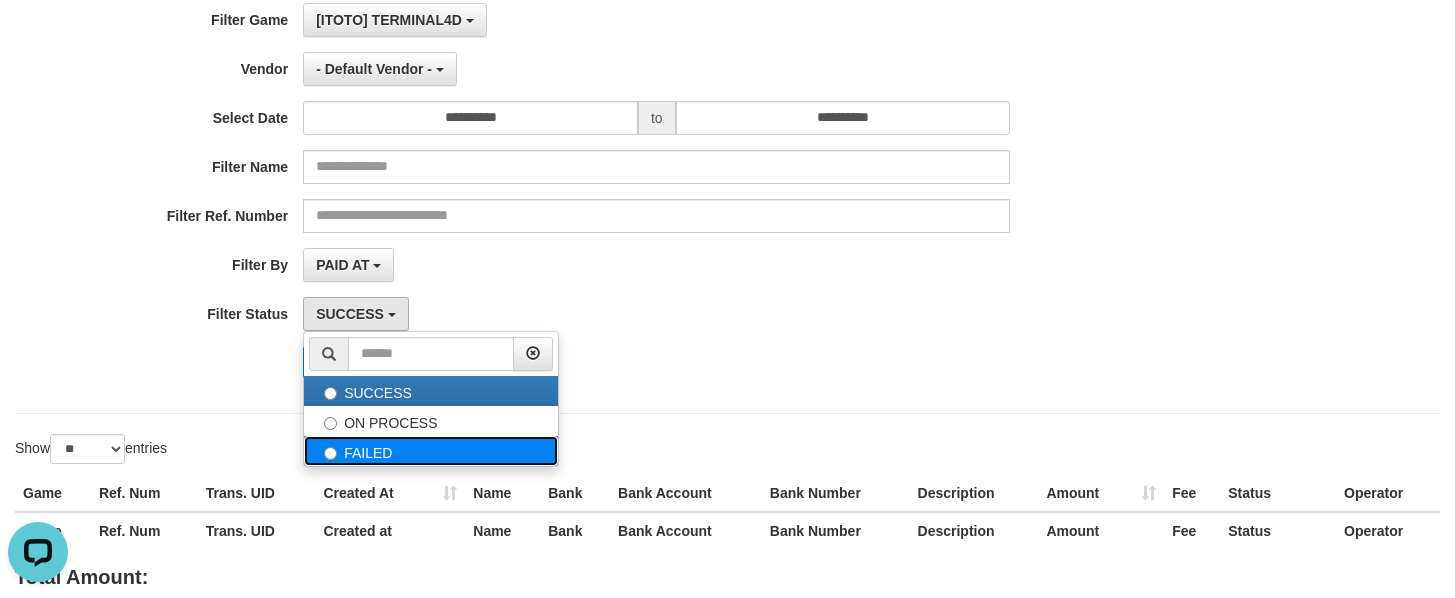 click on "FAILED" at bounding box center (431, 451) 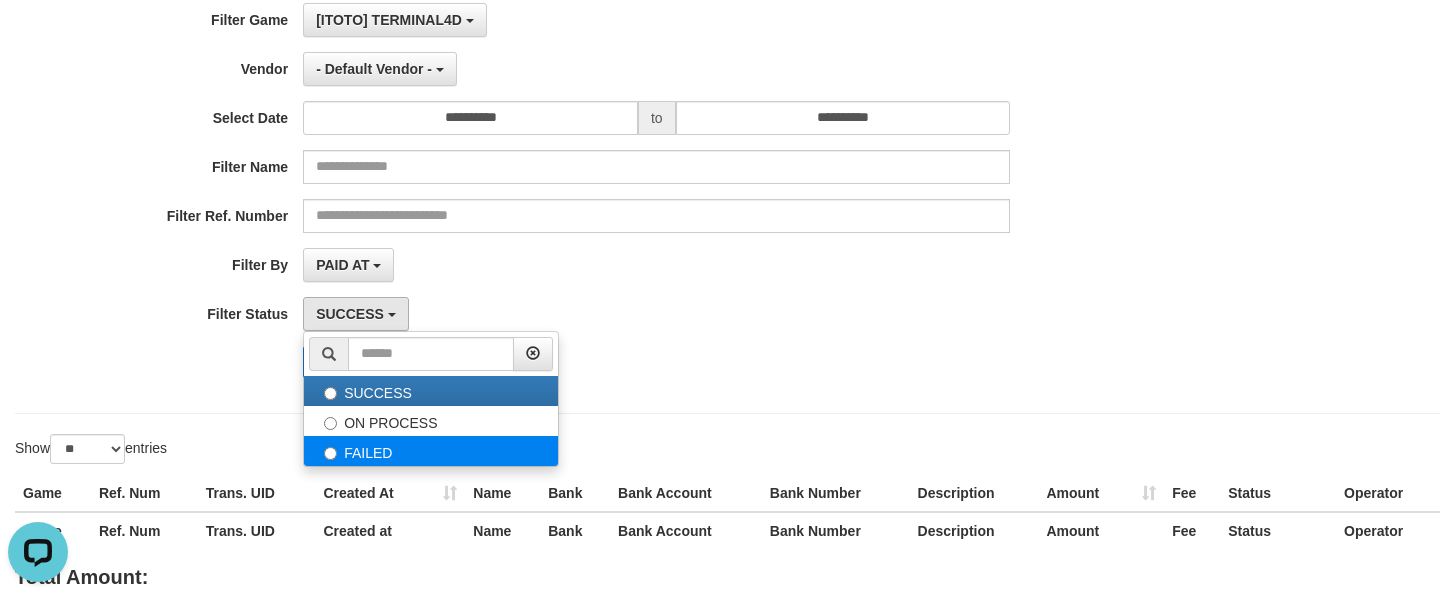 select on "*" 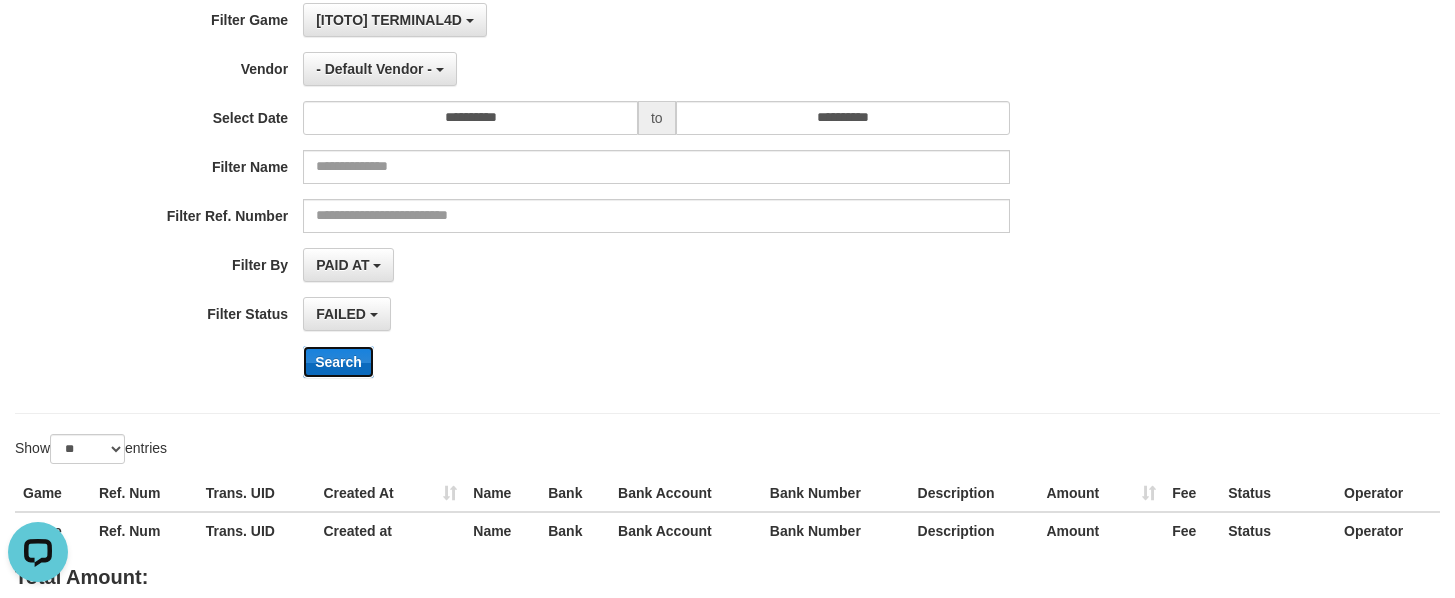 click on "Search" at bounding box center [338, 362] 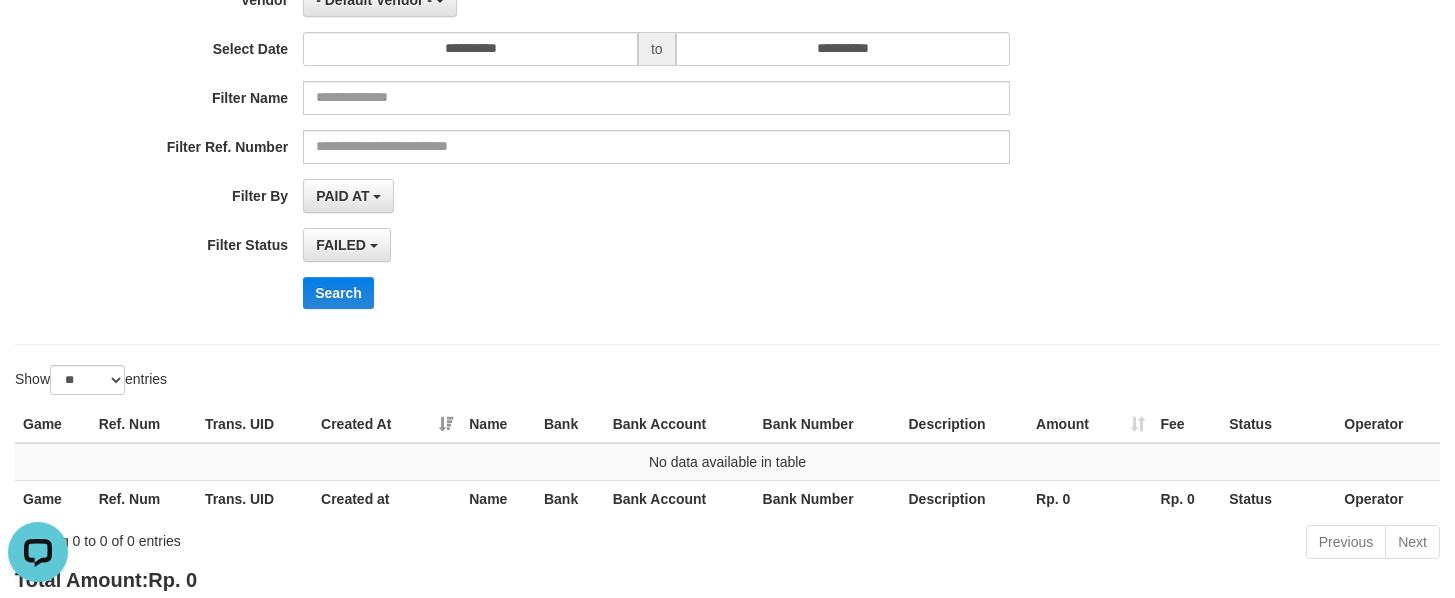 scroll, scrollTop: 150, scrollLeft: 0, axis: vertical 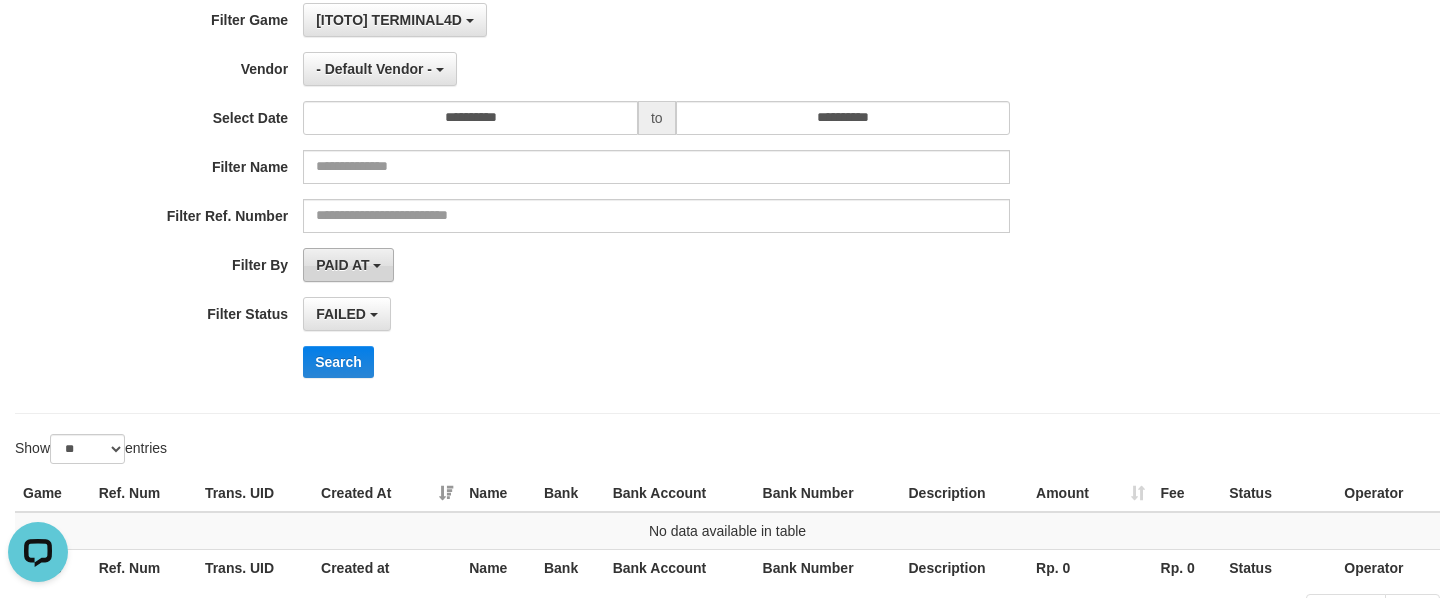 click on "PAID AT" at bounding box center [348, 265] 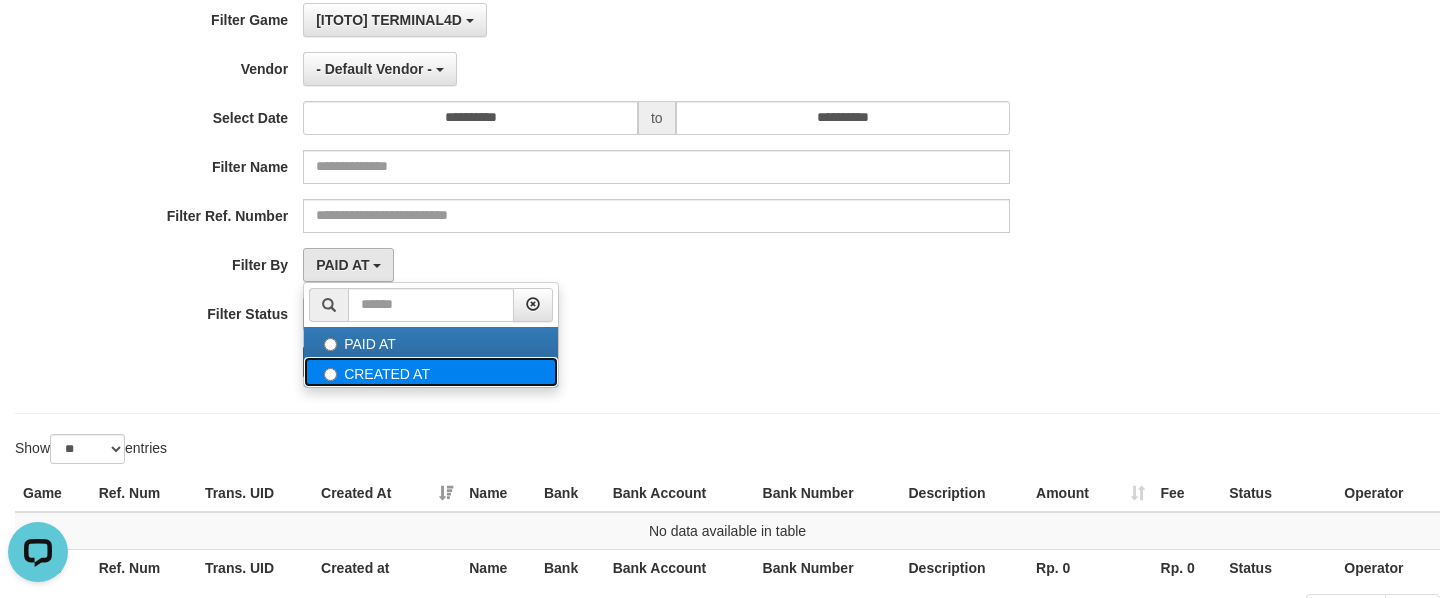 click on "CREATED AT" at bounding box center [431, 372] 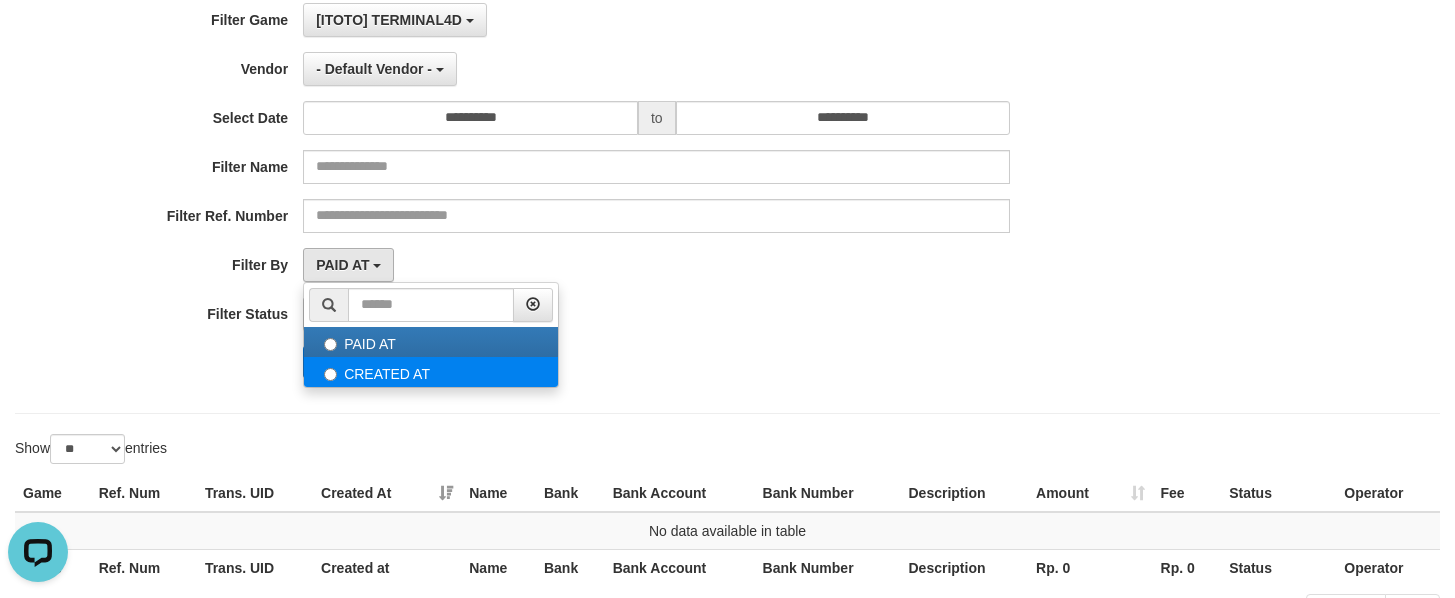 select on "*" 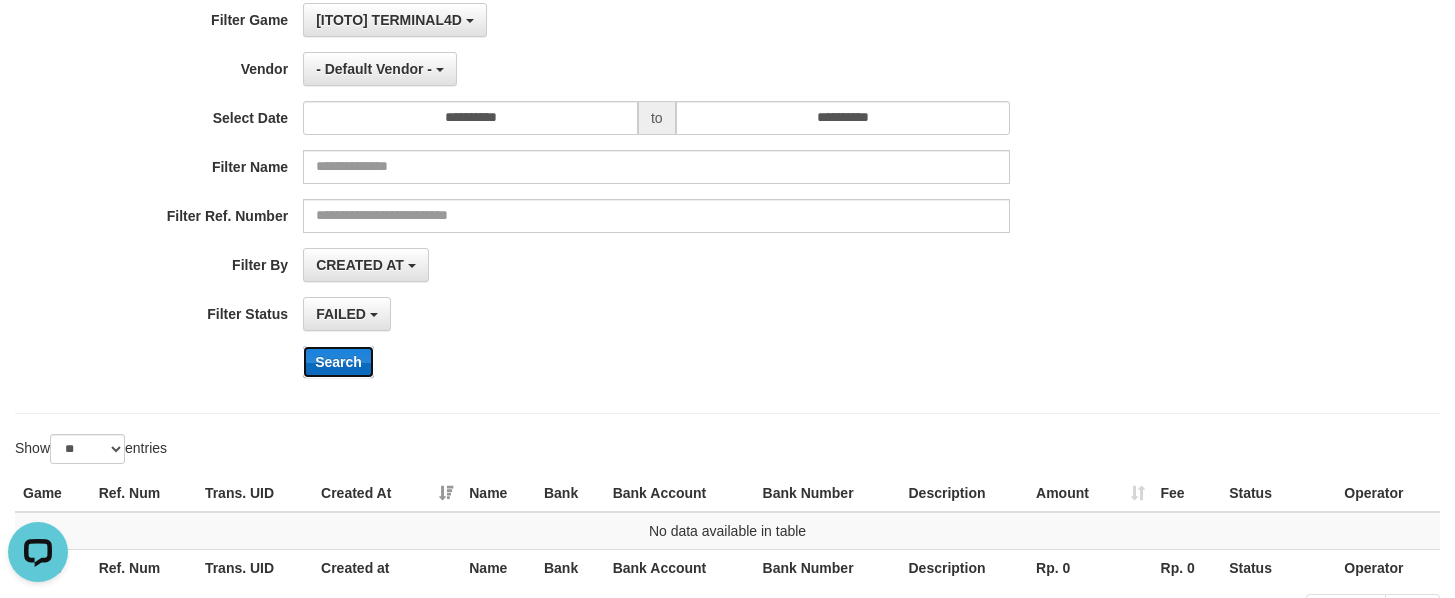 click on "Search" at bounding box center [338, 362] 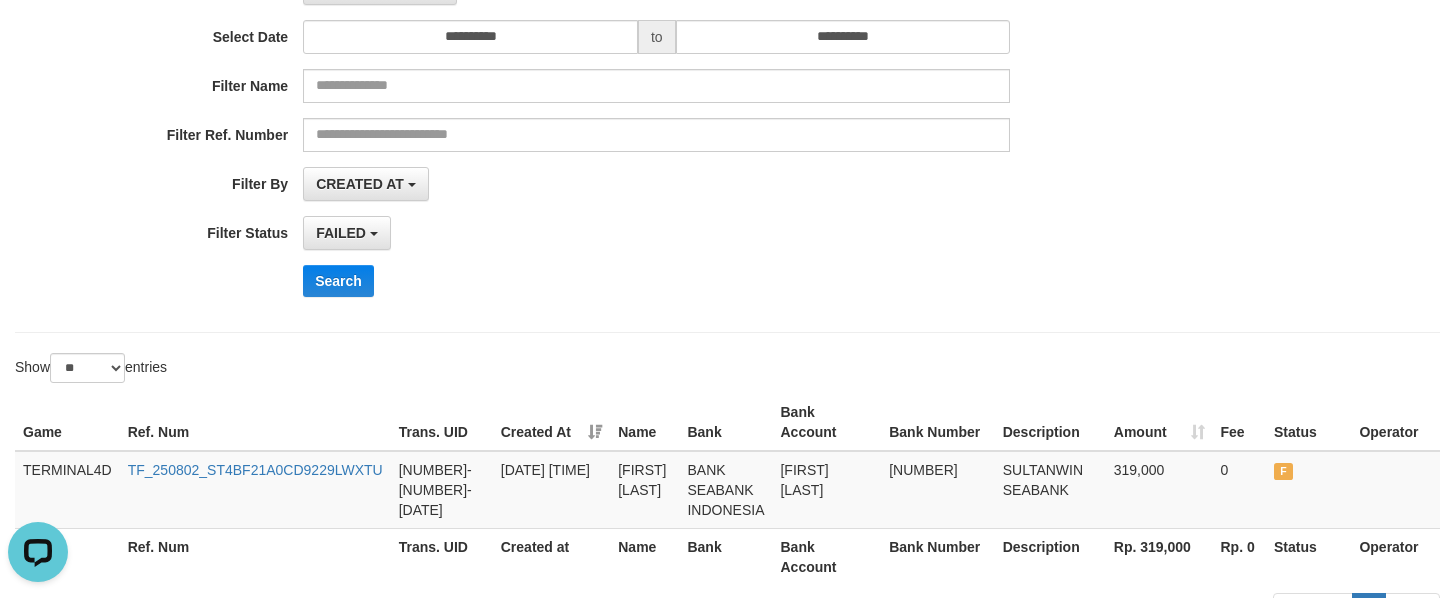 scroll, scrollTop: 300, scrollLeft: 0, axis: vertical 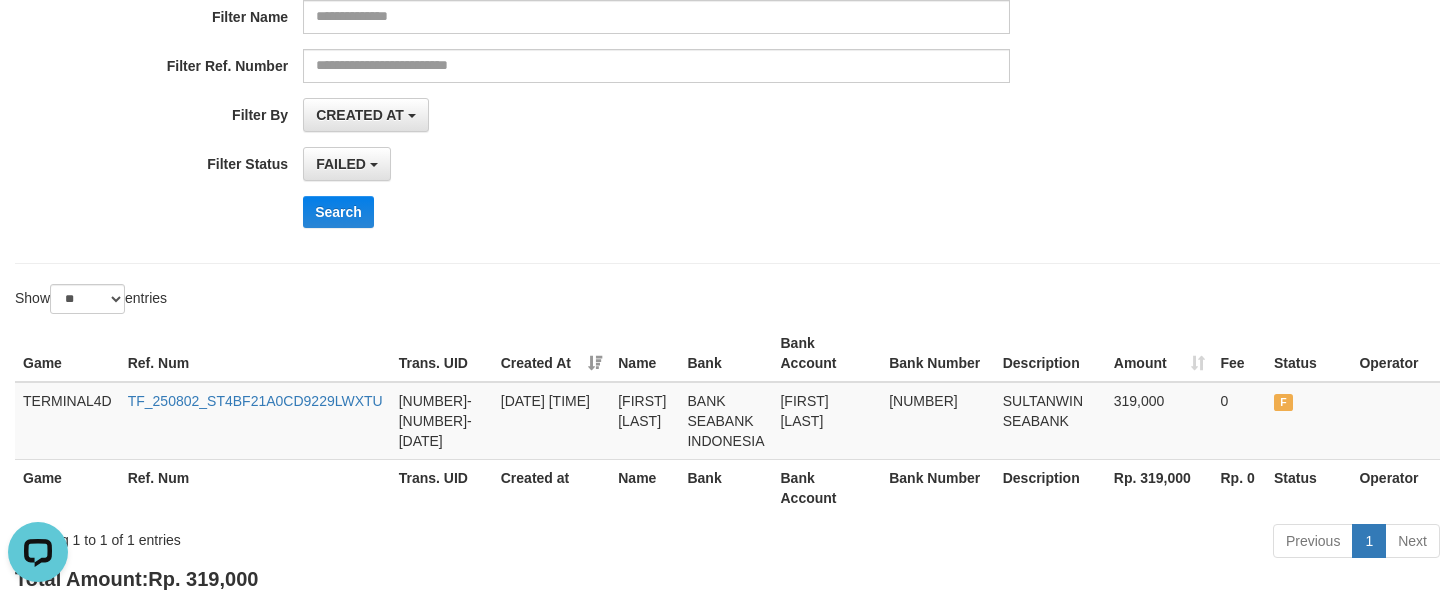 click on "FAILED
SUCCESS
ON PROCESS
FAILED" at bounding box center (656, 164) 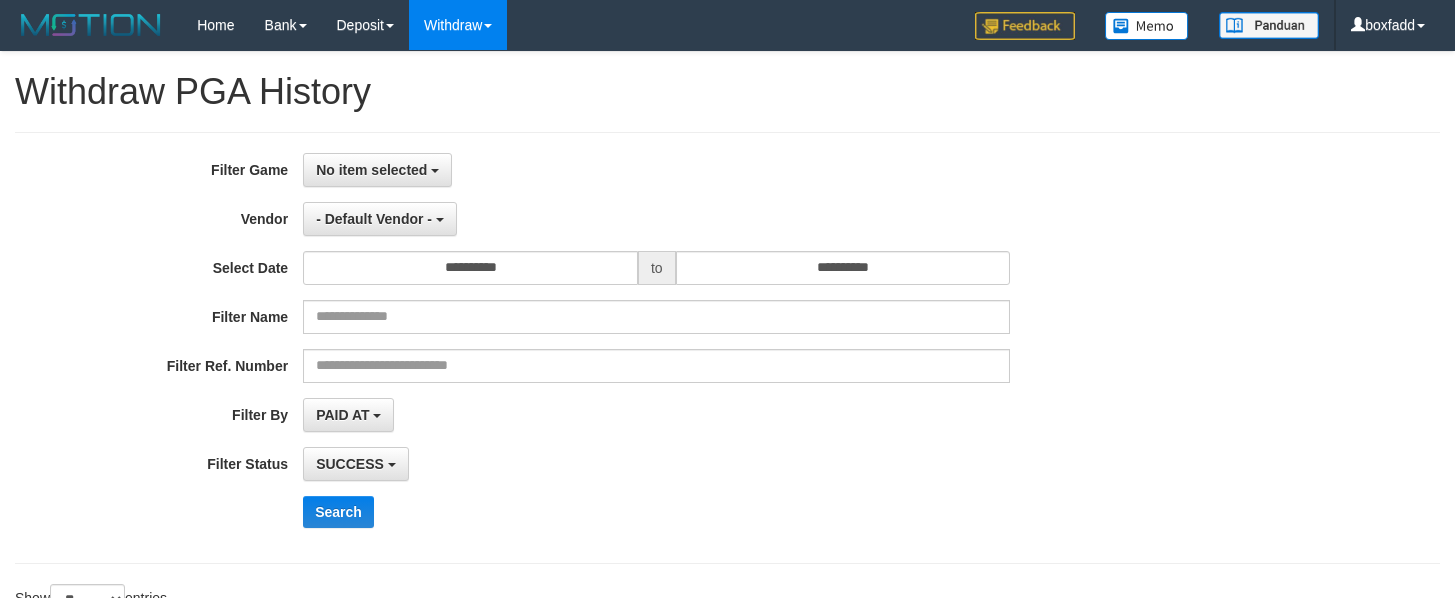 select 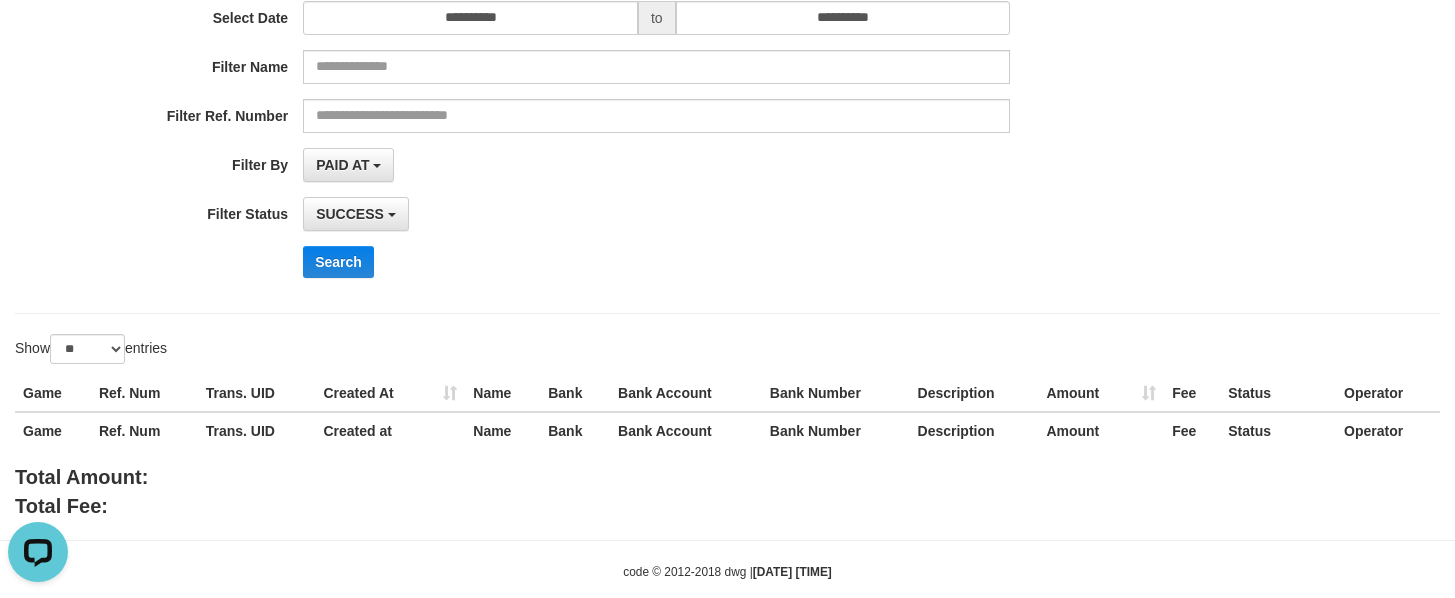 scroll, scrollTop: 0, scrollLeft: 0, axis: both 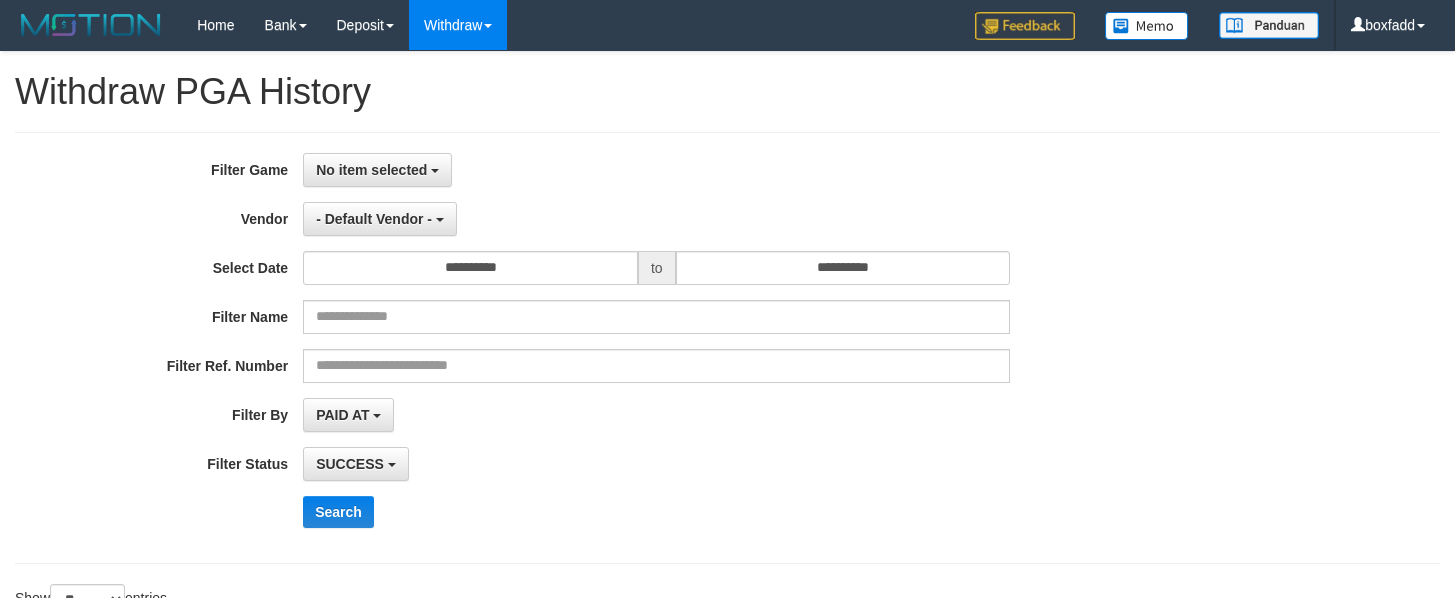select 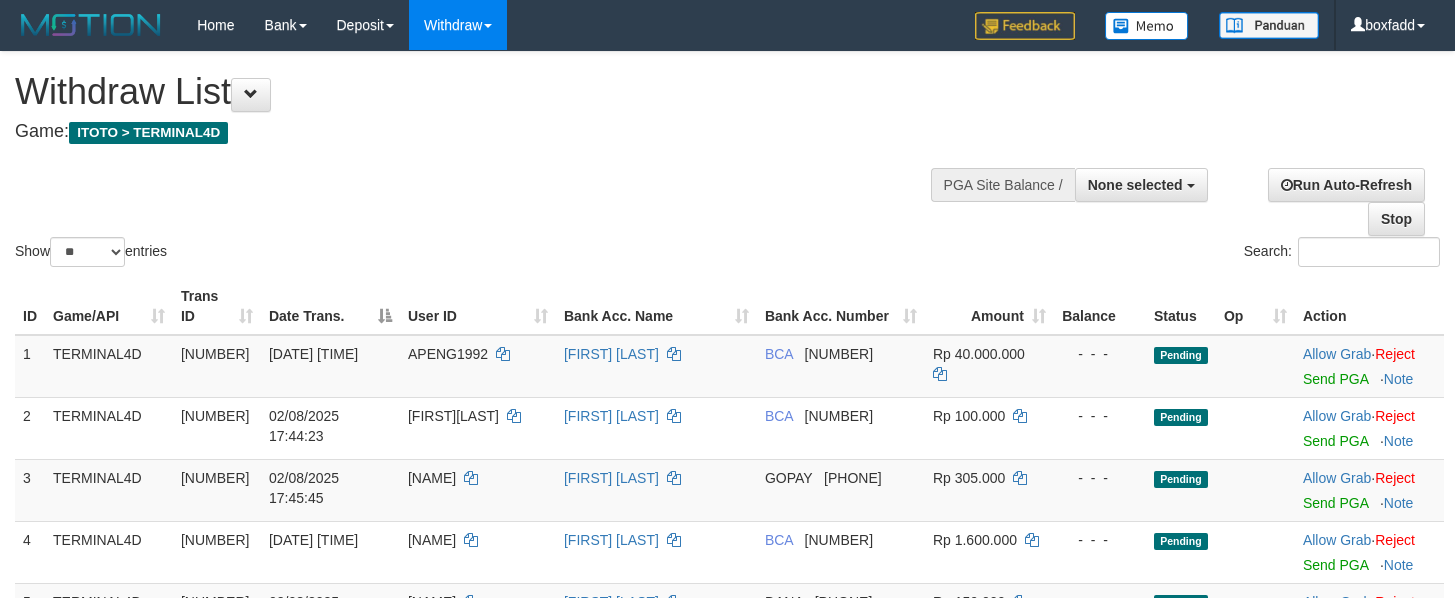 select 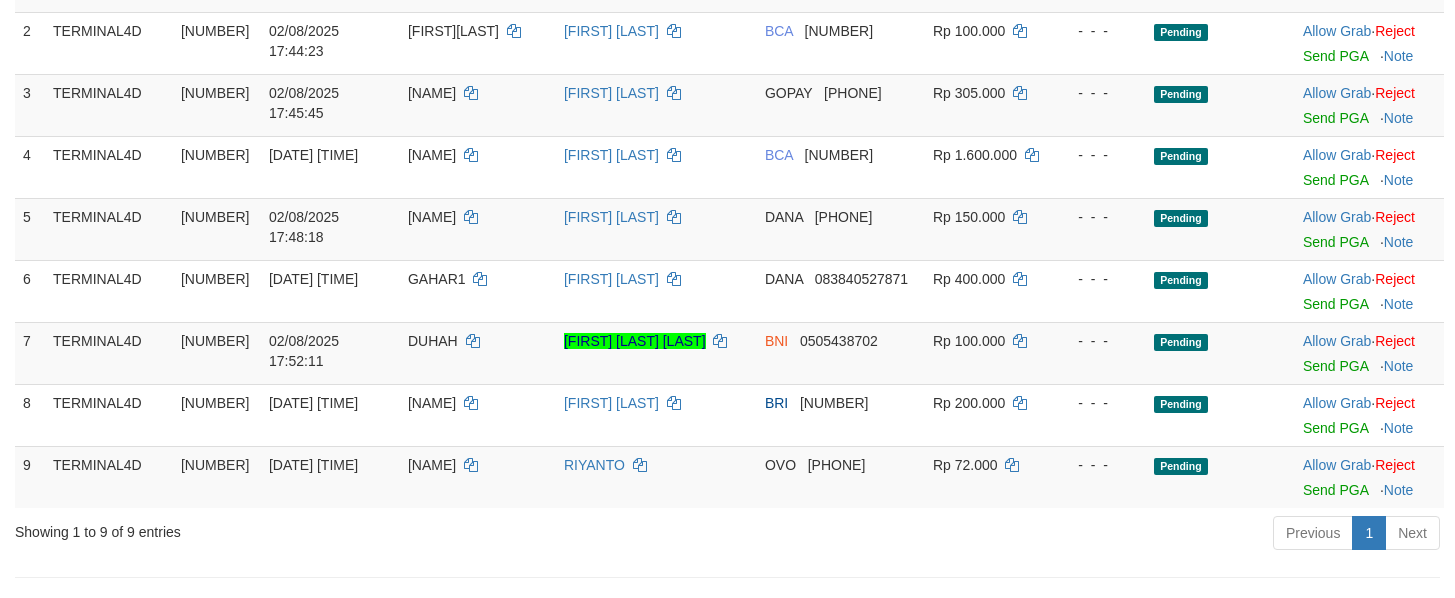 scroll, scrollTop: 0, scrollLeft: 0, axis: both 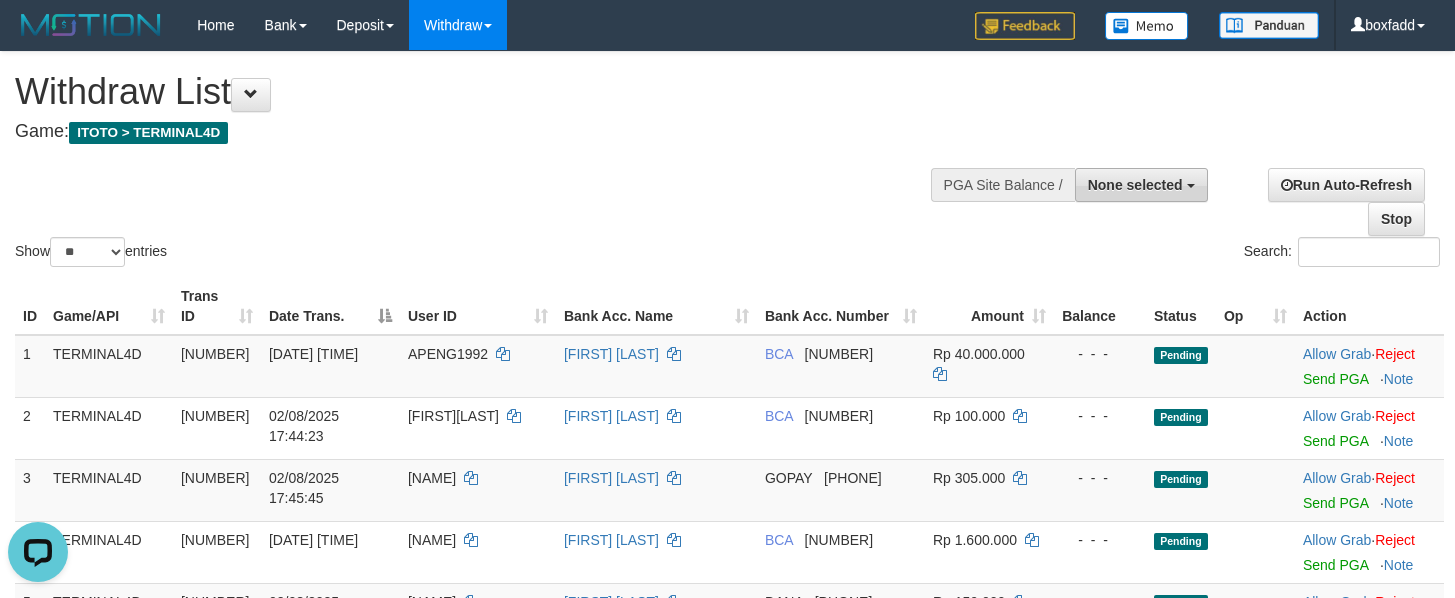 click on "None selected" at bounding box center [1141, 185] 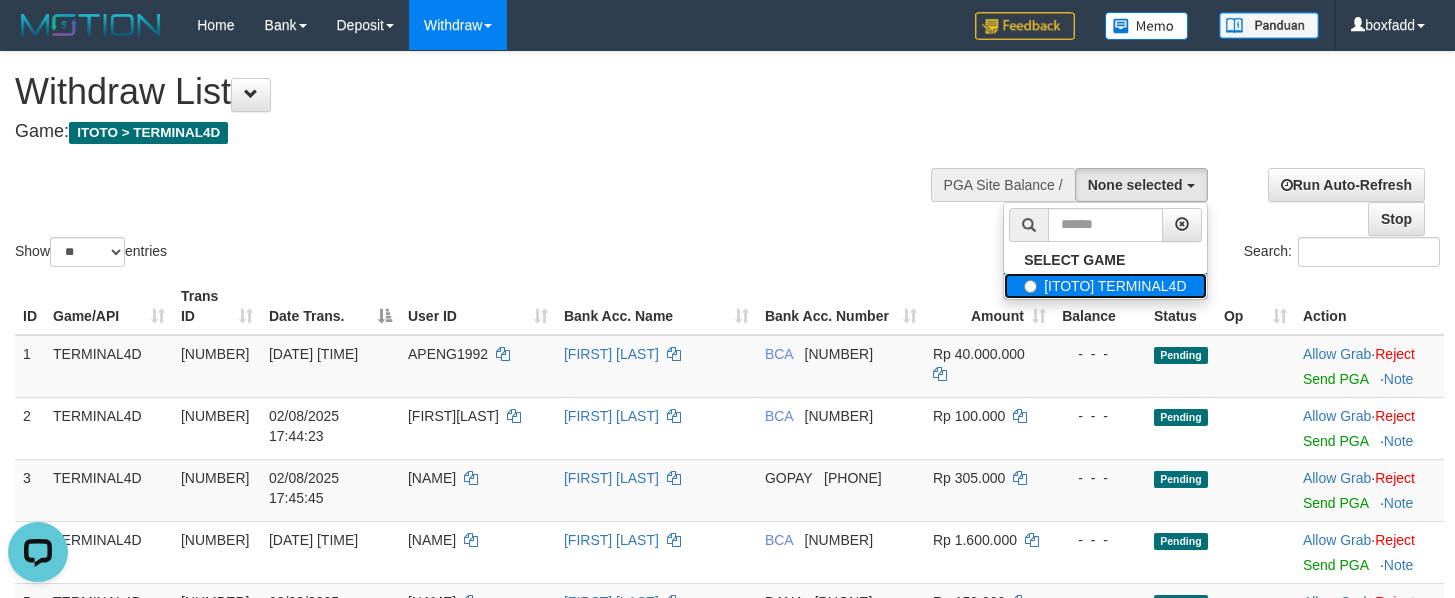 drag, startPoint x: 1081, startPoint y: 286, endPoint x: 1317, endPoint y: 33, distance: 345.9841 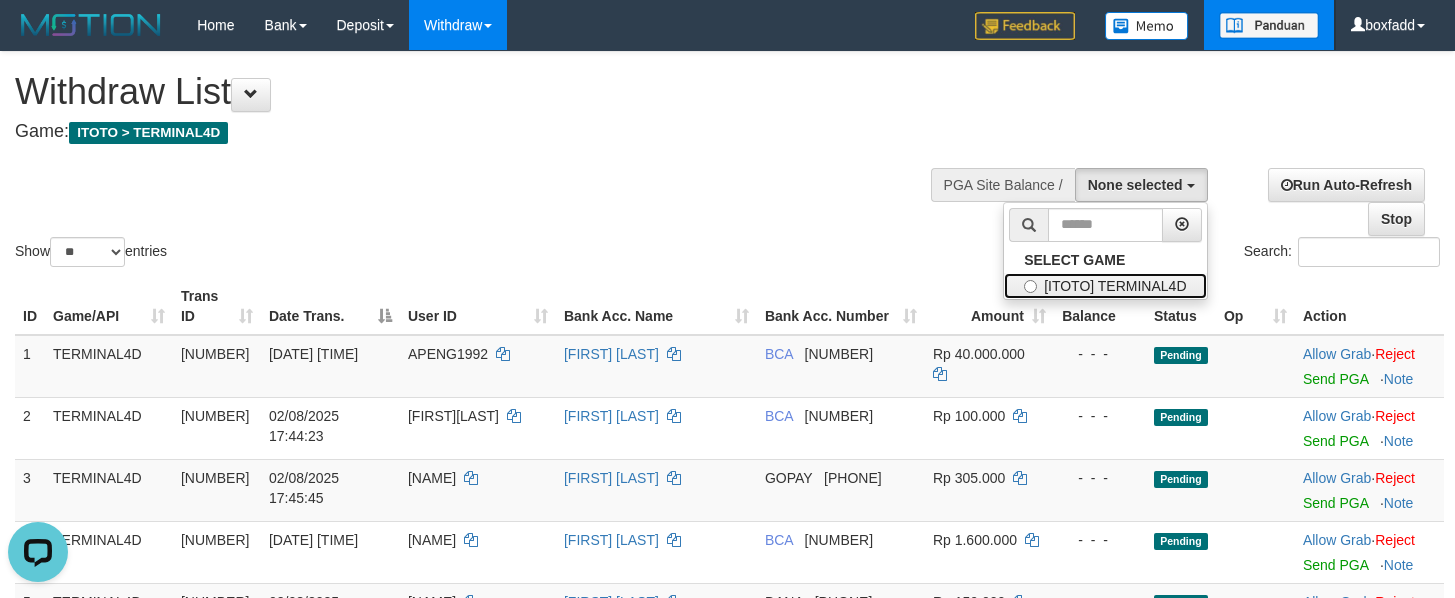 click on "[ITOTO] TERMINAL4D" at bounding box center (1105, 286) 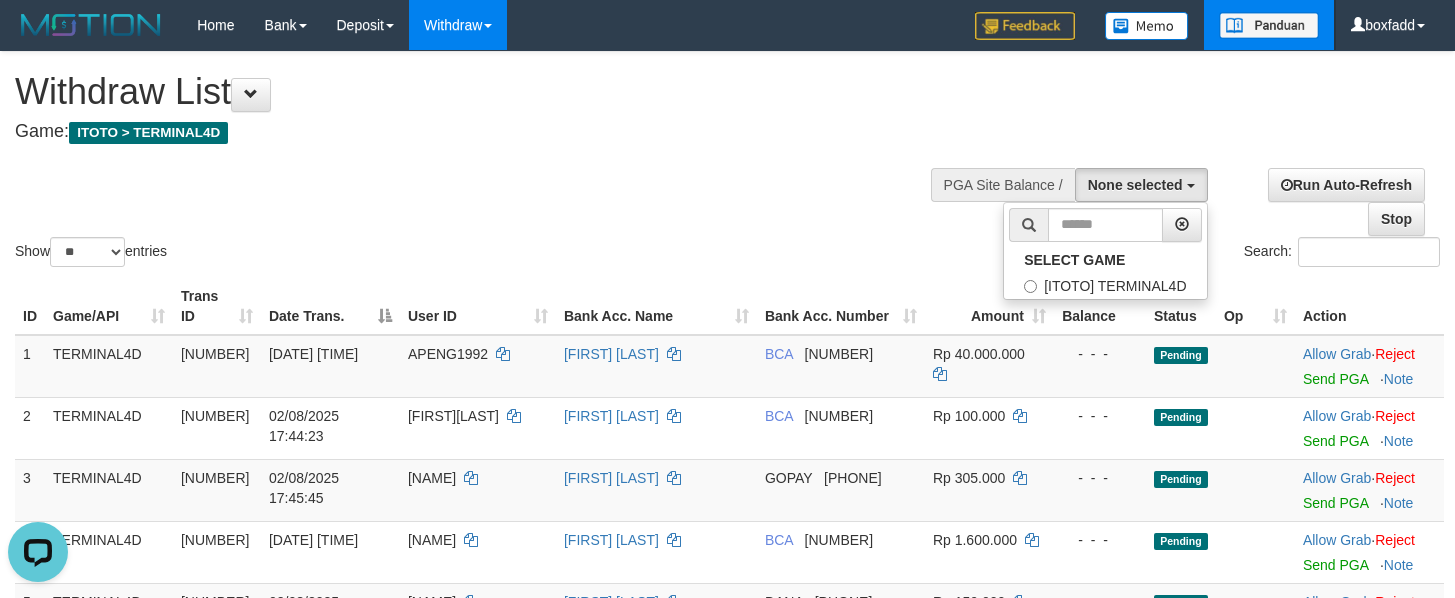 select on "****" 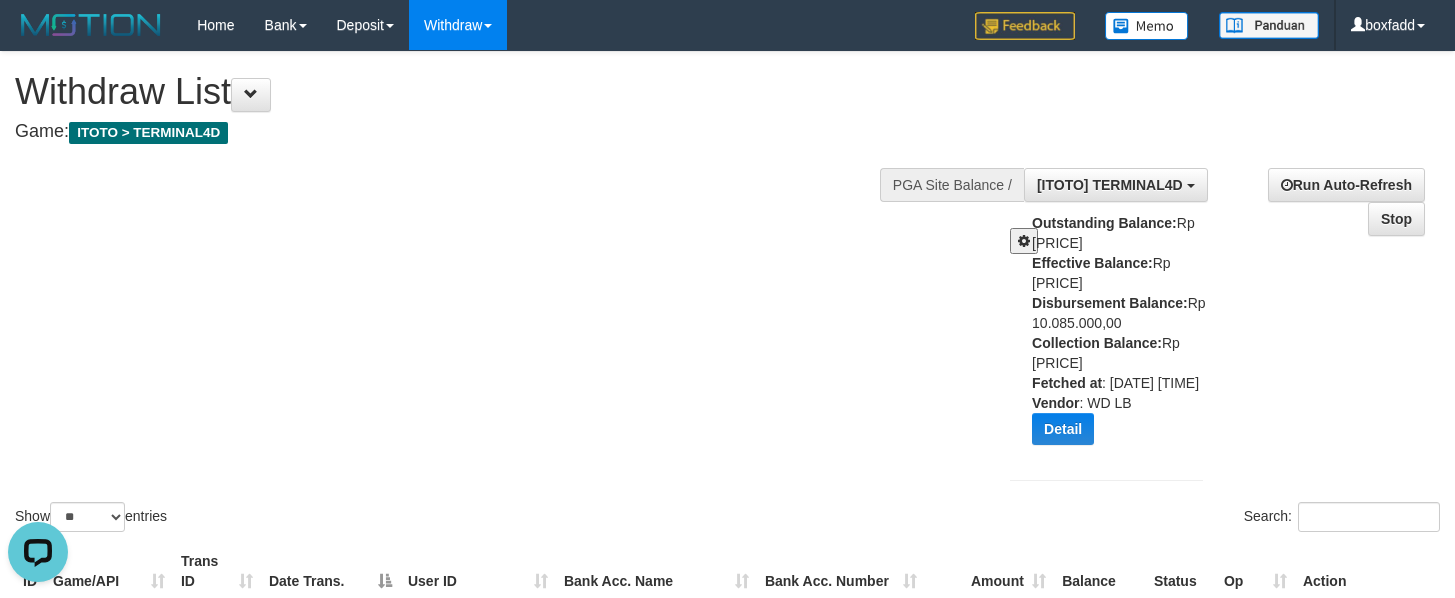 click at bounding box center [1024, 241] 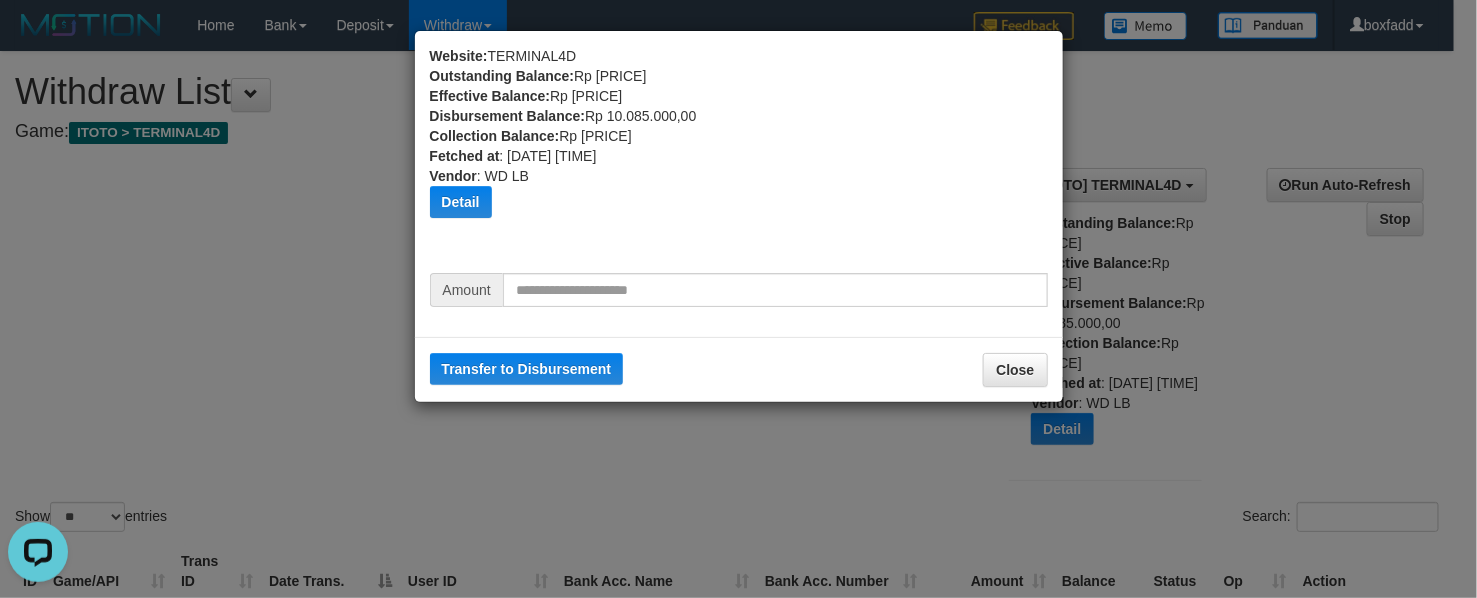 click on "Website:  TERMINAL4D
Outstanding Balance:  Rp 832.614.843,97
Effective Balance:  Rp 513.644.553,80
Disbursement Balance:  Rp 10.085.000,00
Collection Balance:  Rp 6.465.711.782,21
Fetched at : 2025-08-02 17:55:21
Vendor : WD LB
Detail
Vendor Name
Outstanding Balance
Effective Balance
Disbursment Balance
Collection Balance
Grape
Rp 426.641.128,60
Rp 5.939.031,87
Rp -209.000,00
Rp 978.443.320,85
Alibaba
Rp 400.390.094,55
Rp 489.231.629,23
Rp 10.657.000,00
Rp 4.243.453.625,58" at bounding box center [738, 299] 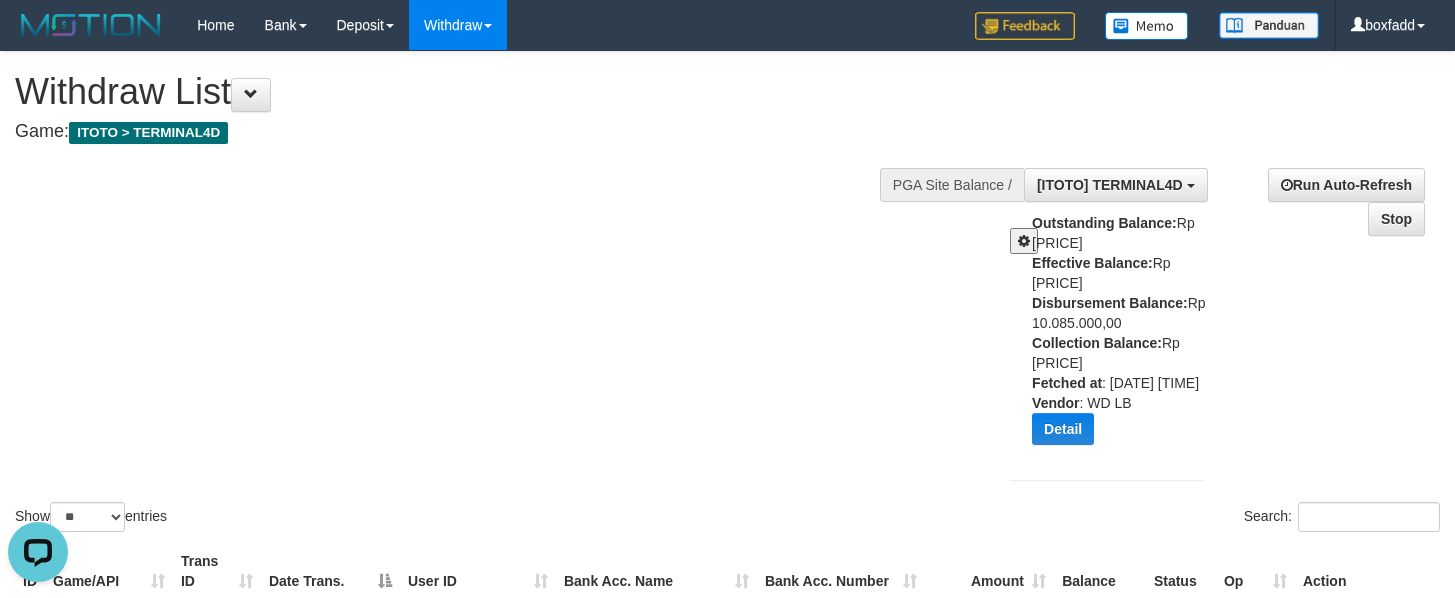 click on "Show  ** ** ** ***  entries Search:" at bounding box center (727, 294) 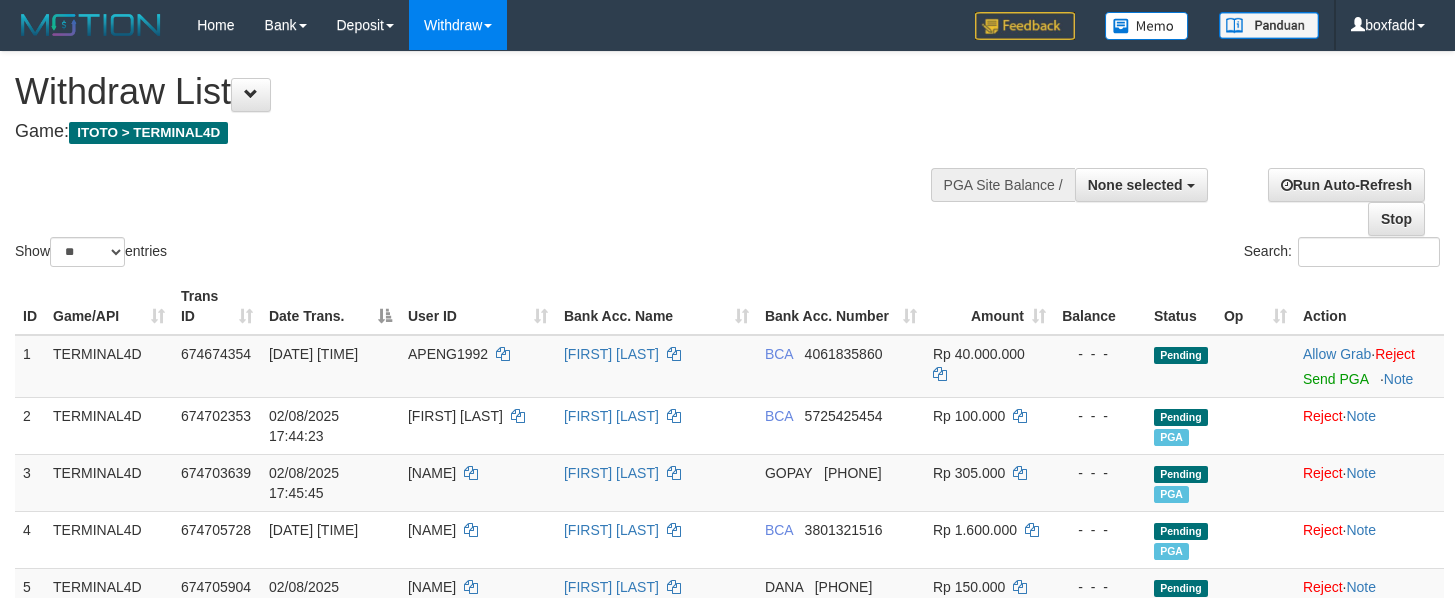 select 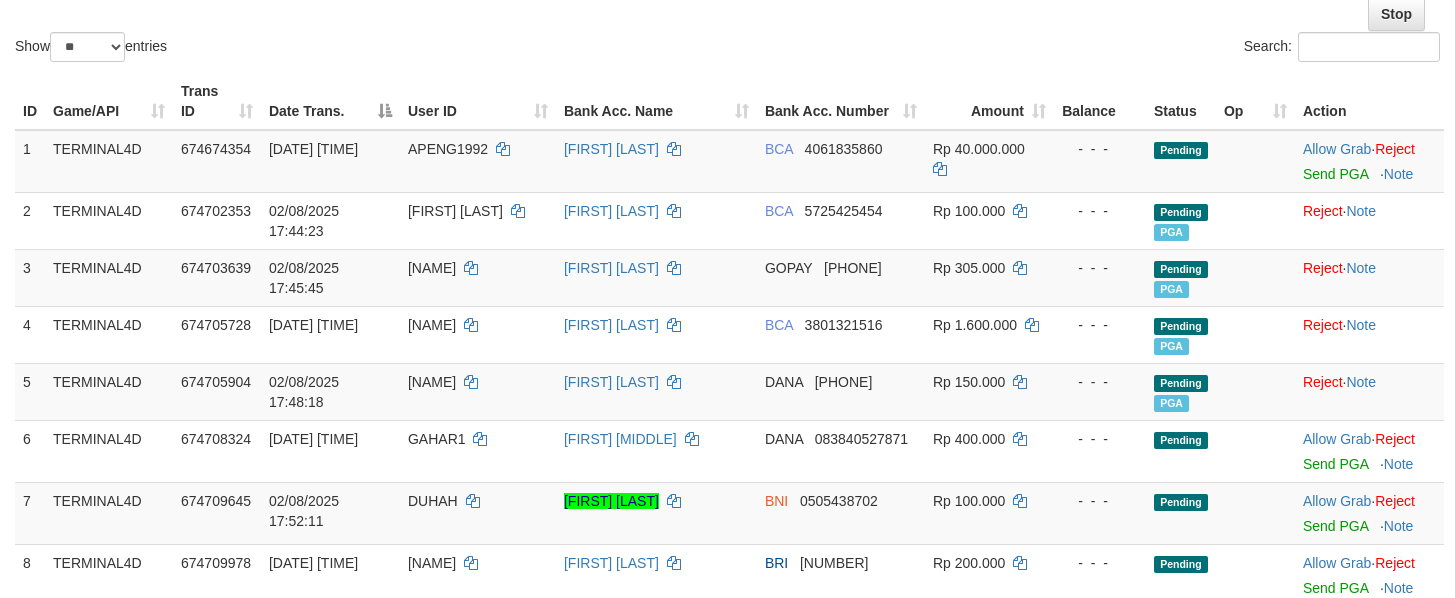 scroll, scrollTop: 300, scrollLeft: 0, axis: vertical 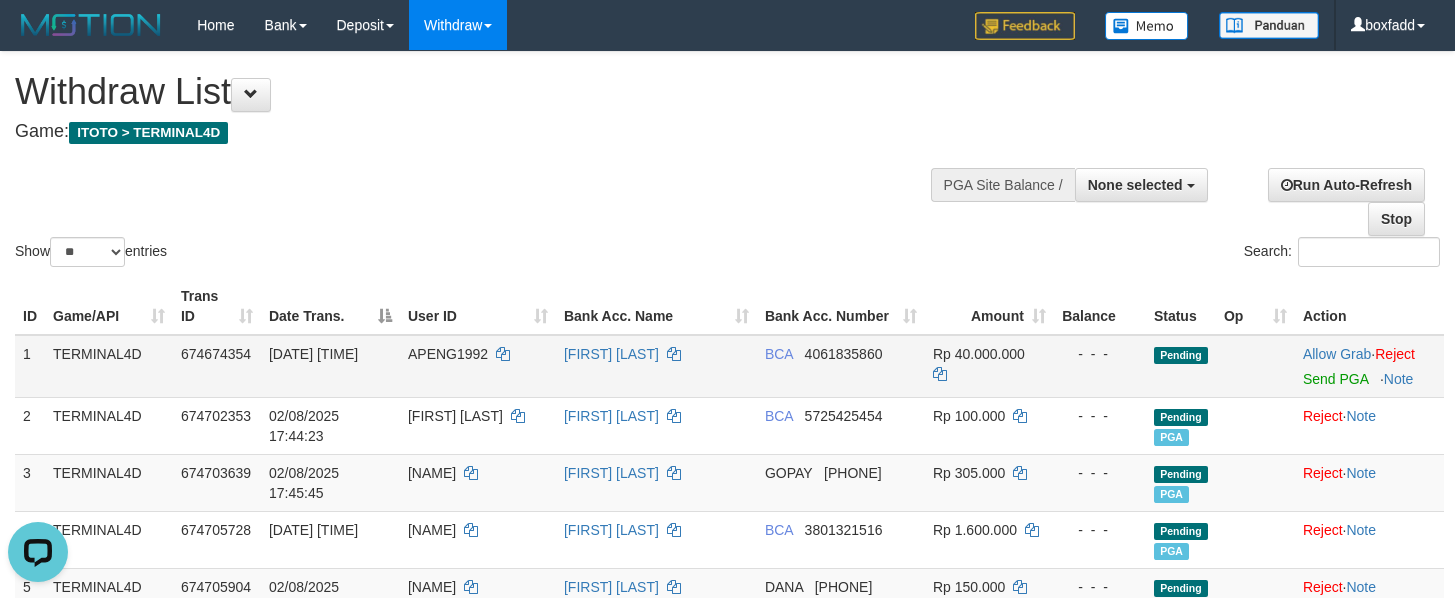 click on "APENG1992" at bounding box center [448, 354] 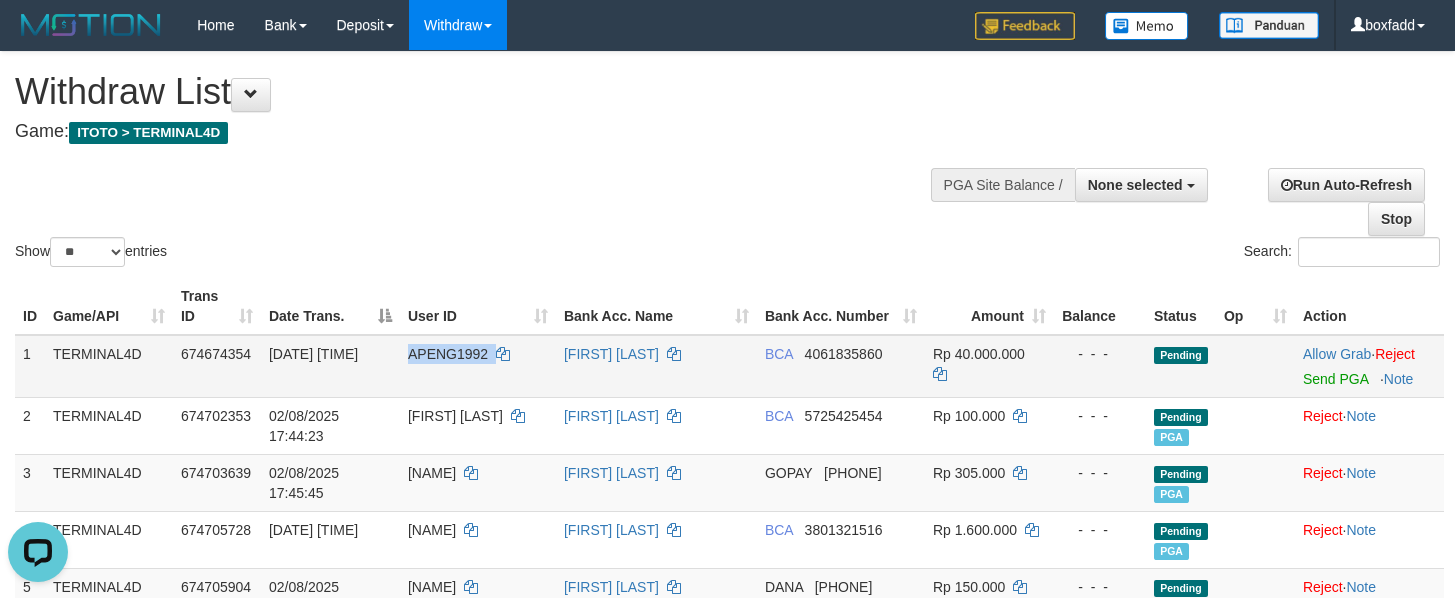 click on "APENG1992" at bounding box center [448, 354] 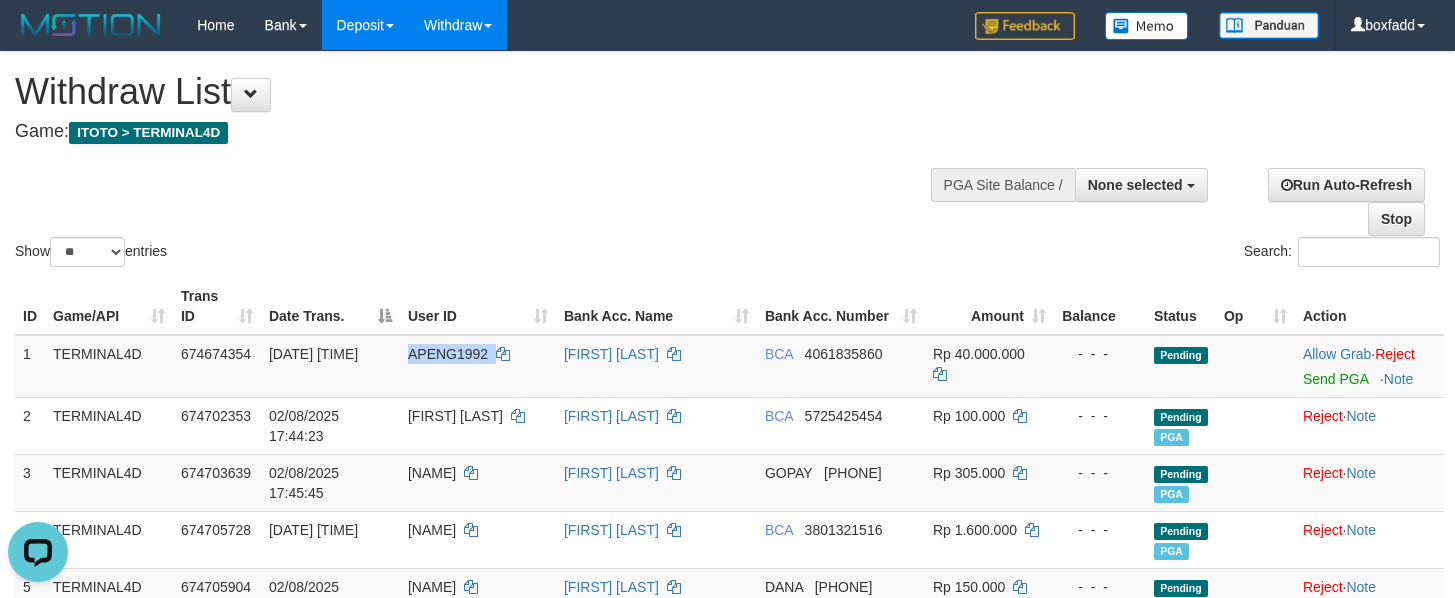 copy on "APENG1992" 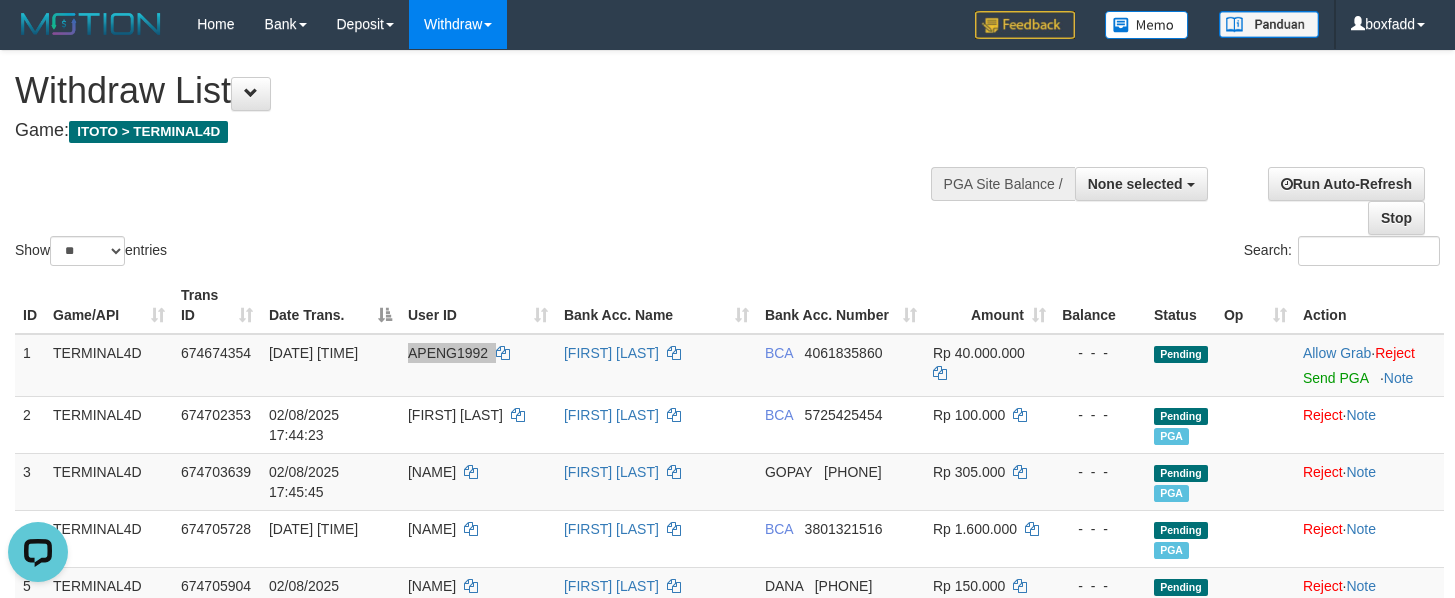 scroll, scrollTop: 0, scrollLeft: 0, axis: both 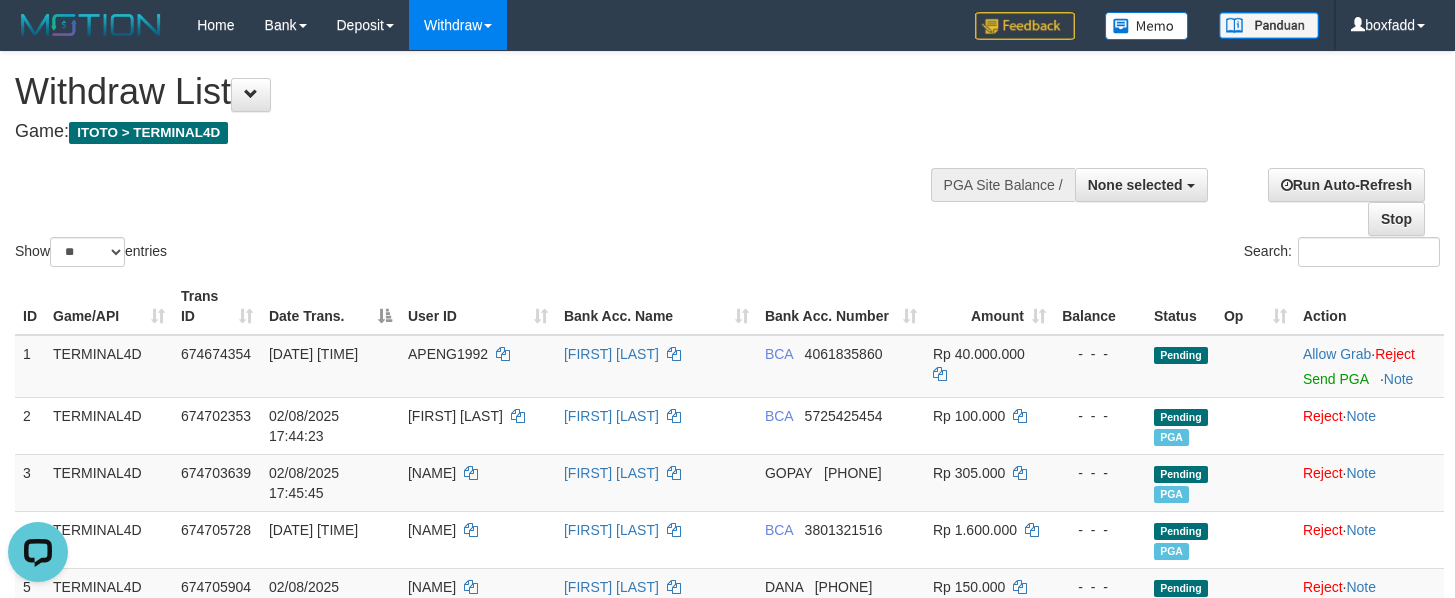 click on "Show  ** ** ** ***  entries Search:" at bounding box center (727, 161) 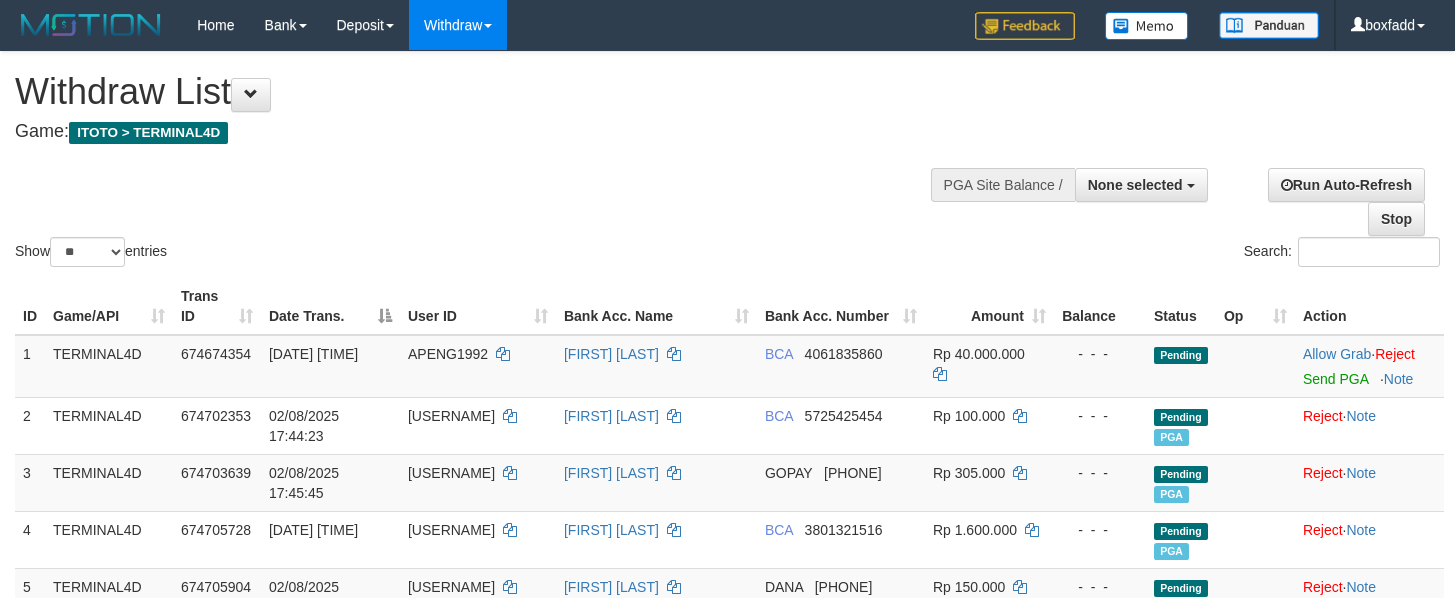 select 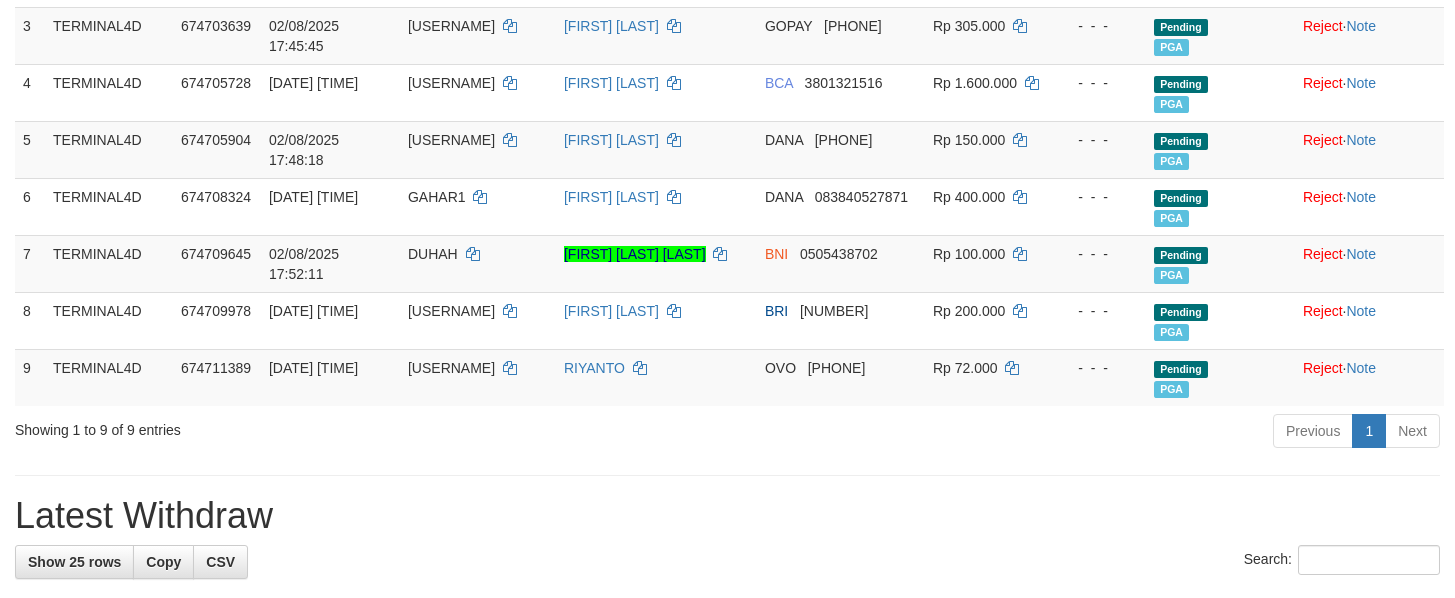 scroll, scrollTop: 450, scrollLeft: 0, axis: vertical 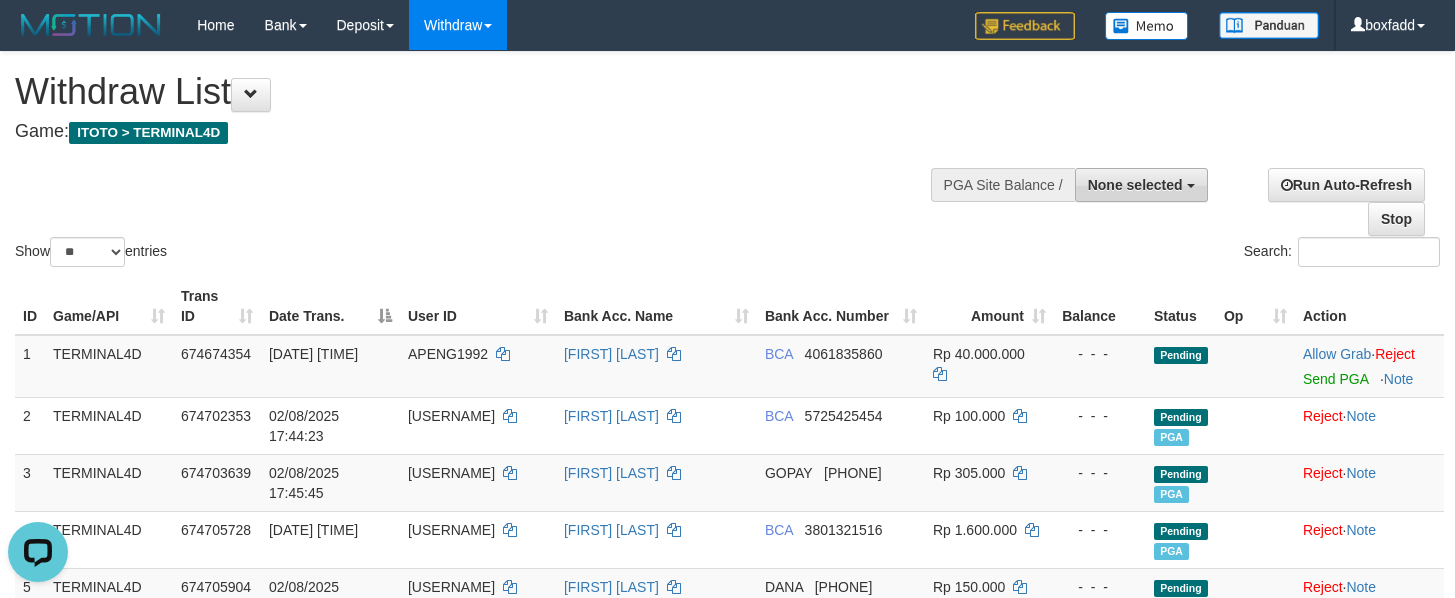 click on "None selected" at bounding box center [1135, 185] 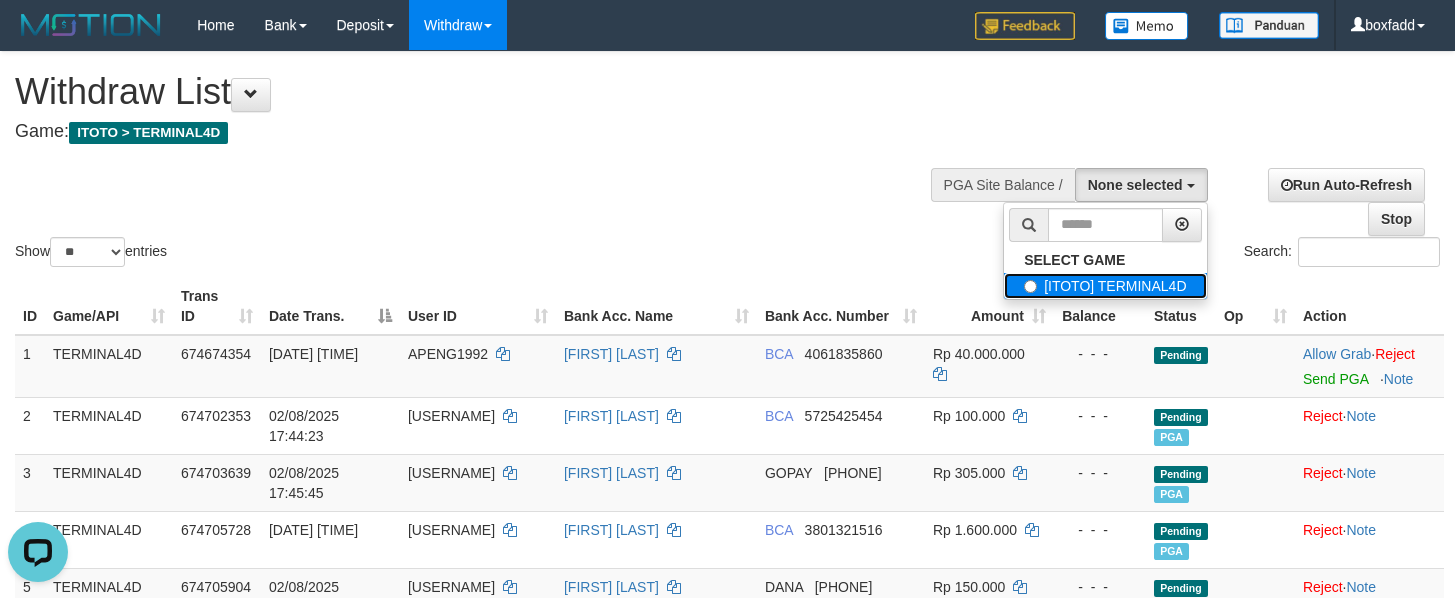 click on "[ITOTO] TERMINAL4D" at bounding box center [1105, 286] 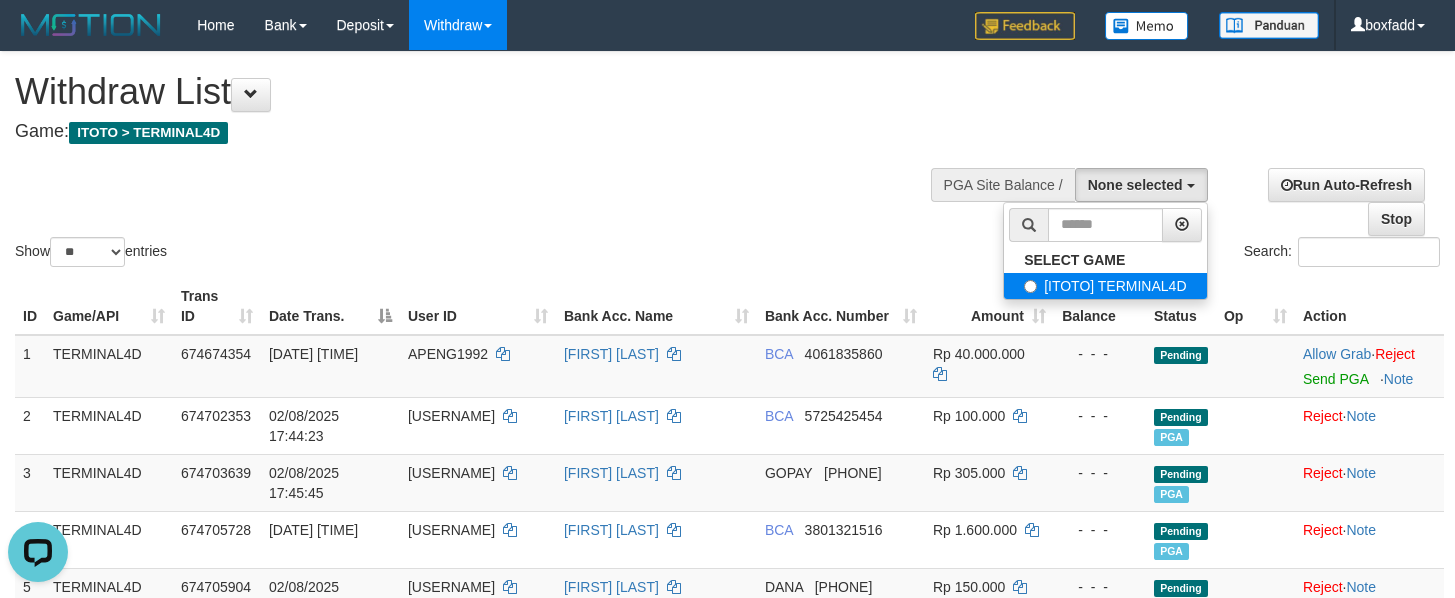select on "****" 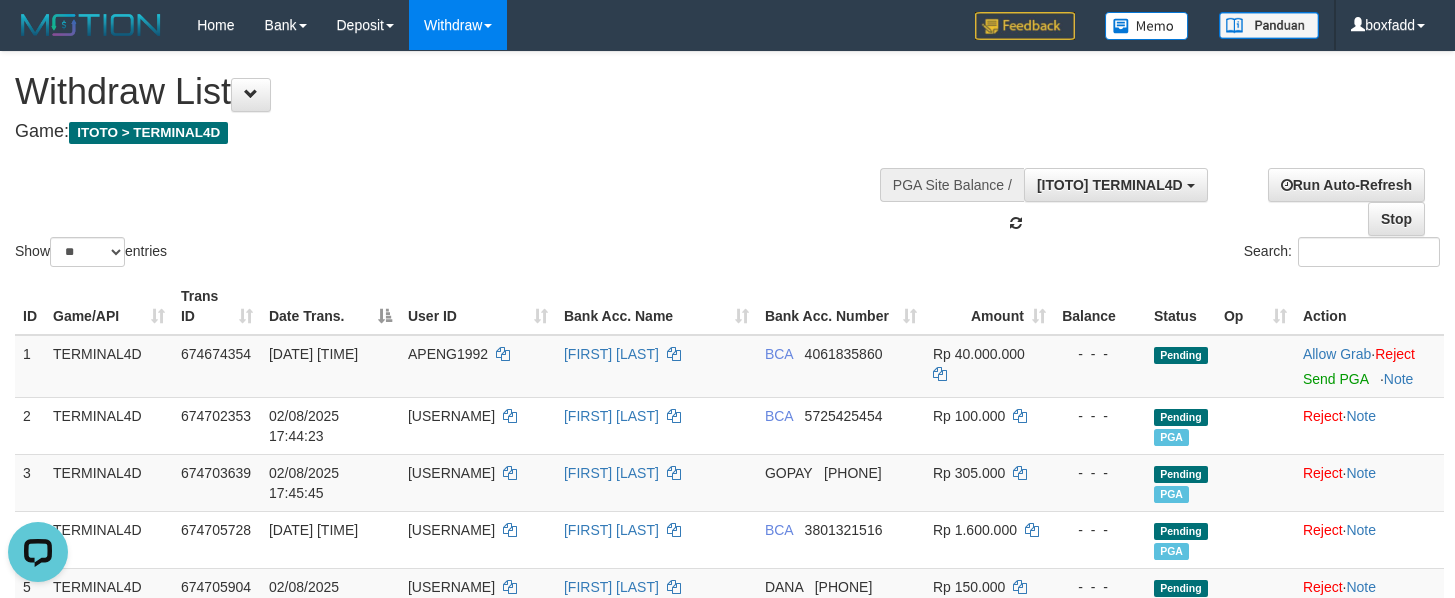 scroll, scrollTop: 18, scrollLeft: 0, axis: vertical 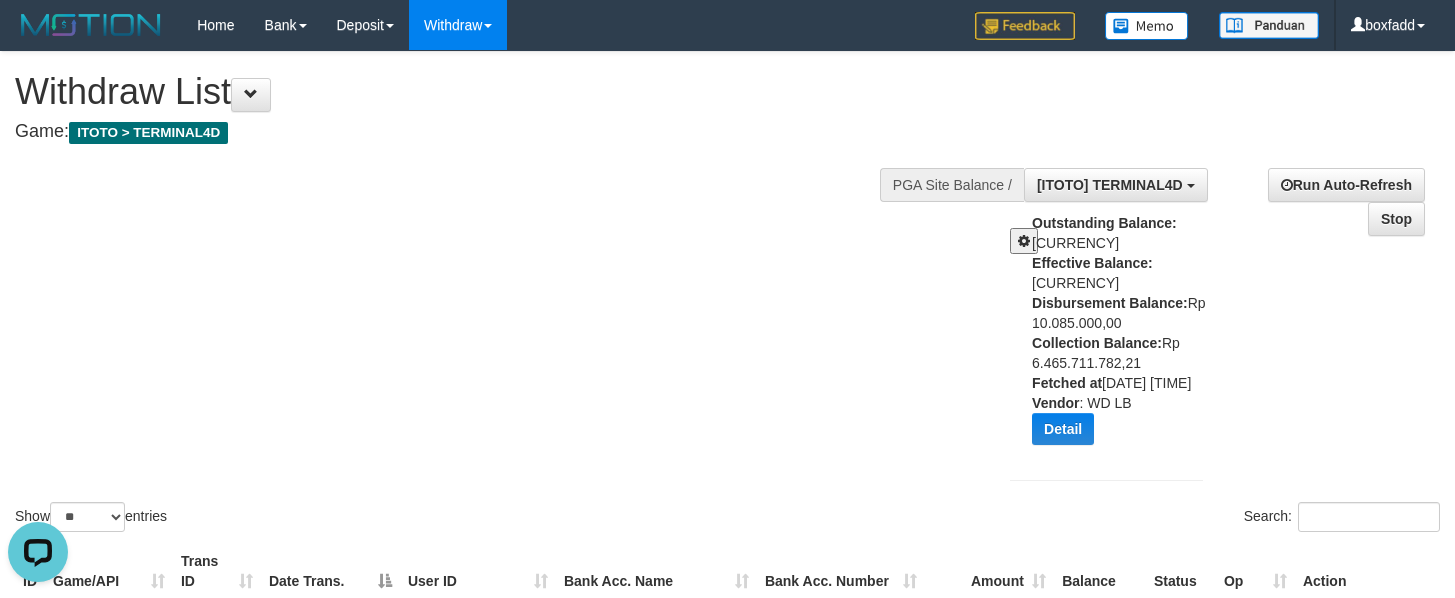 click on "Show  ** ** ** ***  entries Search:" at bounding box center [727, 294] 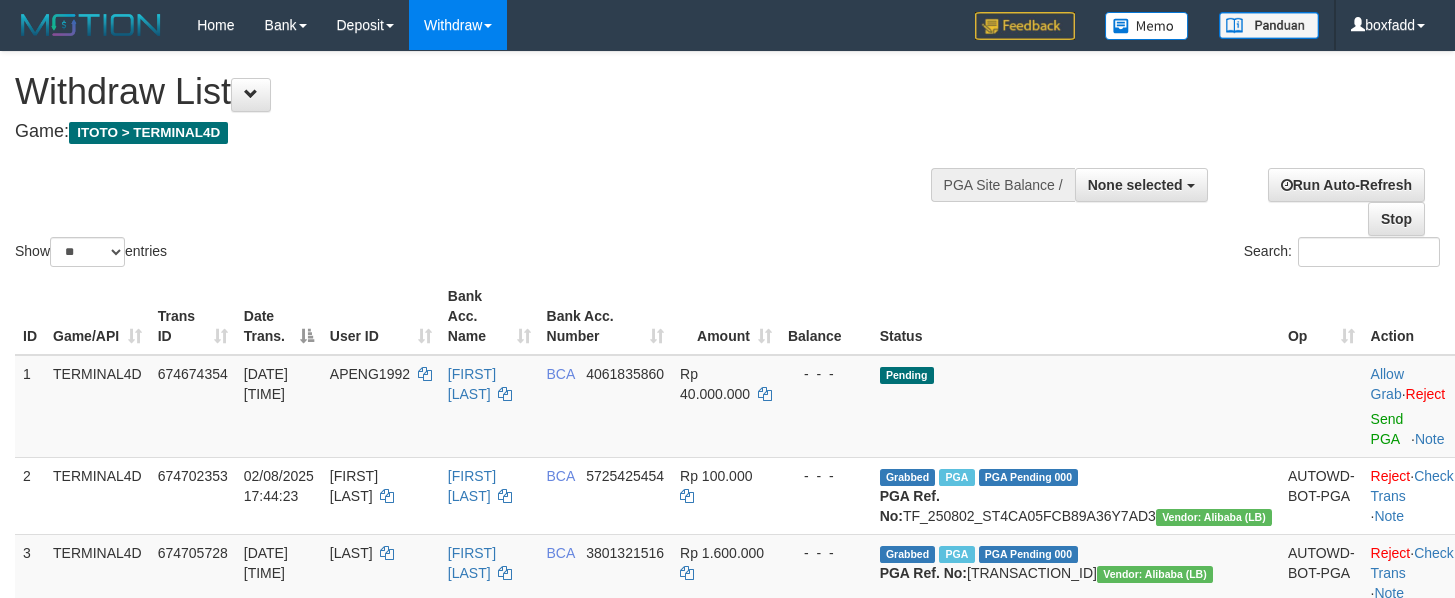 select 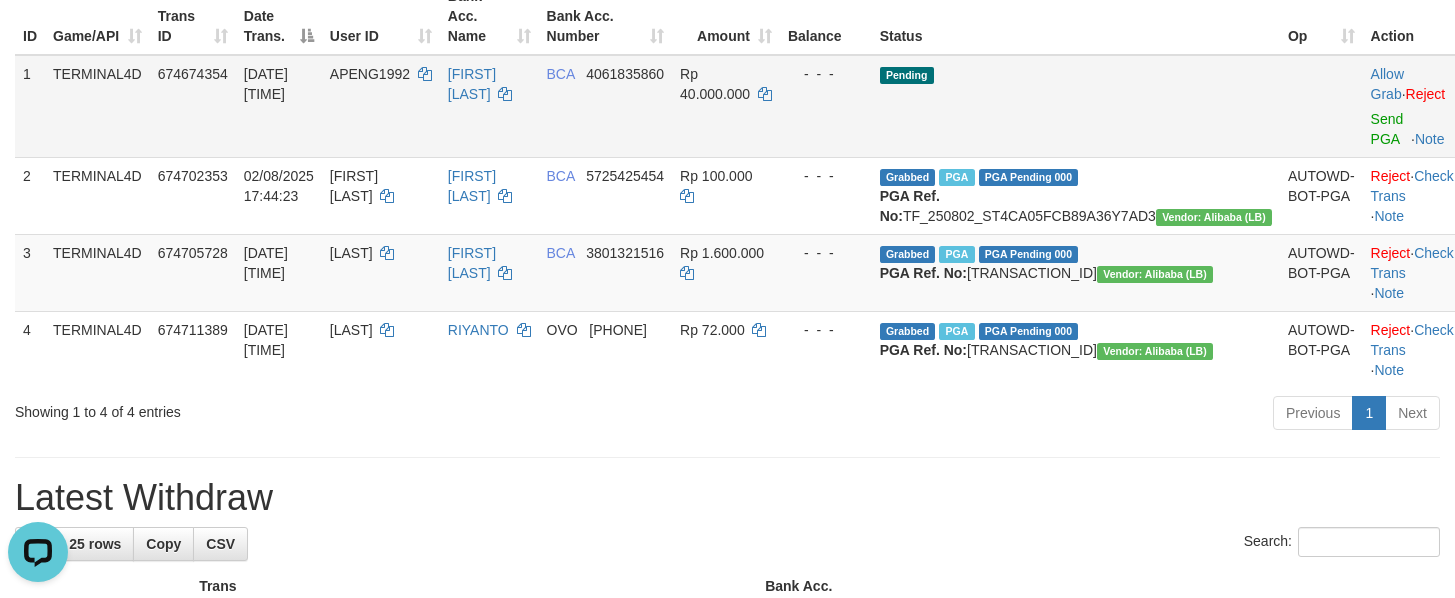 scroll, scrollTop: 0, scrollLeft: 0, axis: both 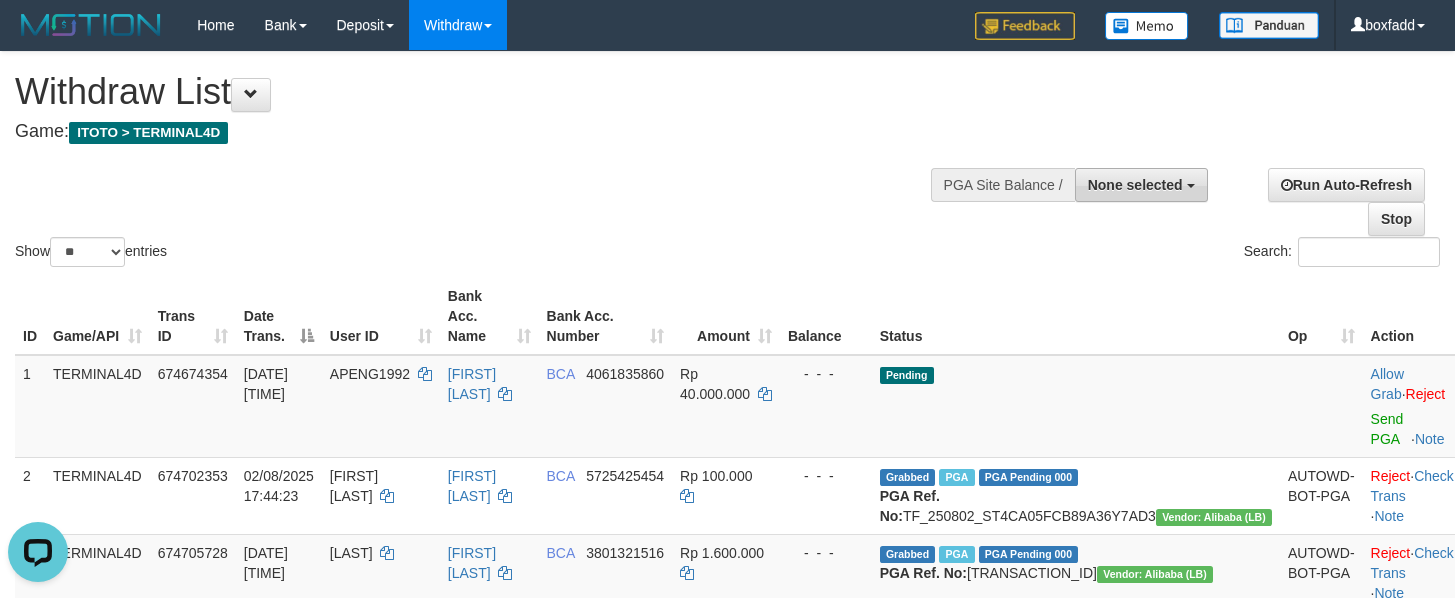click on "None selected" at bounding box center [1141, 185] 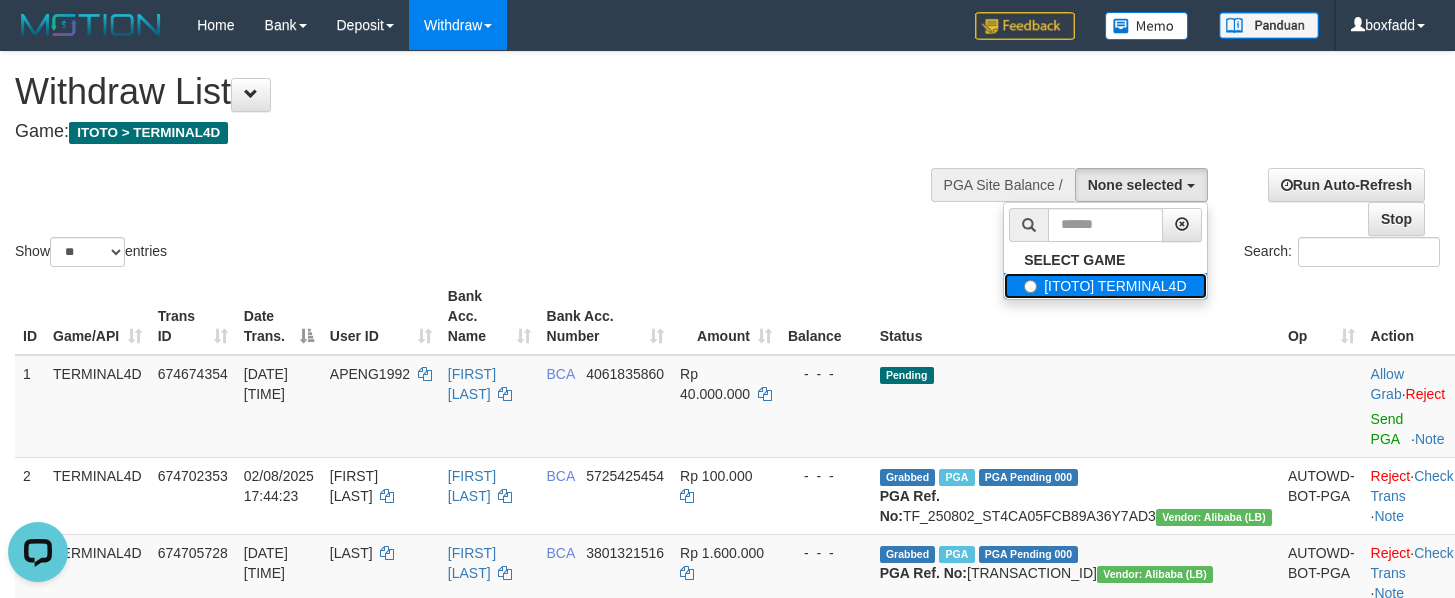 click on "[ITOTO] TERMINAL4D" at bounding box center [1105, 286] 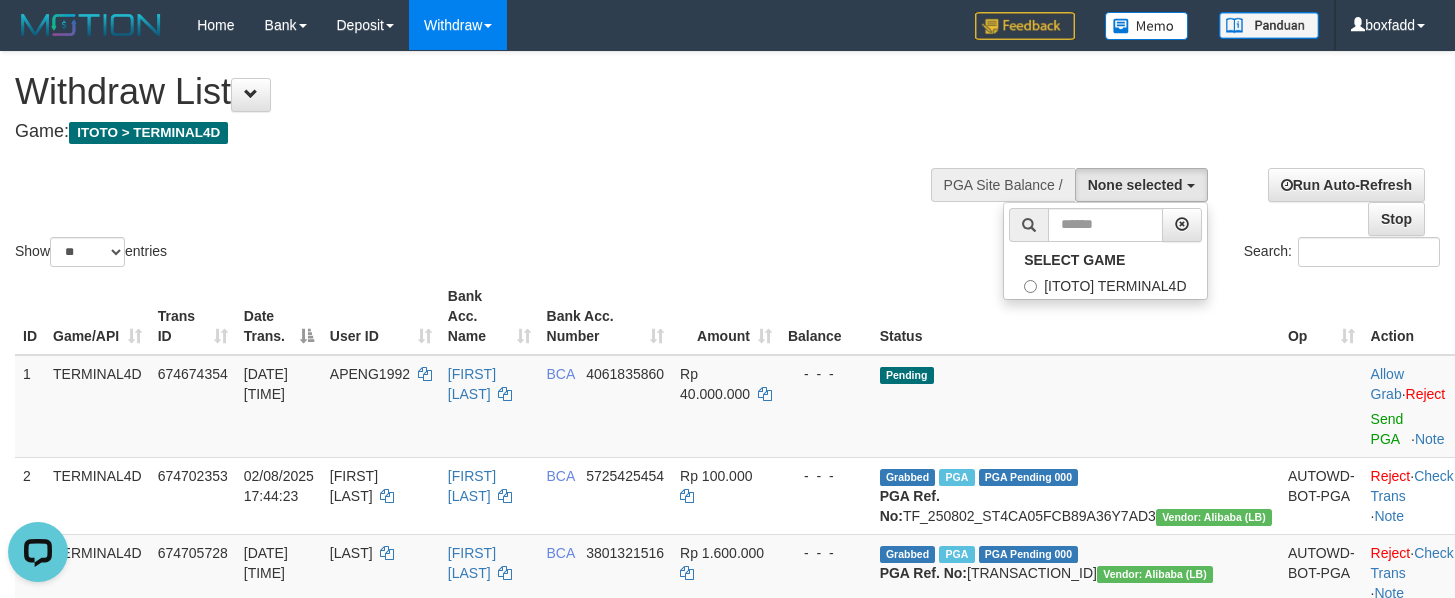 select on "****" 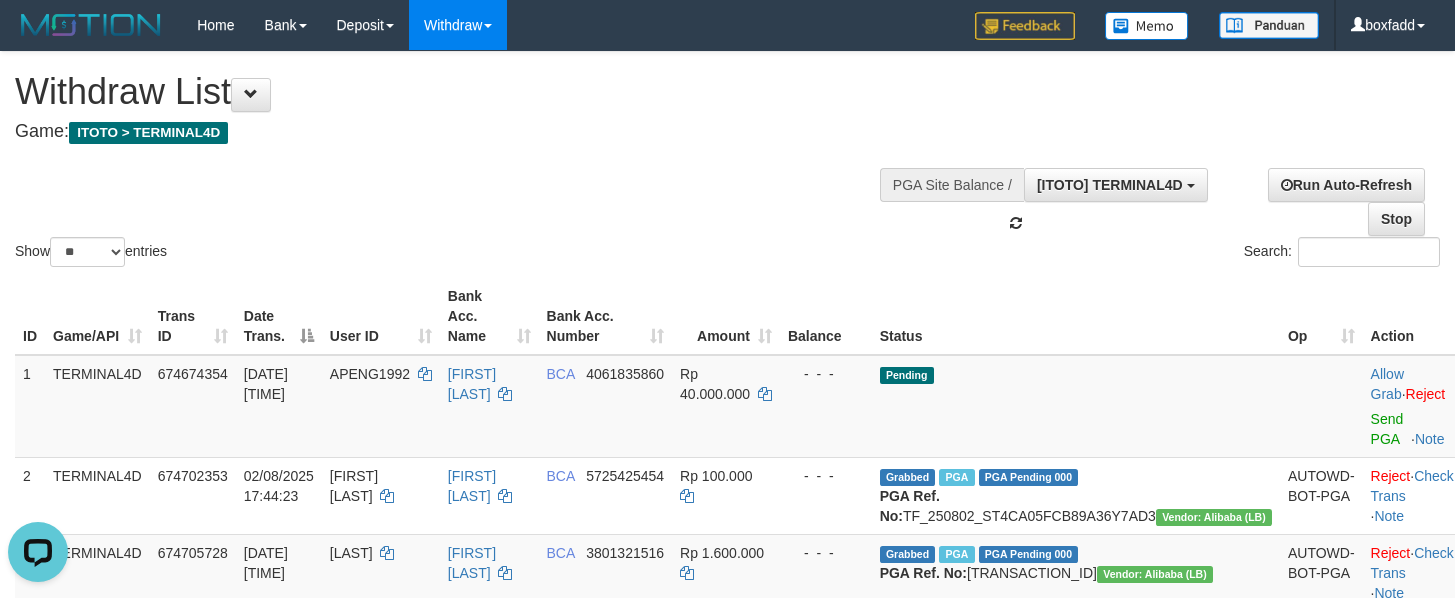 scroll, scrollTop: 18, scrollLeft: 0, axis: vertical 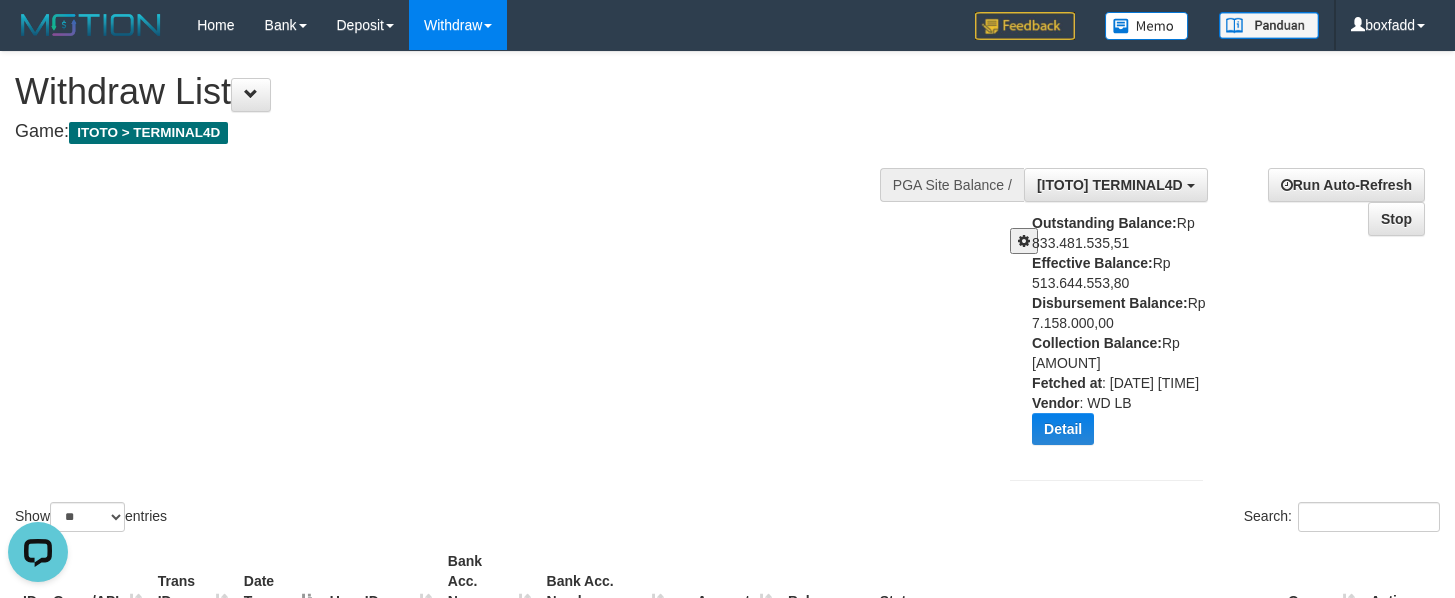click at bounding box center [1024, 241] 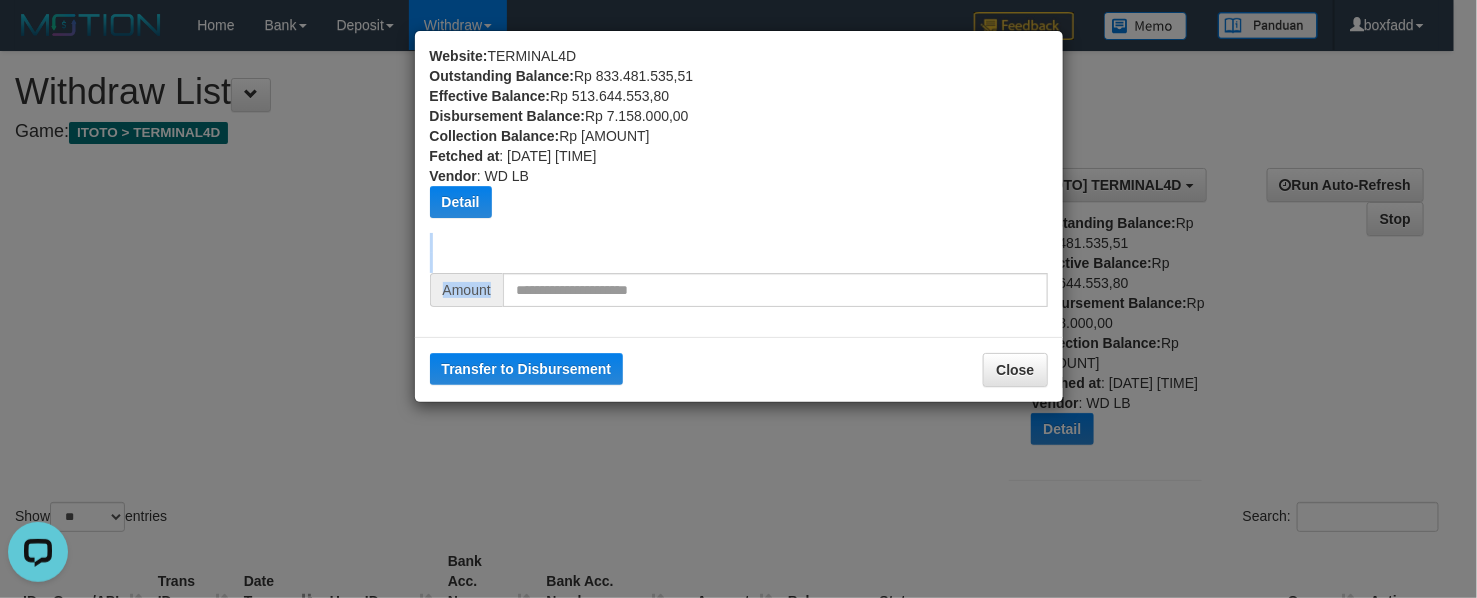 click on "Website:  TERMINAL4D
Outstanding Balance:  Rp 833.481.535,51
Effective Balance:  Rp 513.644.553,80
Disbursement Balance:  Rp 7.158.000,00
Collection Balance:  Rp 6.465.711.782,21
Fetched at : 2025-08-02 17:58:43
Vendor : WD LB
Detail
Vendor Name
Outstanding Balance
Effective Balance
Disbursment Balance
Collection Balance
Grape
Rp 426.915.603,09
Rp 5.939.031,87
Rp -209.000,00
Rp 978.443.320,85
Alibaba
Rp 401.002.762,67
Rp 489.231.629,23
Rp 7.730.000,00
Rp 4.243.453.625,58
Rp 0,00" at bounding box center [739, 184] 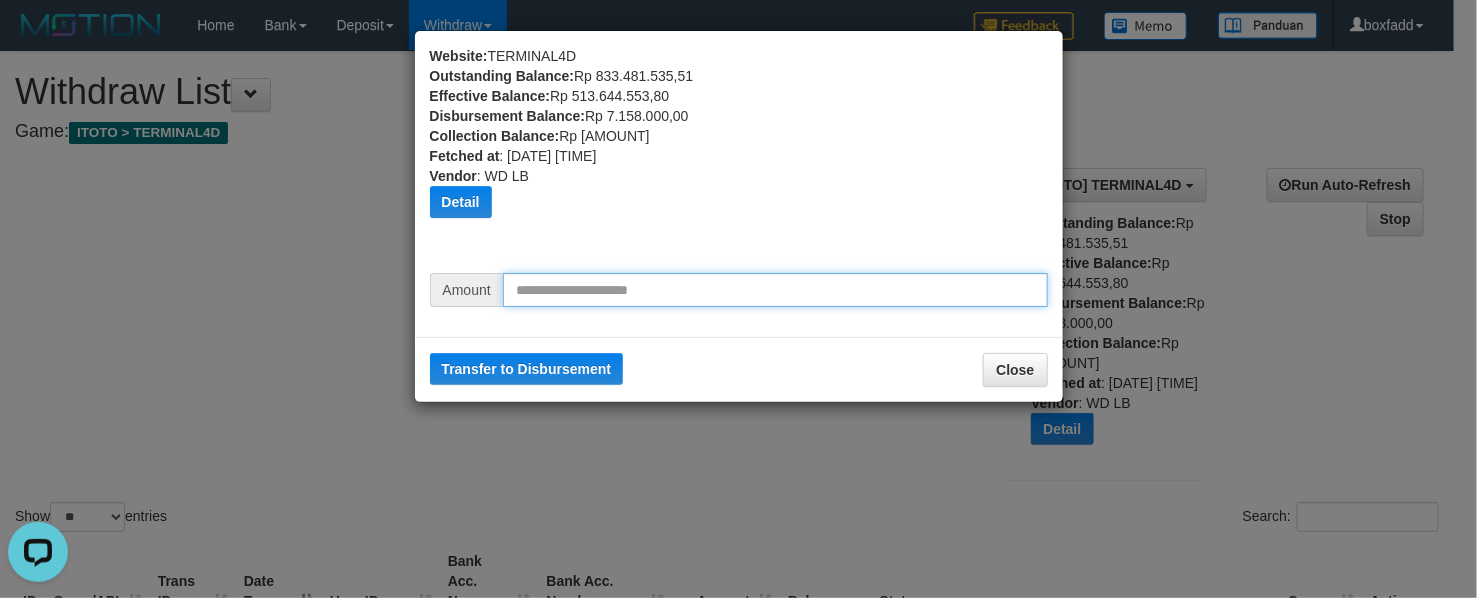 click at bounding box center [775, 290] 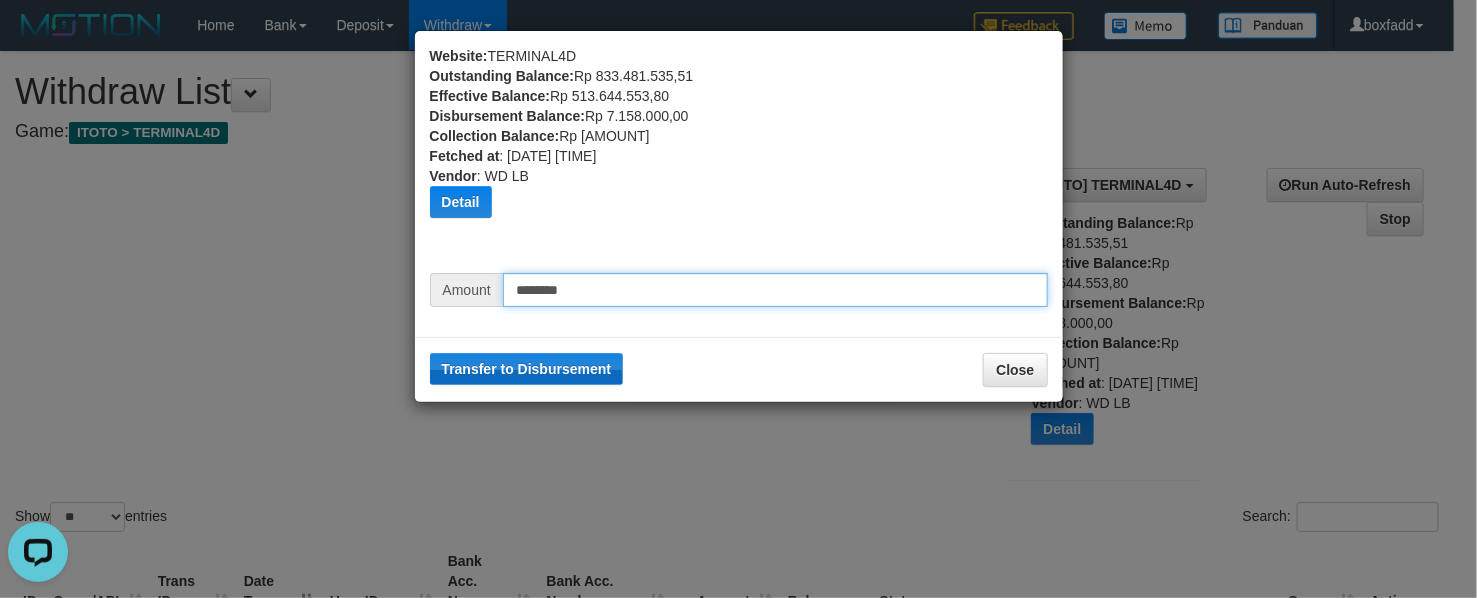 type on "********" 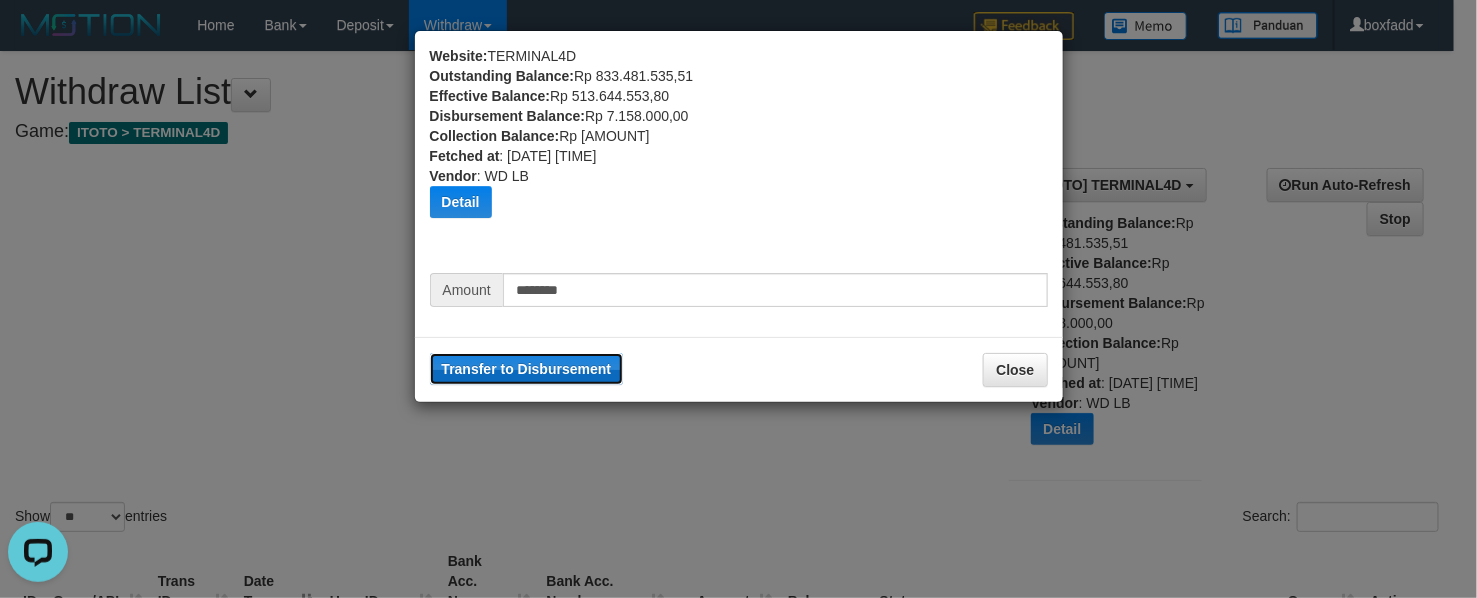 click on "Transfer to Disbursement" at bounding box center (527, 369) 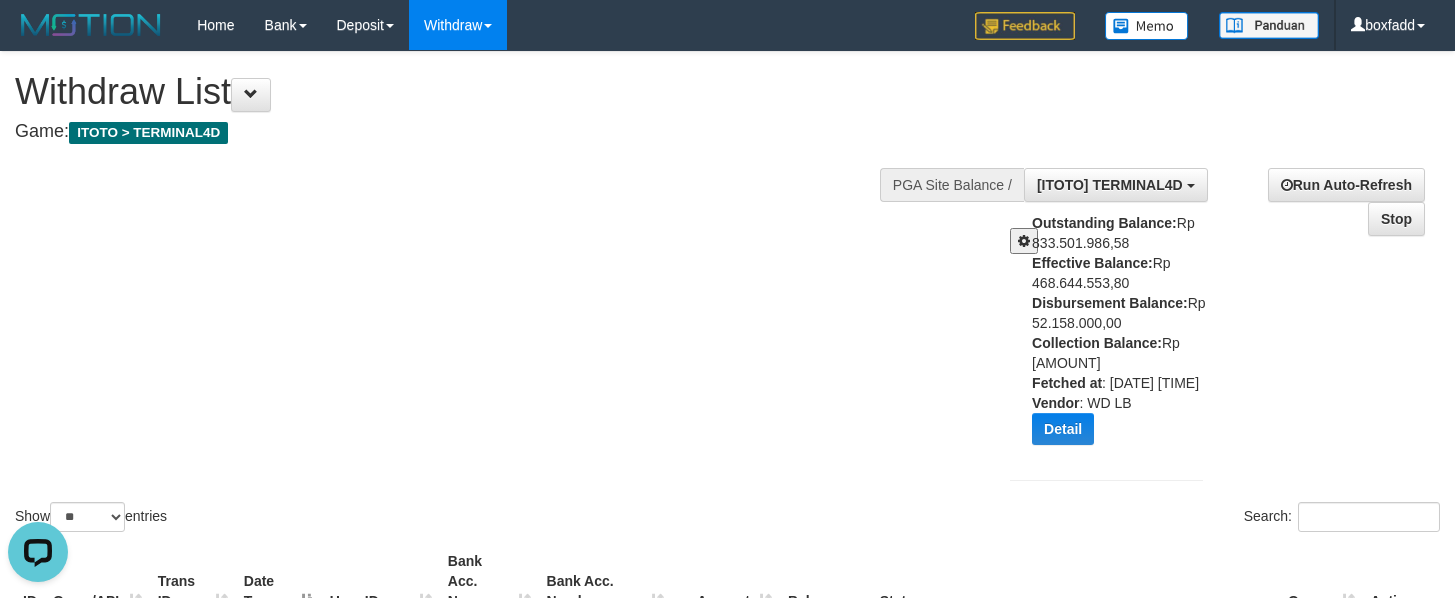 click at bounding box center [1024, 241] 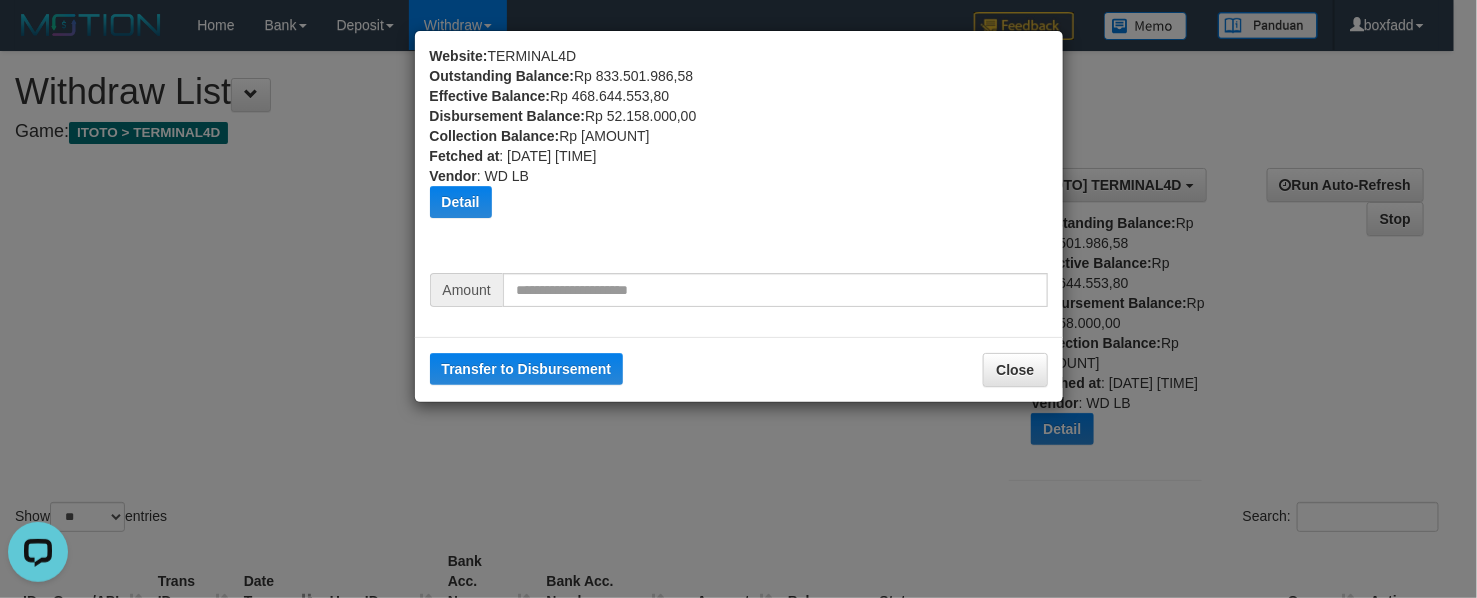 click on "Website:  TERMINAL4D
Outstanding Balance:  Rp 833.501.986,58
Effective Balance:  Rp 468.644.553,80
Disbursement Balance:  Rp 52.158.000,00
Collection Balance:  Rp 6.465.711.782,21
Fetched at : 2025-08-02 17:59:11
Vendor : WD LB
Detail
Vendor Name
Outstanding Balance
Effective Balance
Disbursment Balance
Collection Balance
Grape
Rp 426.915.603,09
Rp 5.939.031,87
Rp -209.000,00
Rp 978.443.320,85
Alibaba
Rp 401.002.762,67
Rp 444.231.629,23
Rp 52.730.000,00
Rp 4.243.453.625,58" at bounding box center [739, 159] 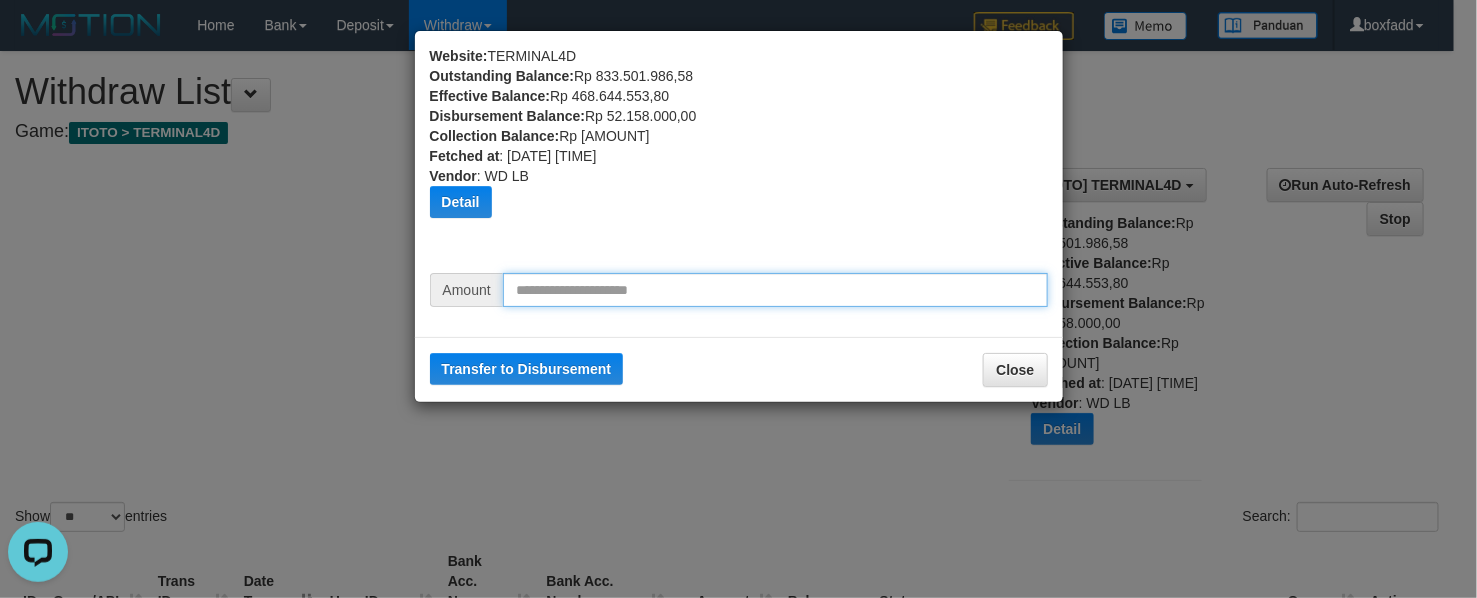 click at bounding box center [775, 290] 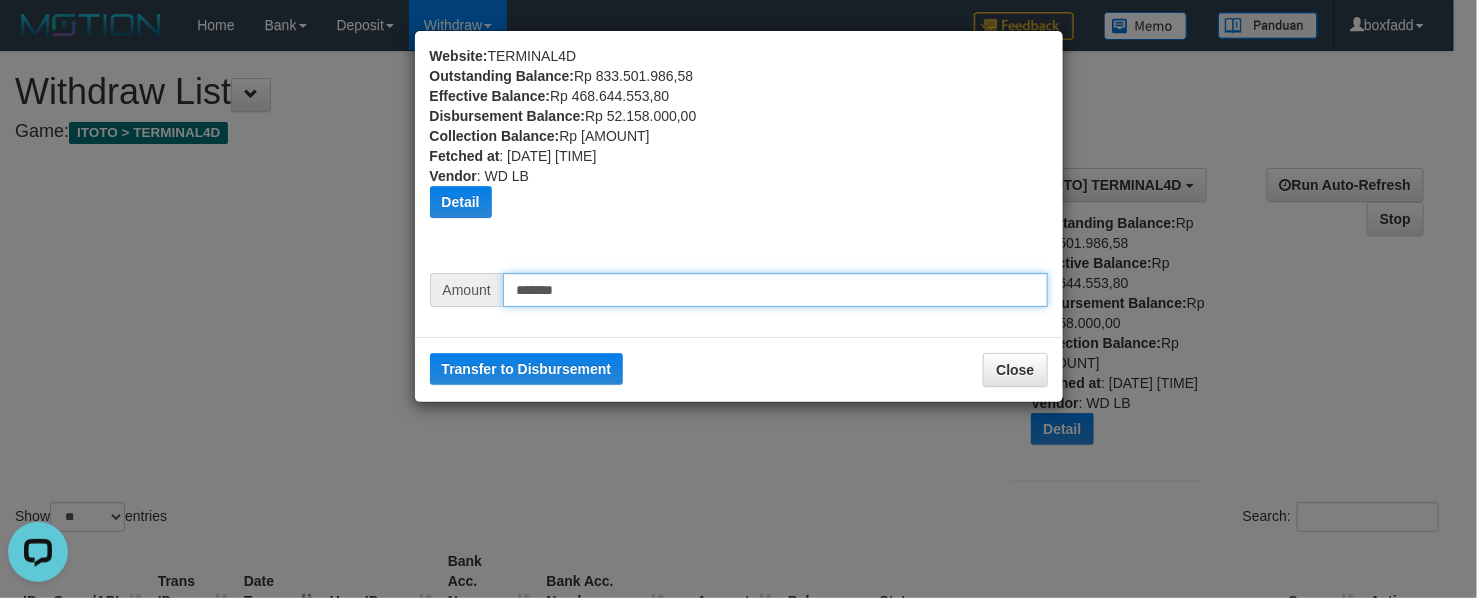 click on "*******" at bounding box center (775, 290) 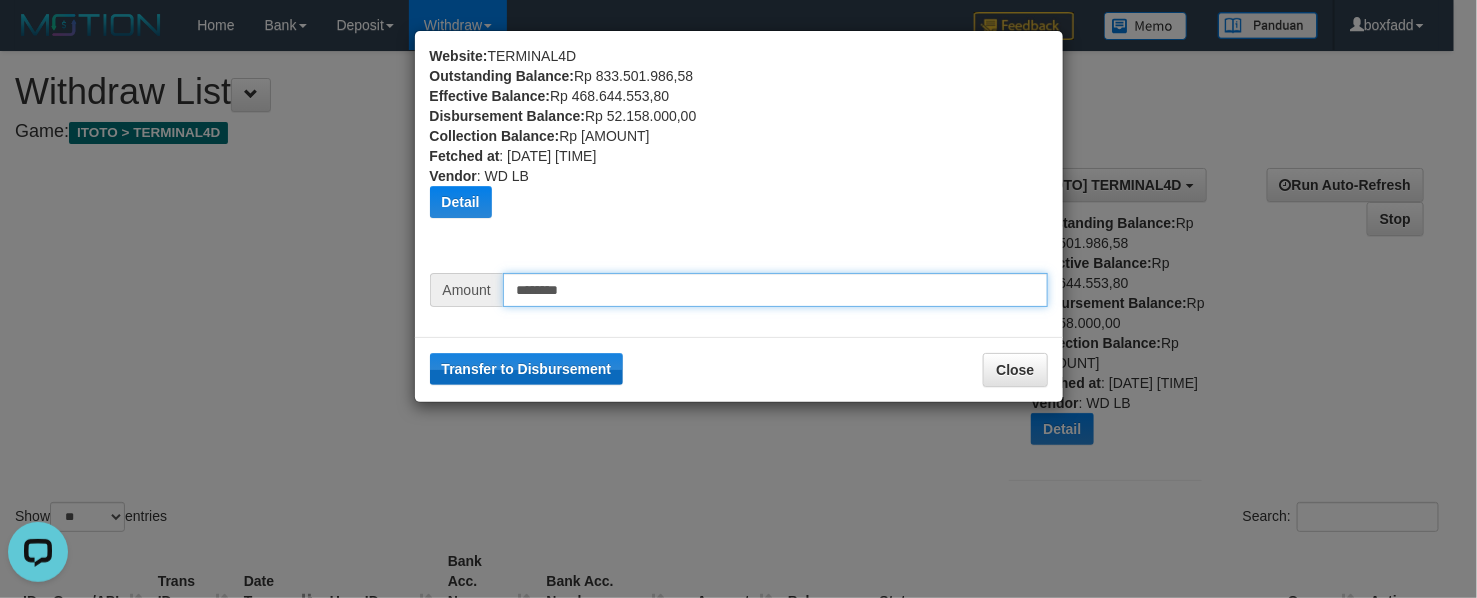 type on "********" 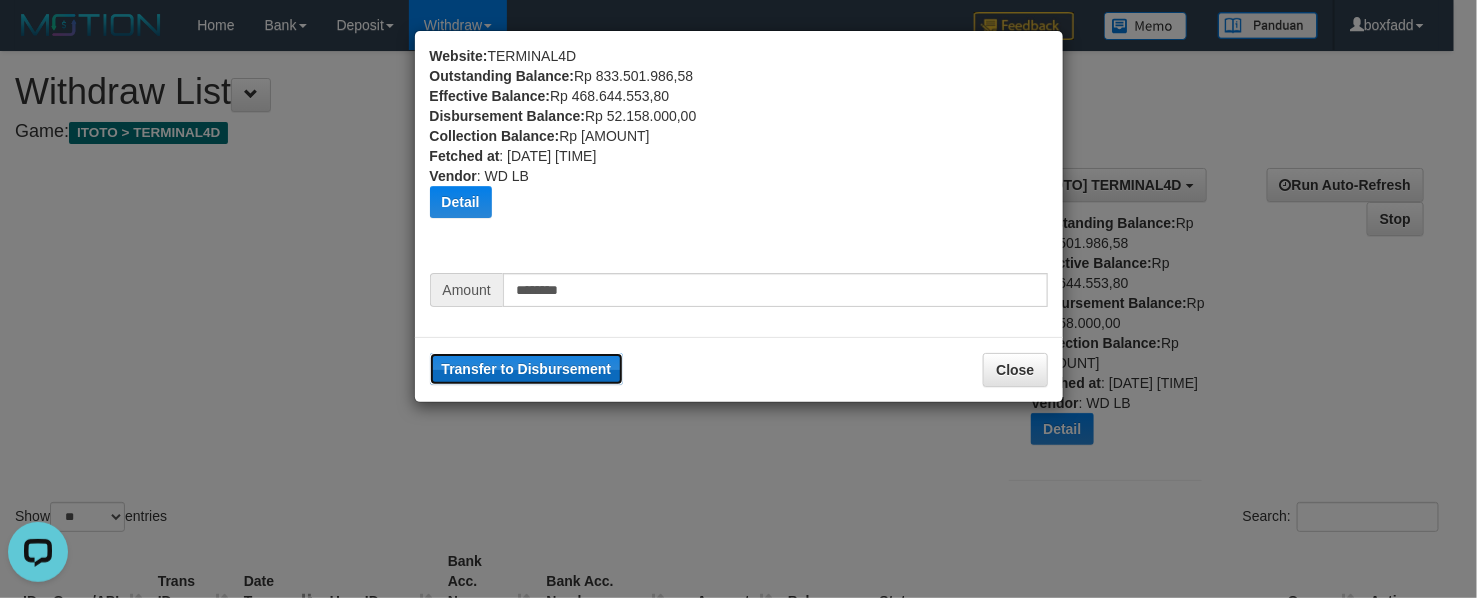 click on "Transfer to Disbursement" at bounding box center [527, 369] 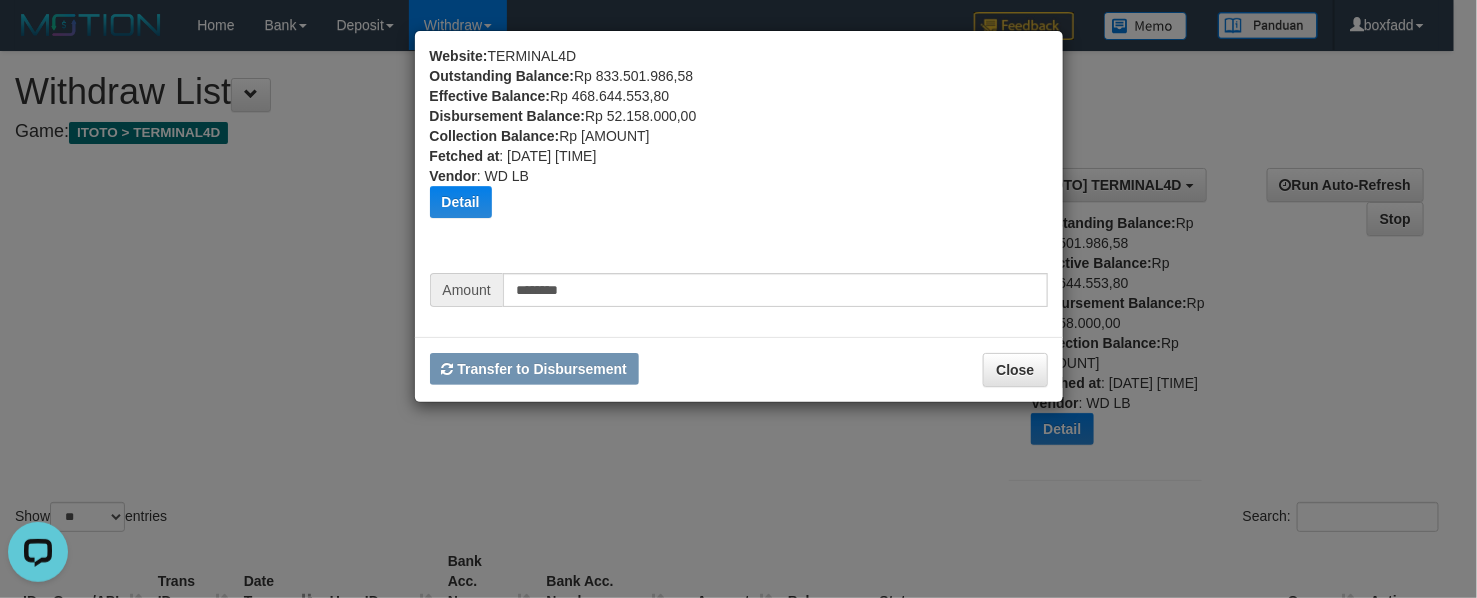 type 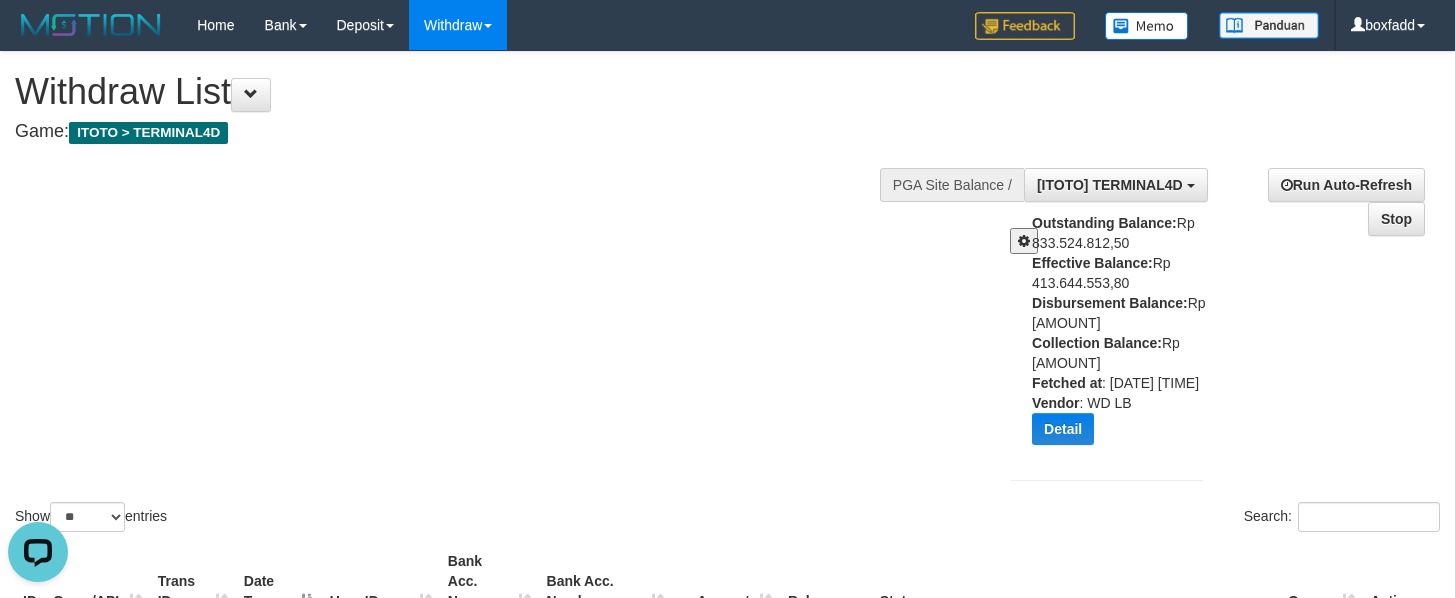 drag, startPoint x: 642, startPoint y: 355, endPoint x: 609, endPoint y: 40, distance: 316.72385 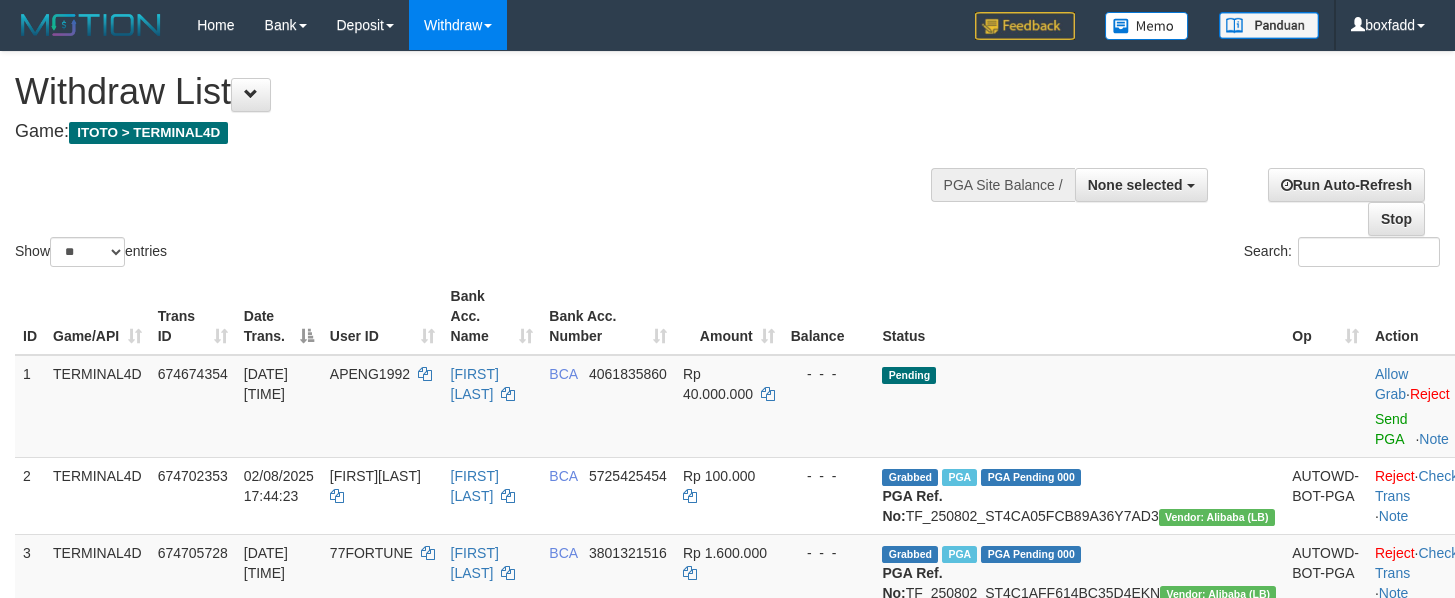 select 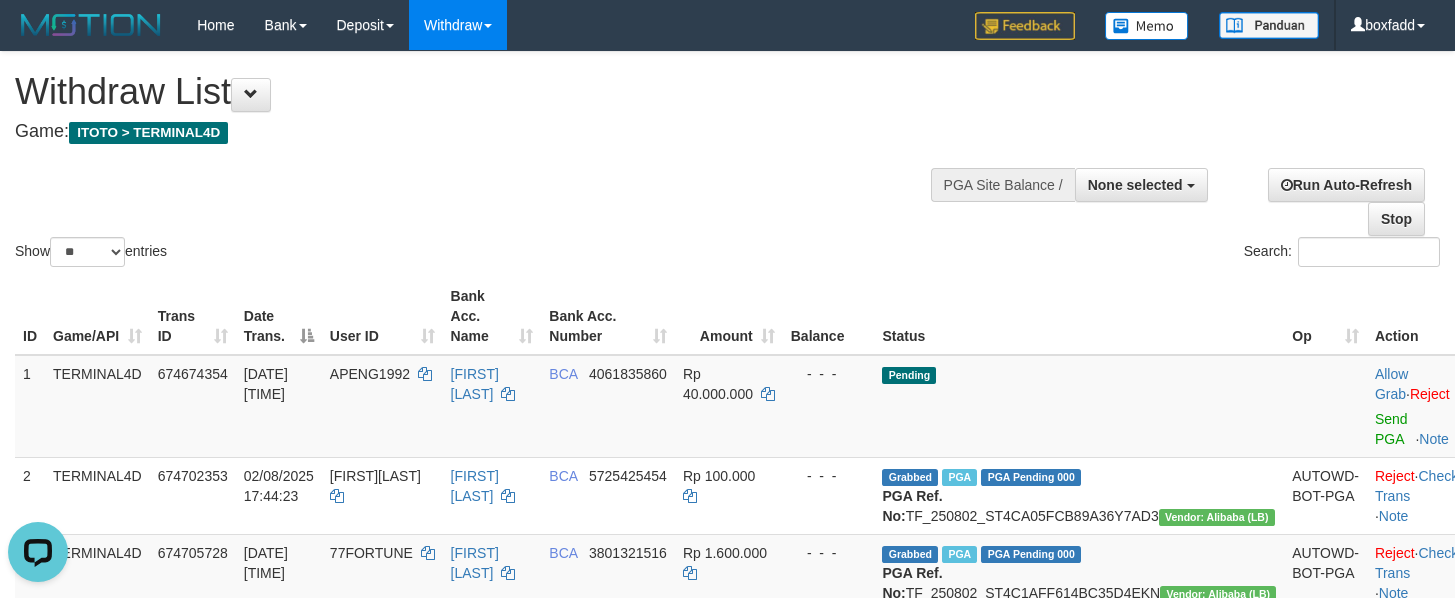 scroll, scrollTop: 0, scrollLeft: 0, axis: both 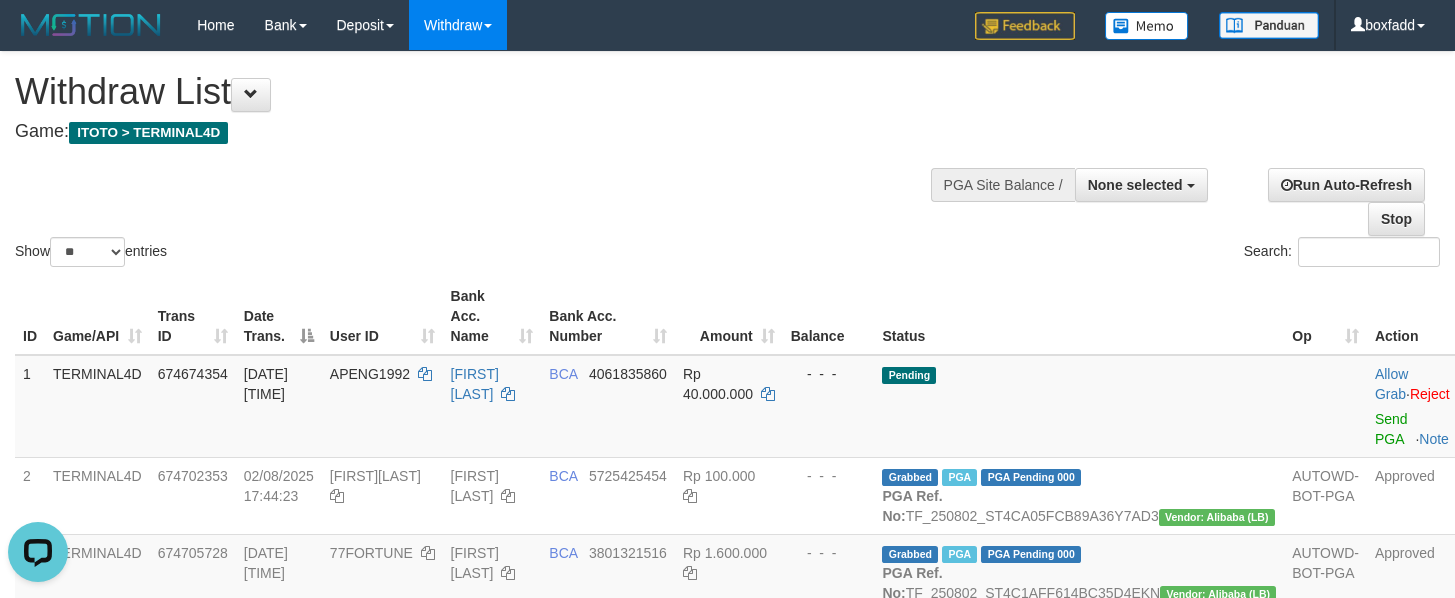click on "Show  ** ** ** ***  entries Search:" at bounding box center (727, 161) 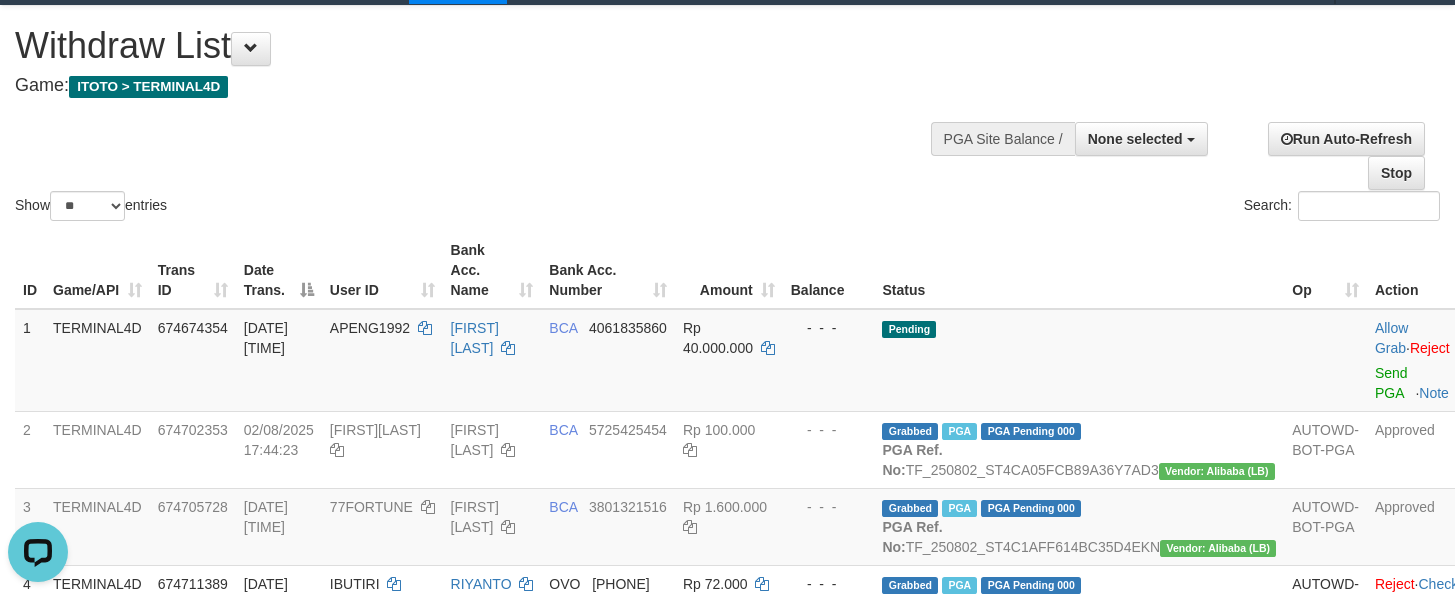 scroll, scrollTop: 0, scrollLeft: 0, axis: both 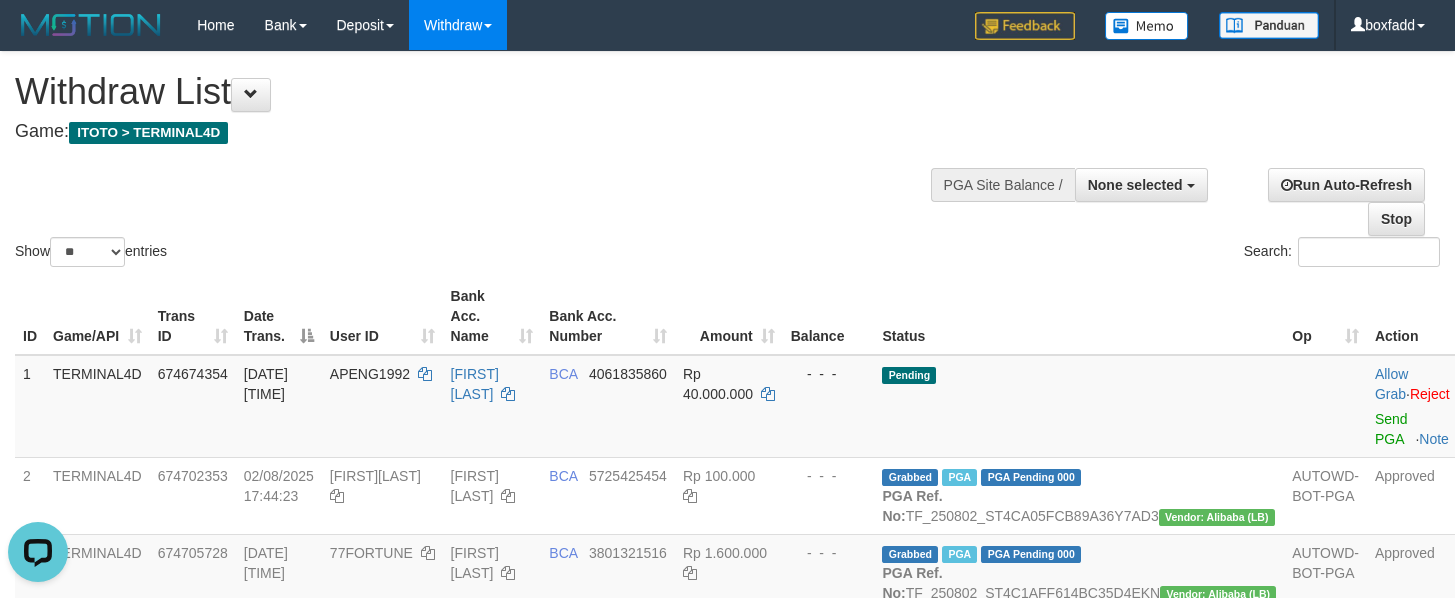 click on "Show  ** ** ** ***  entries Search:" at bounding box center (727, 161) 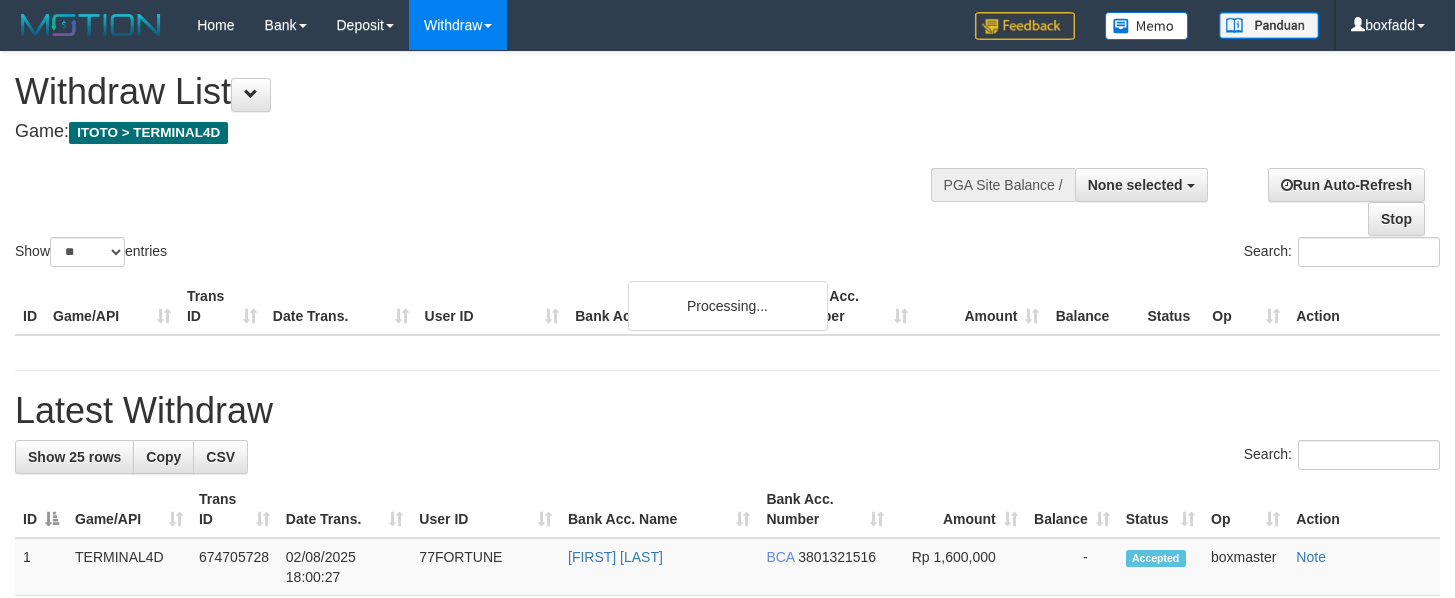 select 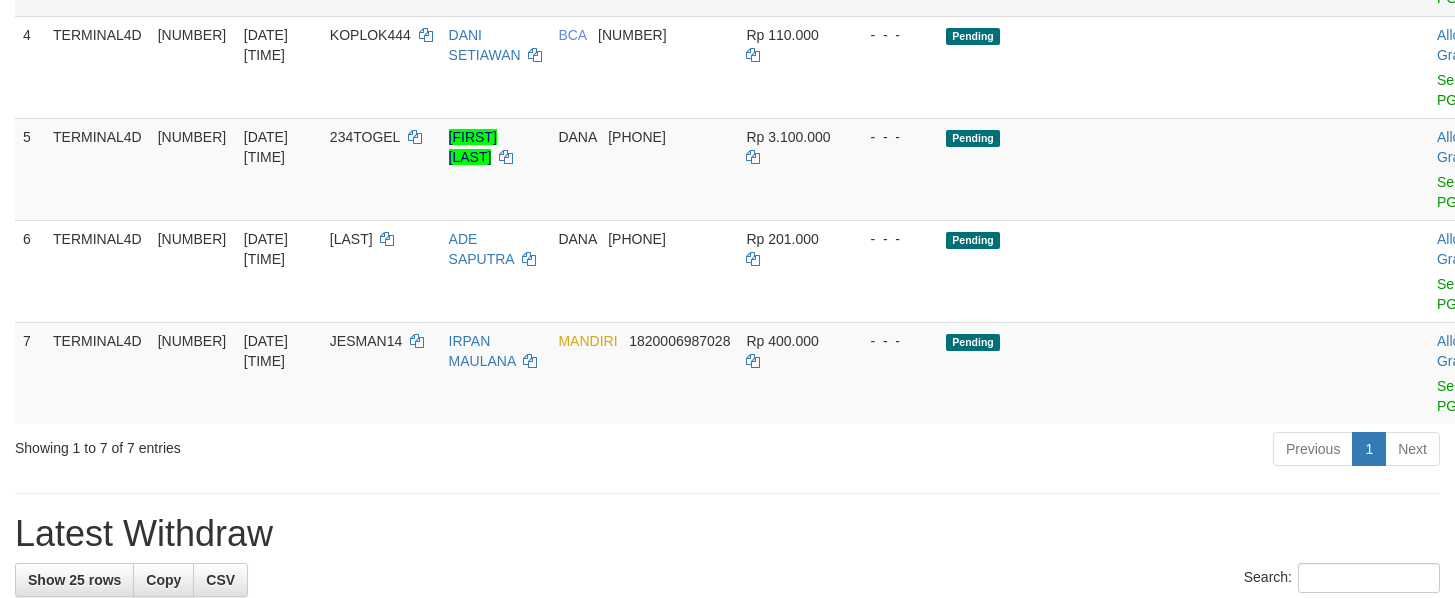 scroll, scrollTop: 190, scrollLeft: 0, axis: vertical 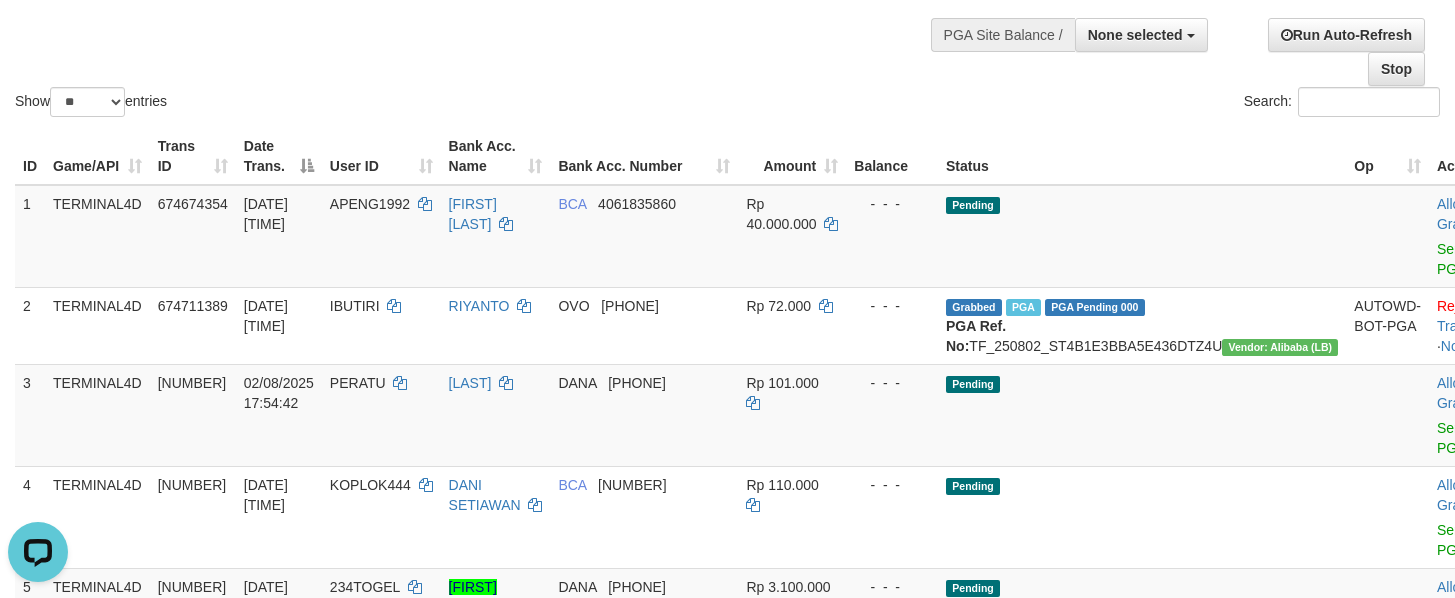 click on "Search:" at bounding box center [1092, 104] 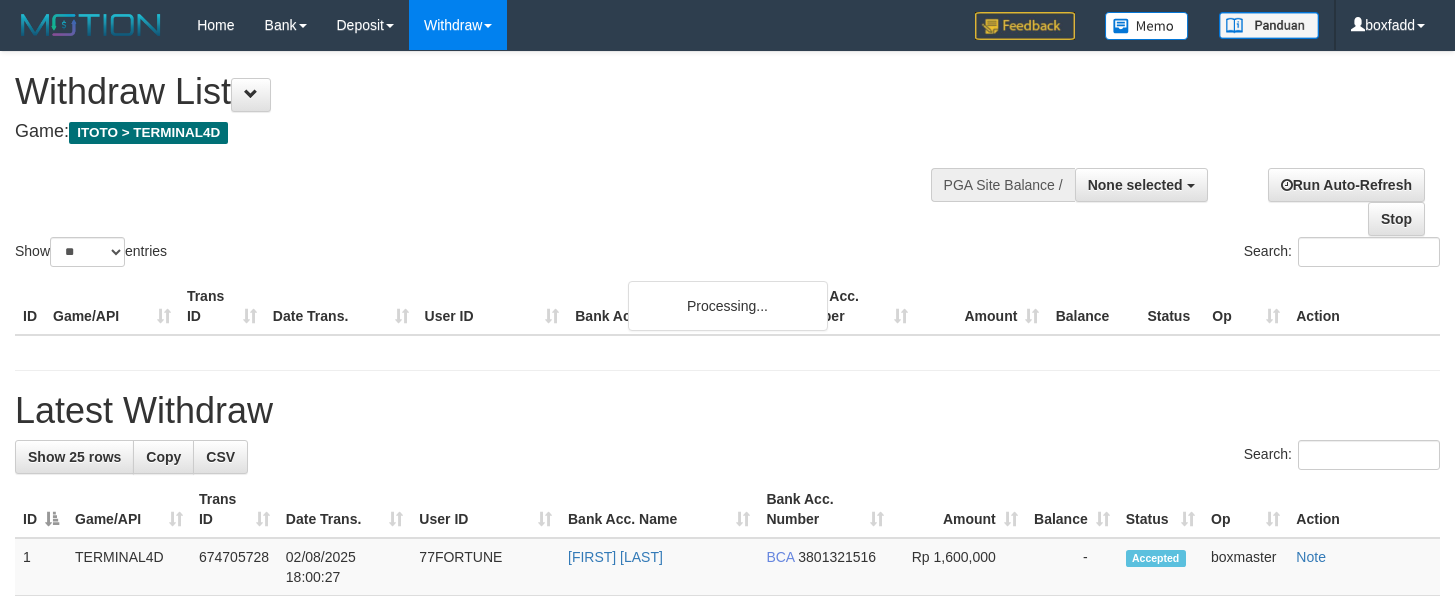 select 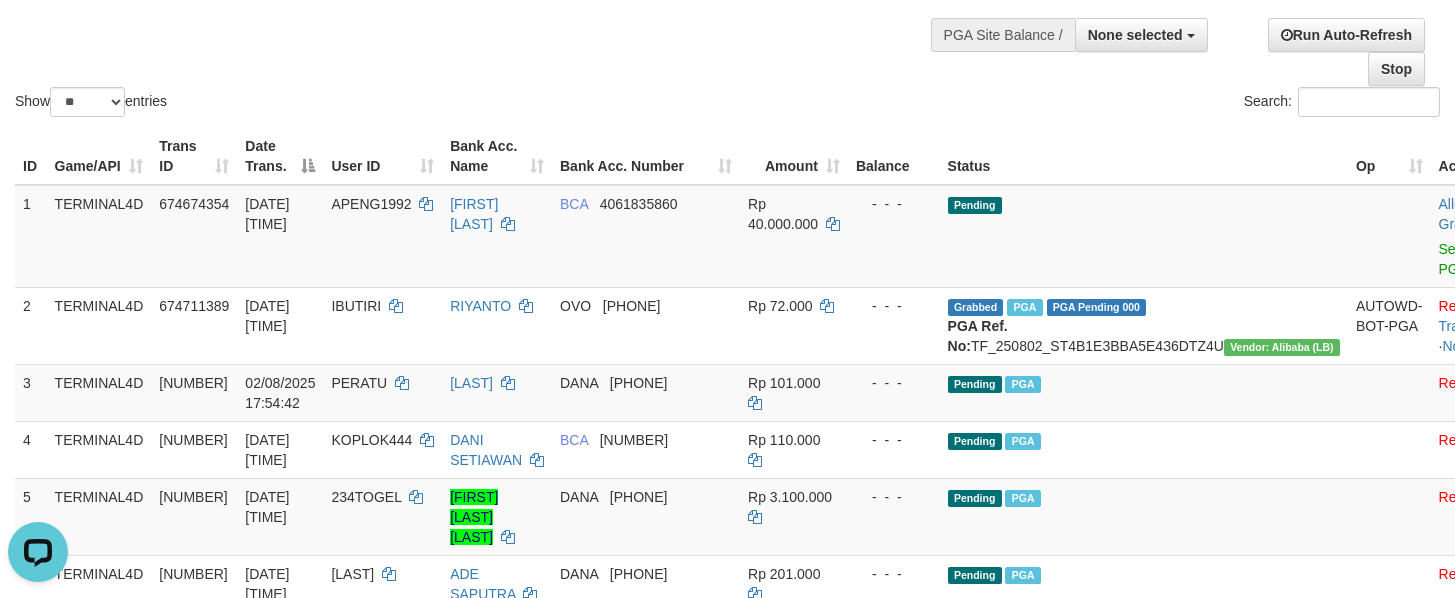 scroll, scrollTop: 0, scrollLeft: 0, axis: both 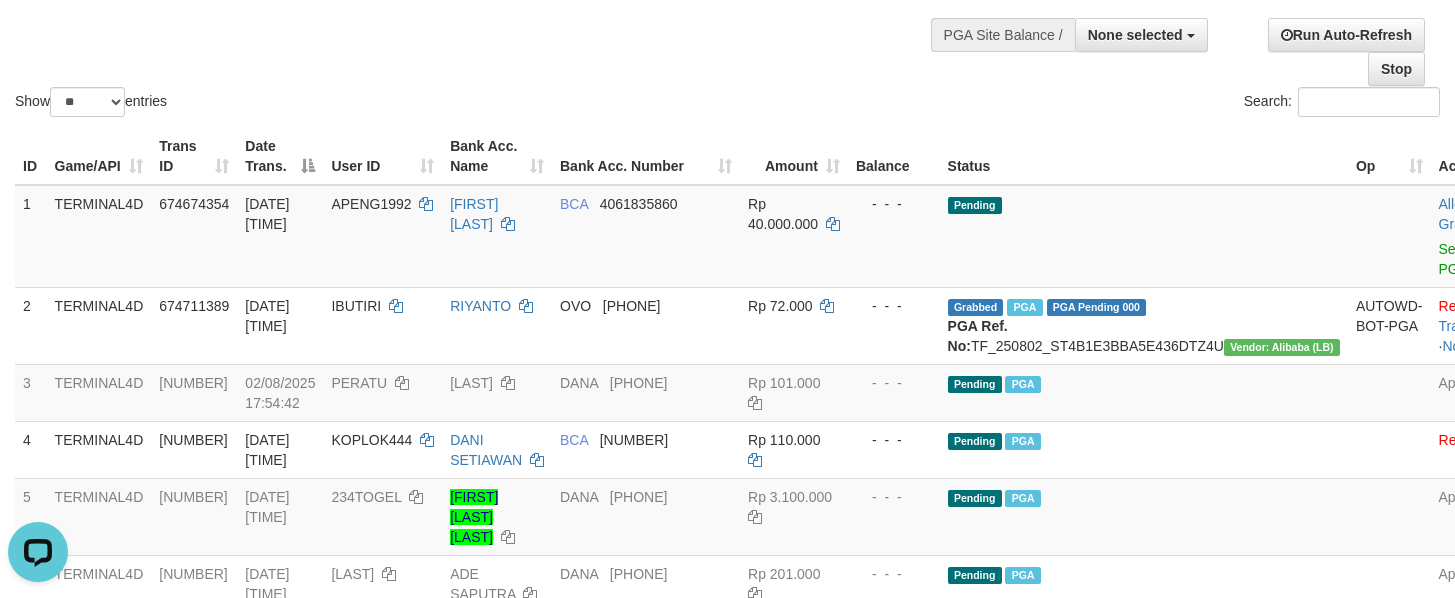 click on "Status" at bounding box center (1144, 156) 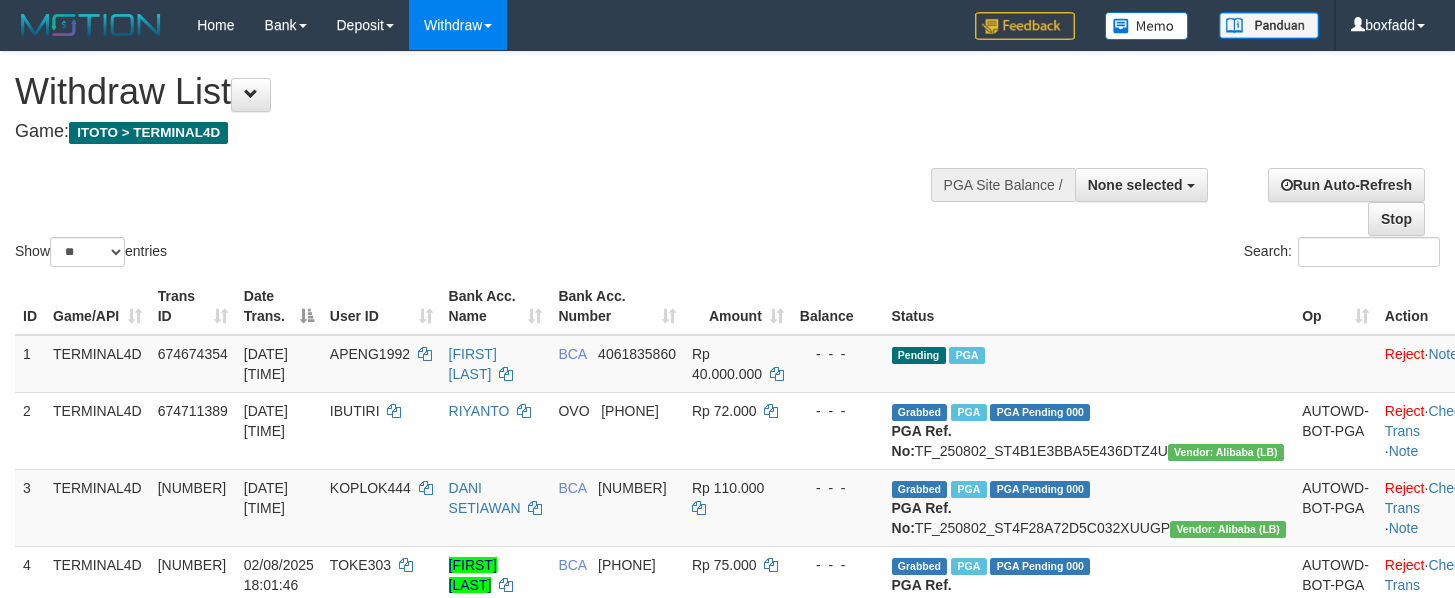 select 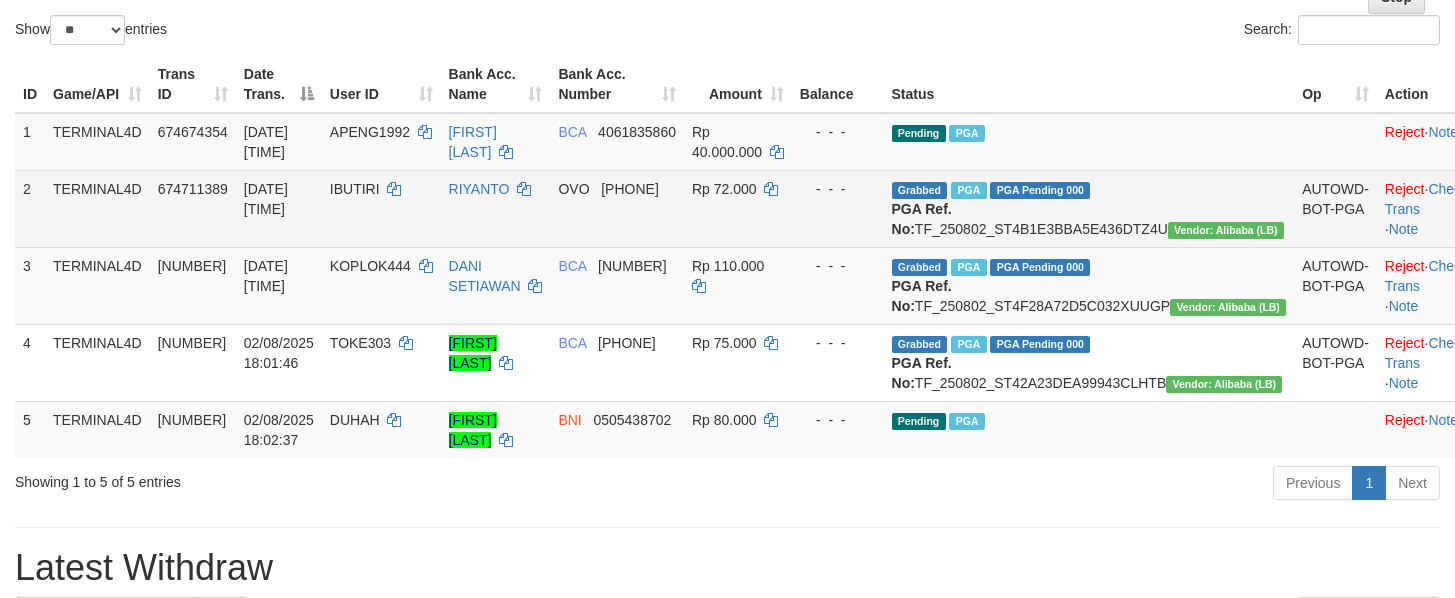 scroll, scrollTop: 150, scrollLeft: 0, axis: vertical 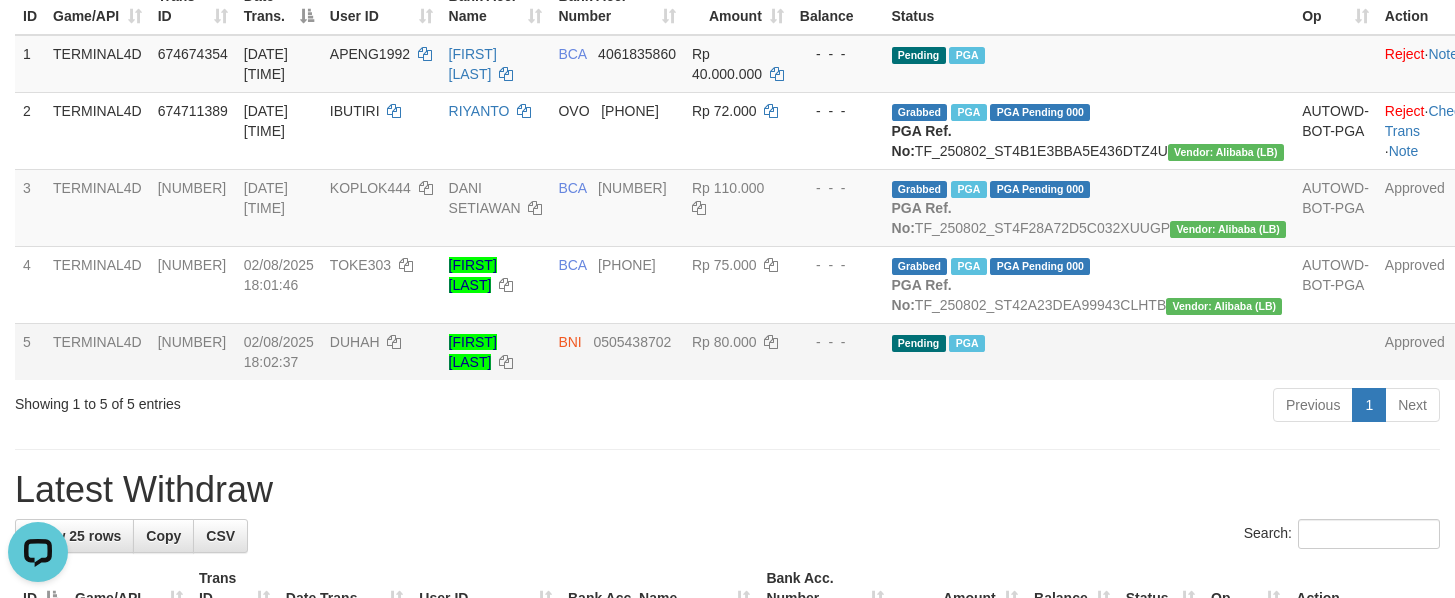 click on "-  -  -" at bounding box center [838, 351] 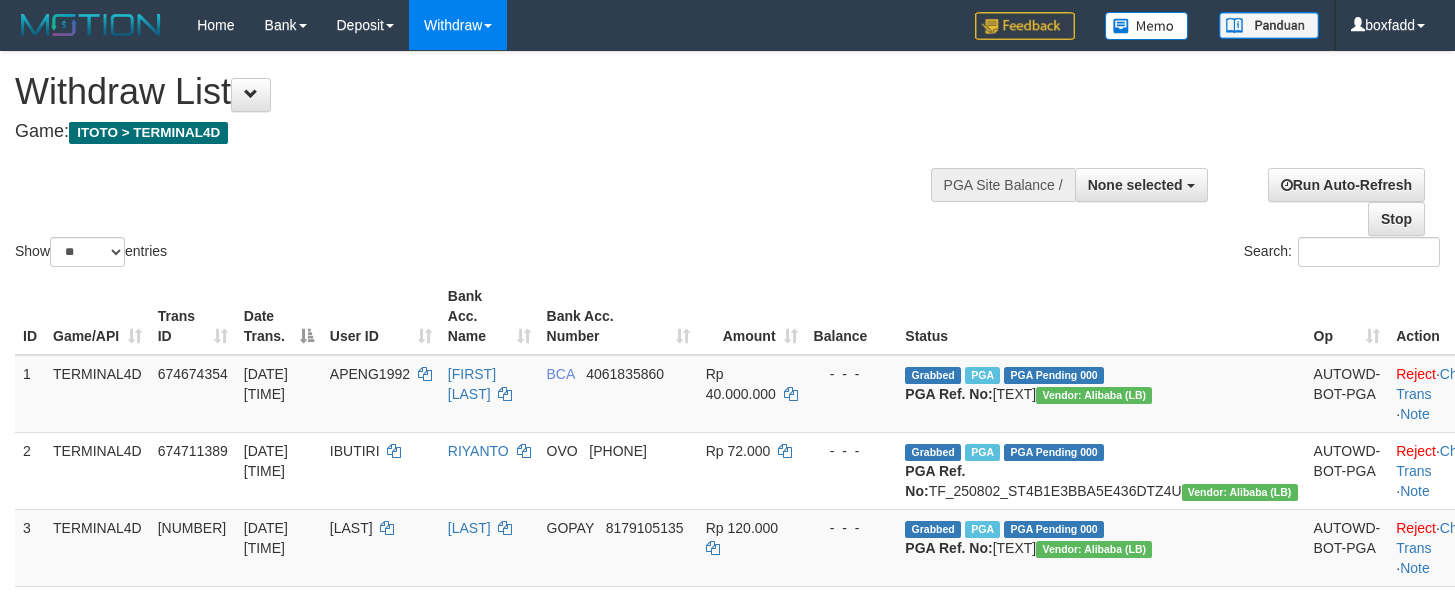 select 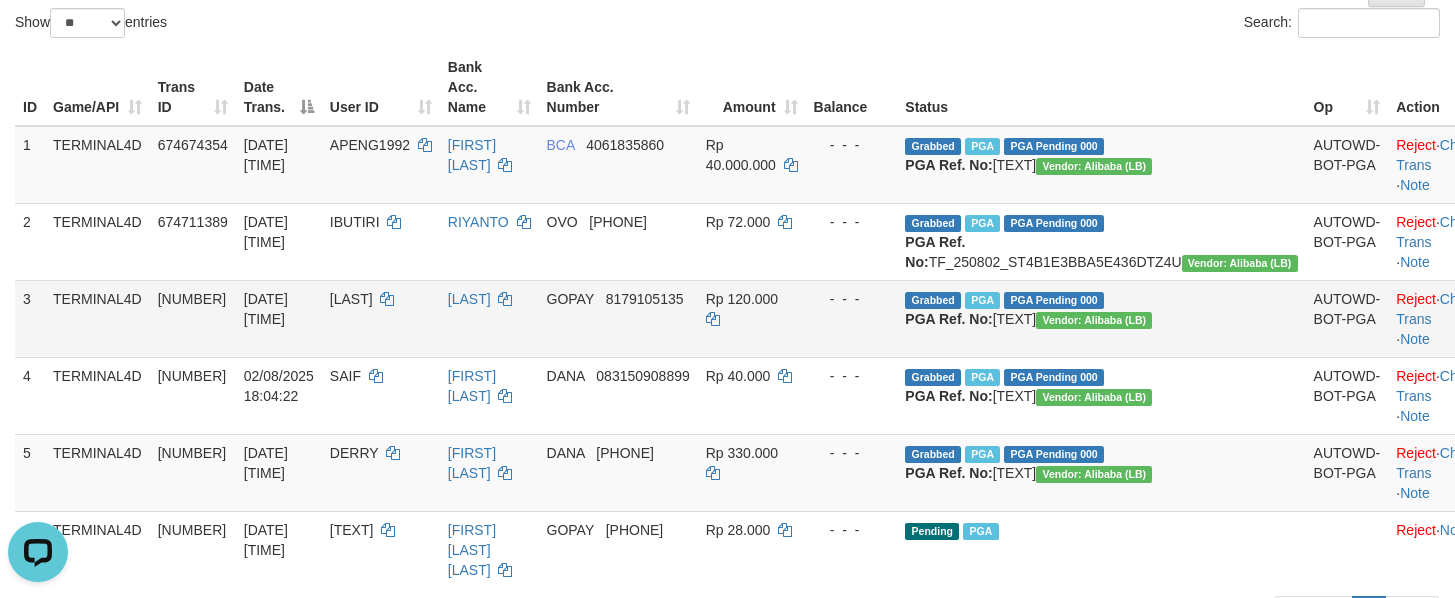 scroll, scrollTop: 0, scrollLeft: 0, axis: both 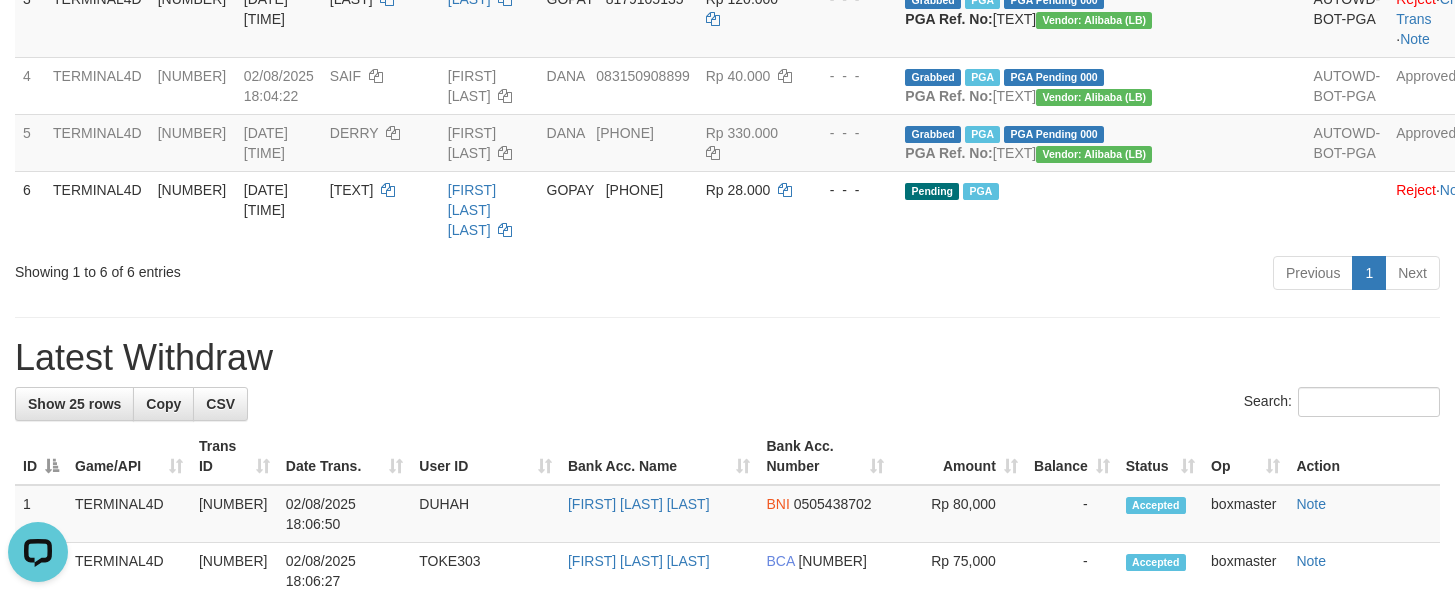 click on "Previous 1 Next" at bounding box center (1030, 275) 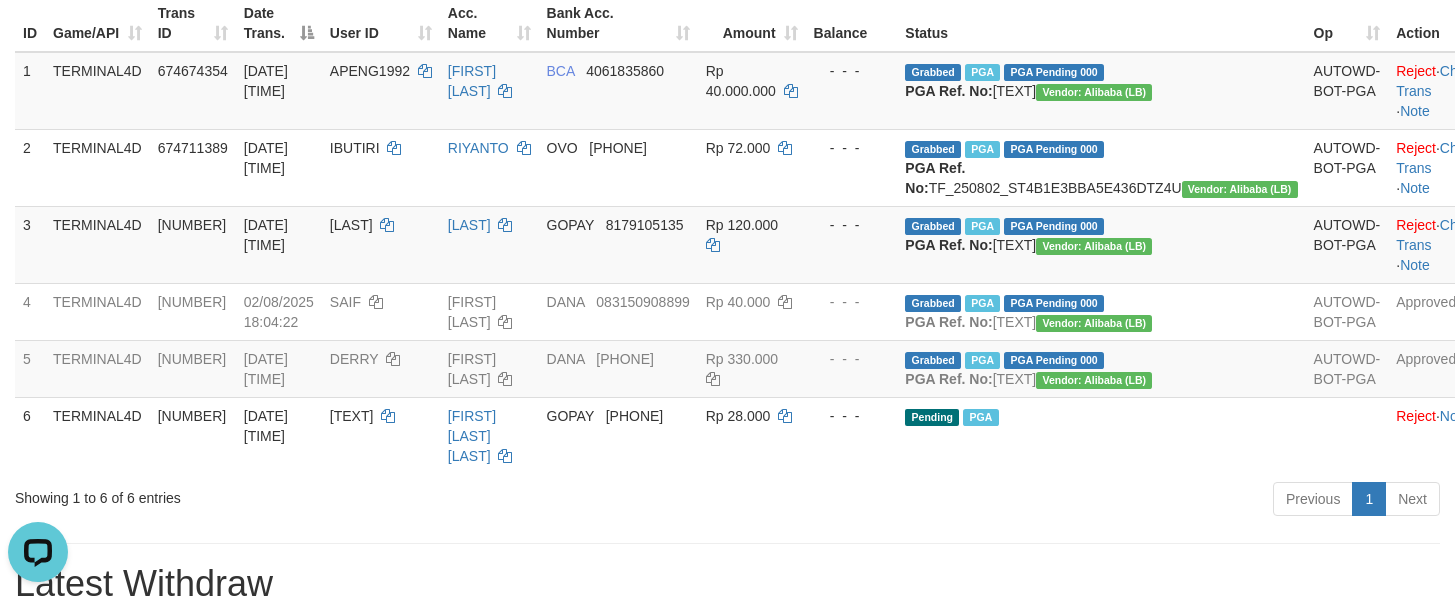 scroll, scrollTop: 229, scrollLeft: 0, axis: vertical 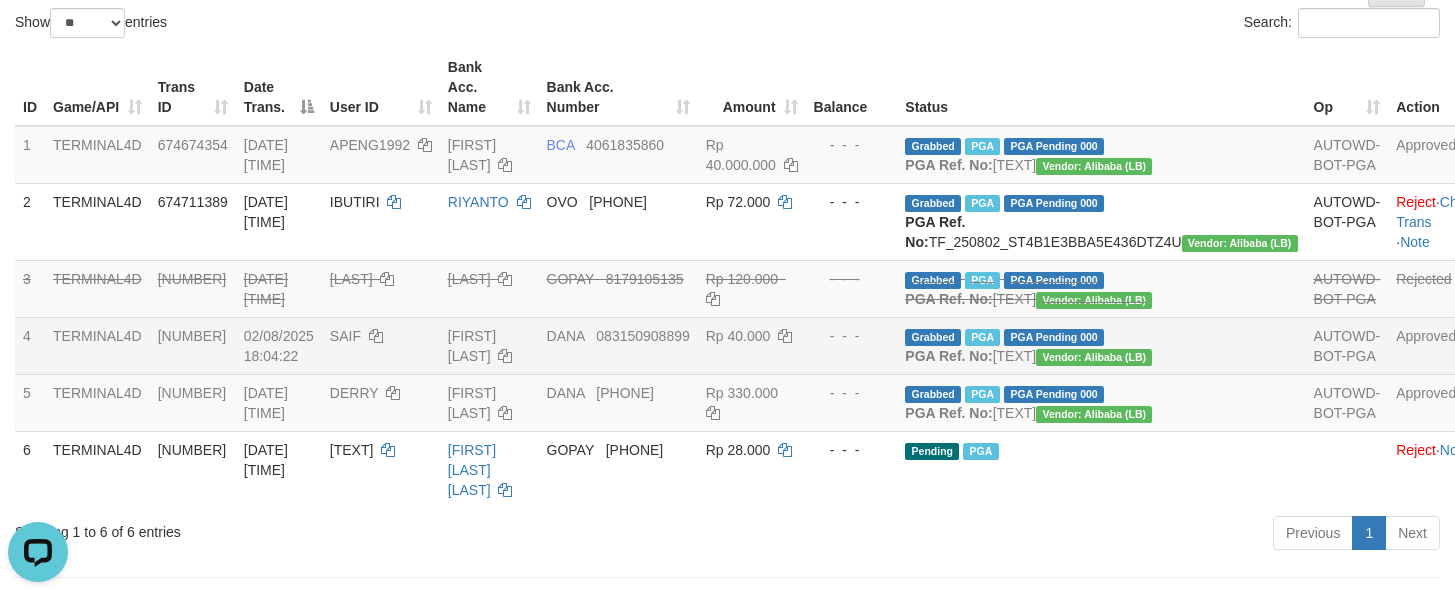 click on "-  -  -" at bounding box center (852, 345) 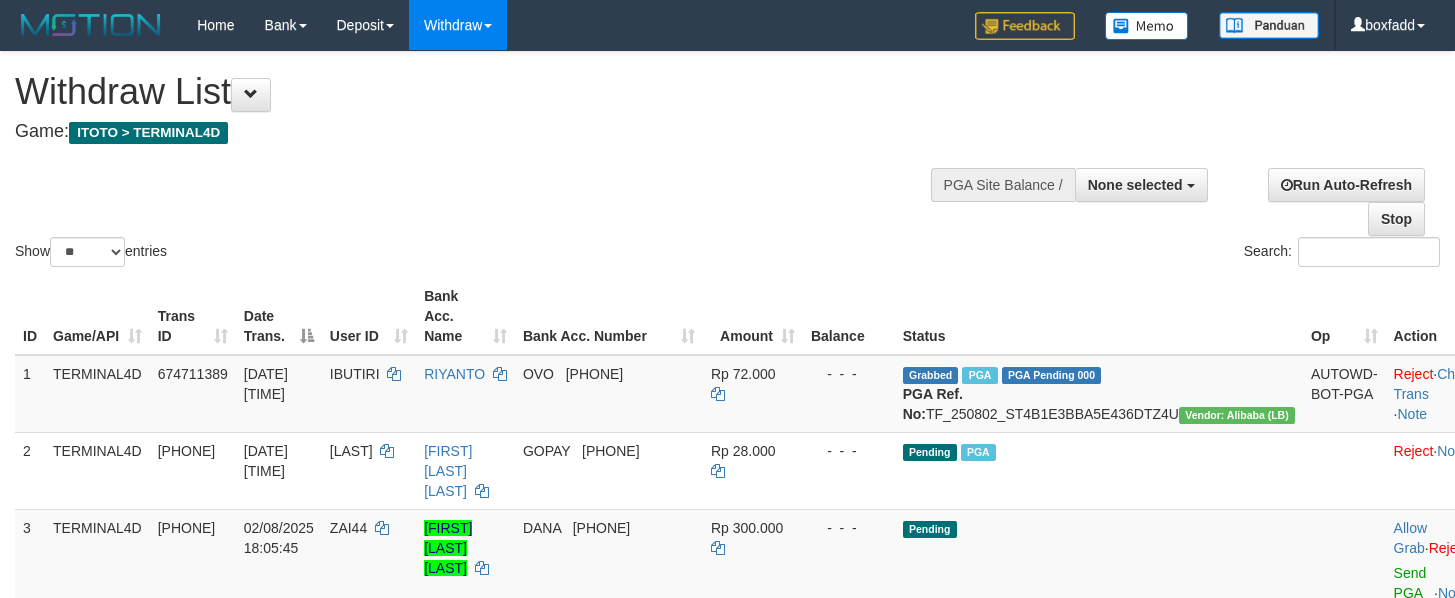 select 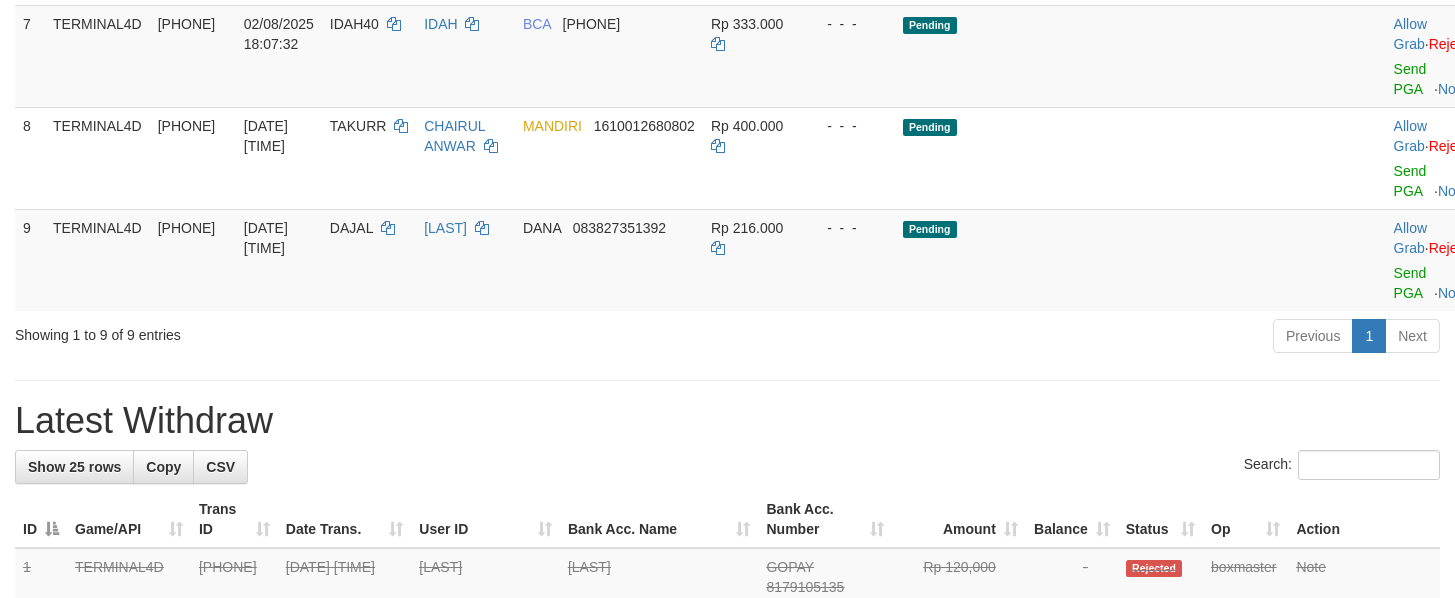 scroll, scrollTop: 1050, scrollLeft: 0, axis: vertical 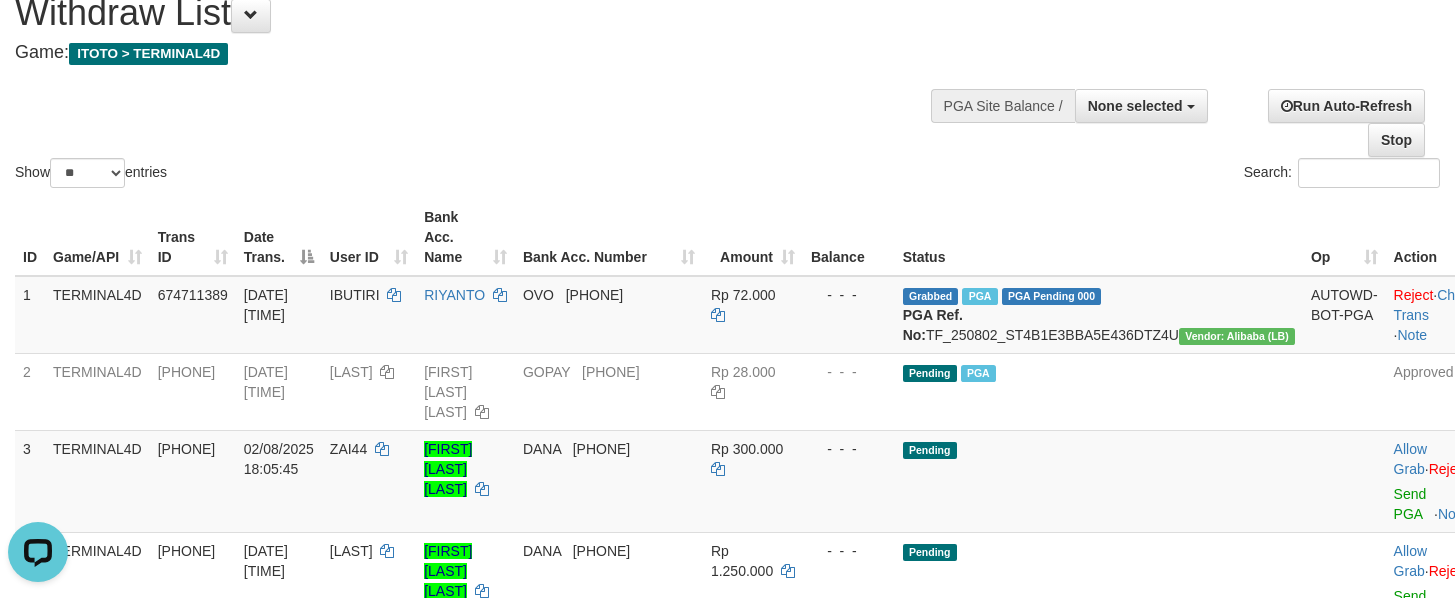 click on "ID Game/API Trans ID Date Trans. User ID Bank Acc. Name Bank Acc. Number Amount Balance Status Op Action
1 TERMINAL4D 674711389 [DATE] [TIME] IBUTIRI    [FIRST] [LAST]    OVO     [PHONE] Rp 72.000    -  -  - Grabbed   PGA   PGA Pending 000 PGA Ref. No:  TF_250802_ST4B1E3BBA5E436DTZ4U  Vendor: Alibaba (LB) AUTOWD-BOT-PGA Reject ·    Check Trans    ·    Note 2 TERMINAL4D 674723000 [DATE] [TIME] W62B    [FIRST] [LAST] GAS    GOPAY     [PHONE] Rp 28.000    -  -  - Pending   PGA Approved 3 TERMINAL4D 674724049 [DATE] [TIME] ZAI44    [FIRST] [LAST]    DANA     [PHONE] Rp 300.000    -  -  - Pending Allow Grab   ·    Reject Send PGA     ·    Note 4 TERMINAL4D 674724122 [DATE] [TIME] DOBLEH43    [FIRST] [LAST]    DANA     [PHONE] Rp 1.250.000    -  -  - Pending Allow Grab   ·    Reject Send PGA     ·    Note 5 TERMINAL4D 674724798 [DATE] [TIME] KHALIZA46" at bounding box center (727, 671) 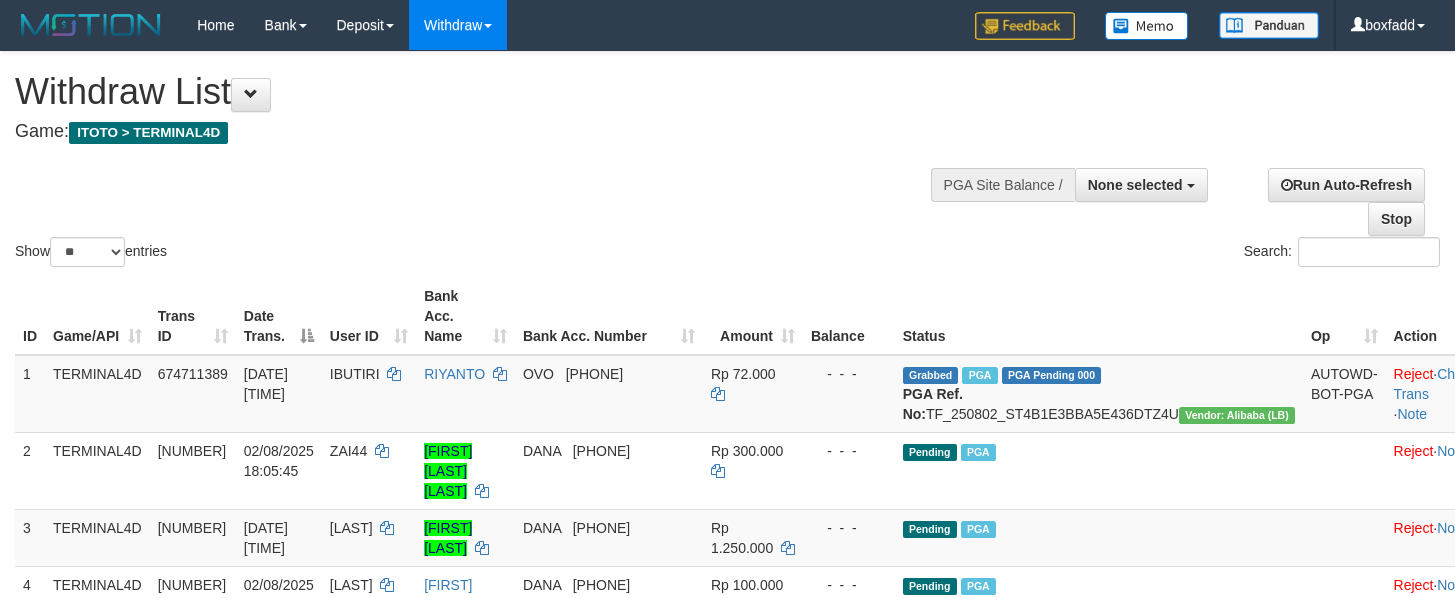 select 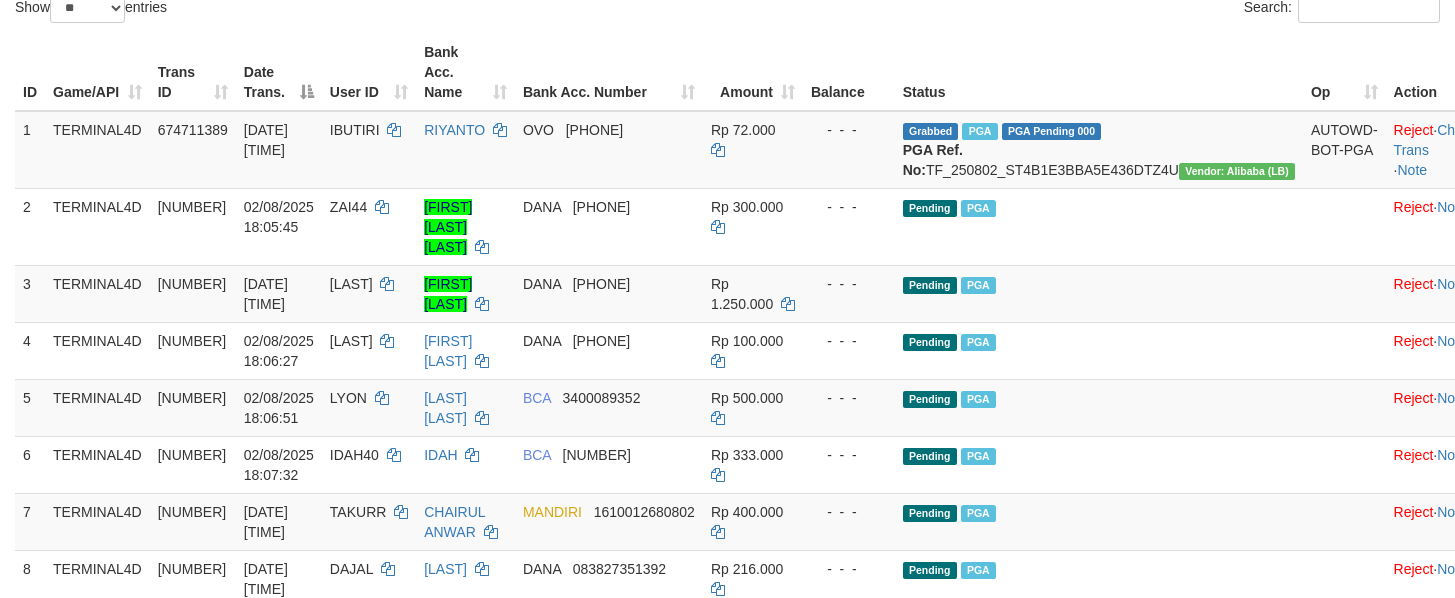 scroll, scrollTop: 81, scrollLeft: 0, axis: vertical 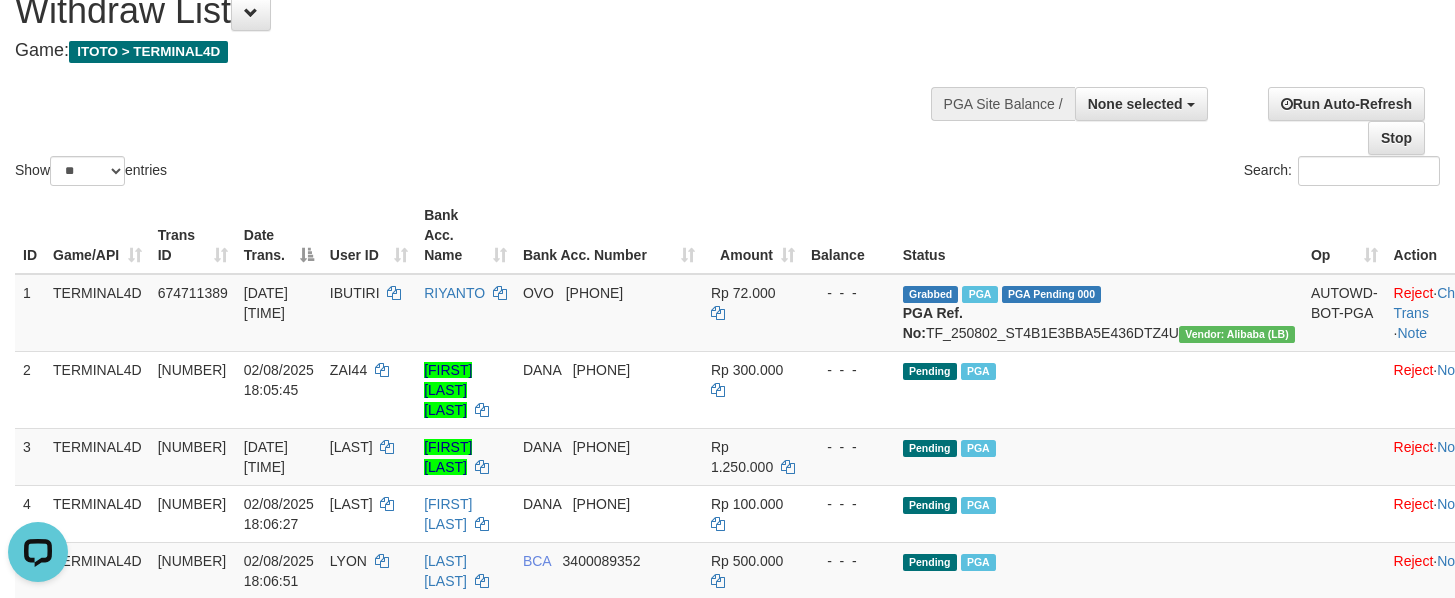 click on "Show  ** ** ** ***  entries Search:" at bounding box center [727, 80] 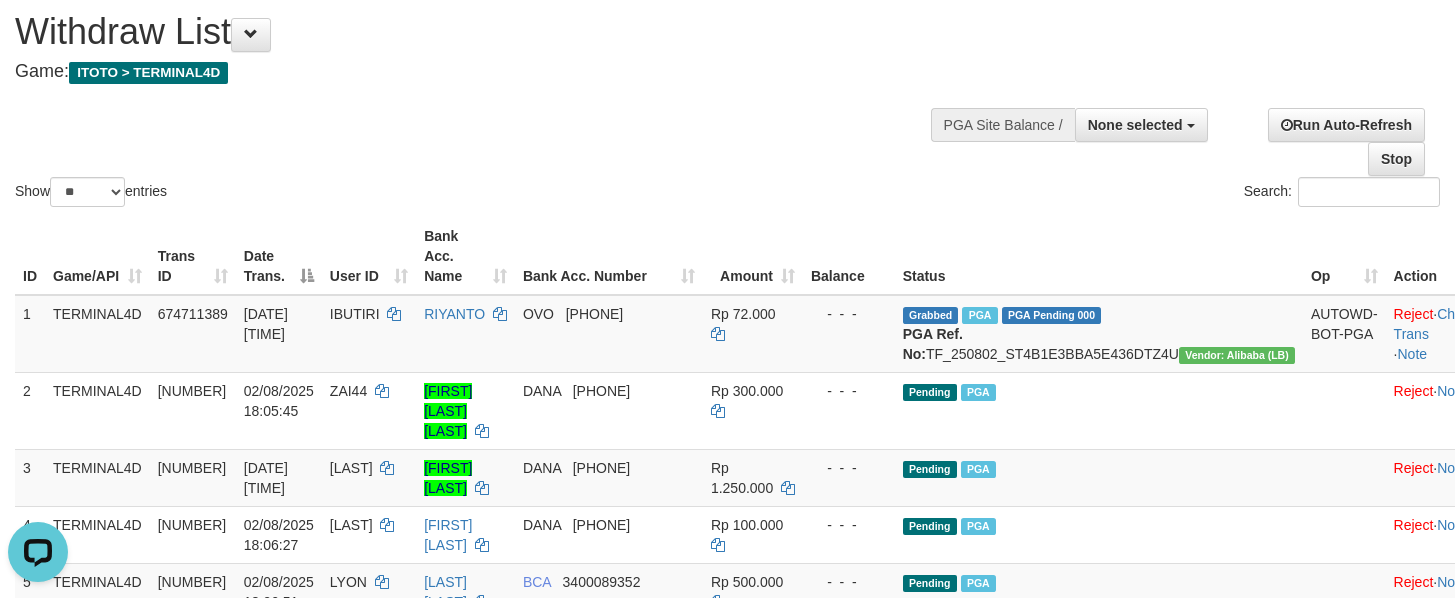 scroll, scrollTop: 0, scrollLeft: 0, axis: both 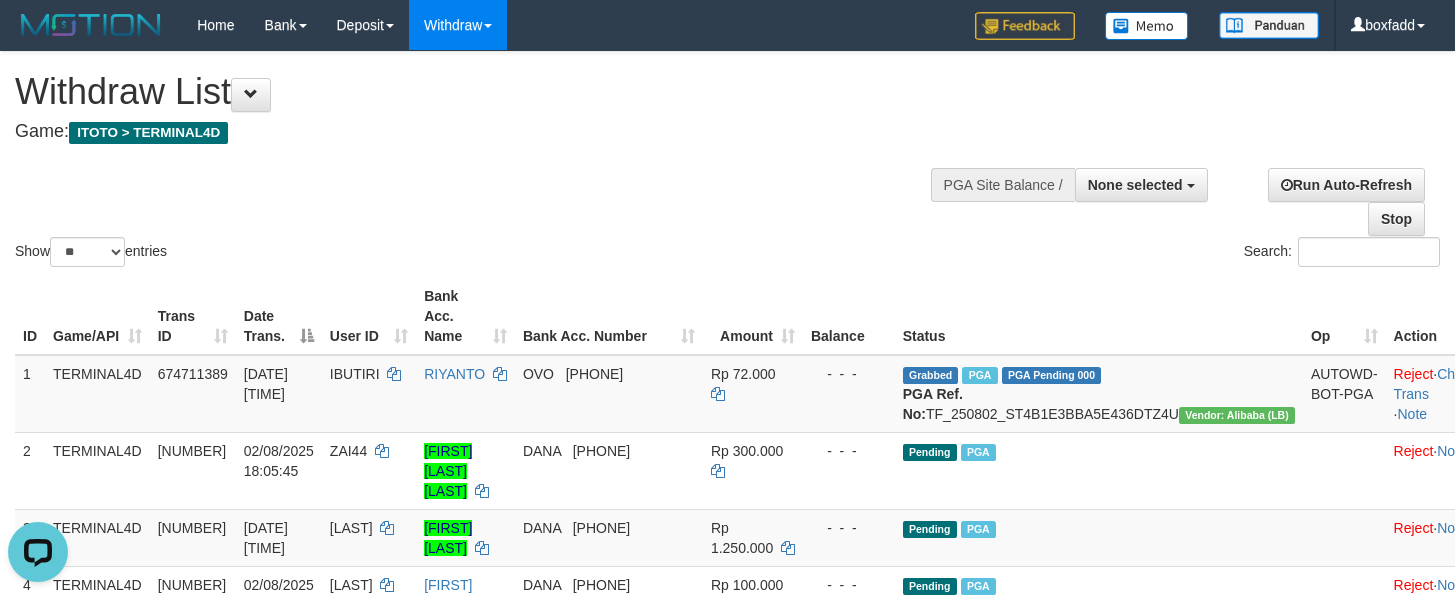 click on "**********" at bounding box center (490, 101) 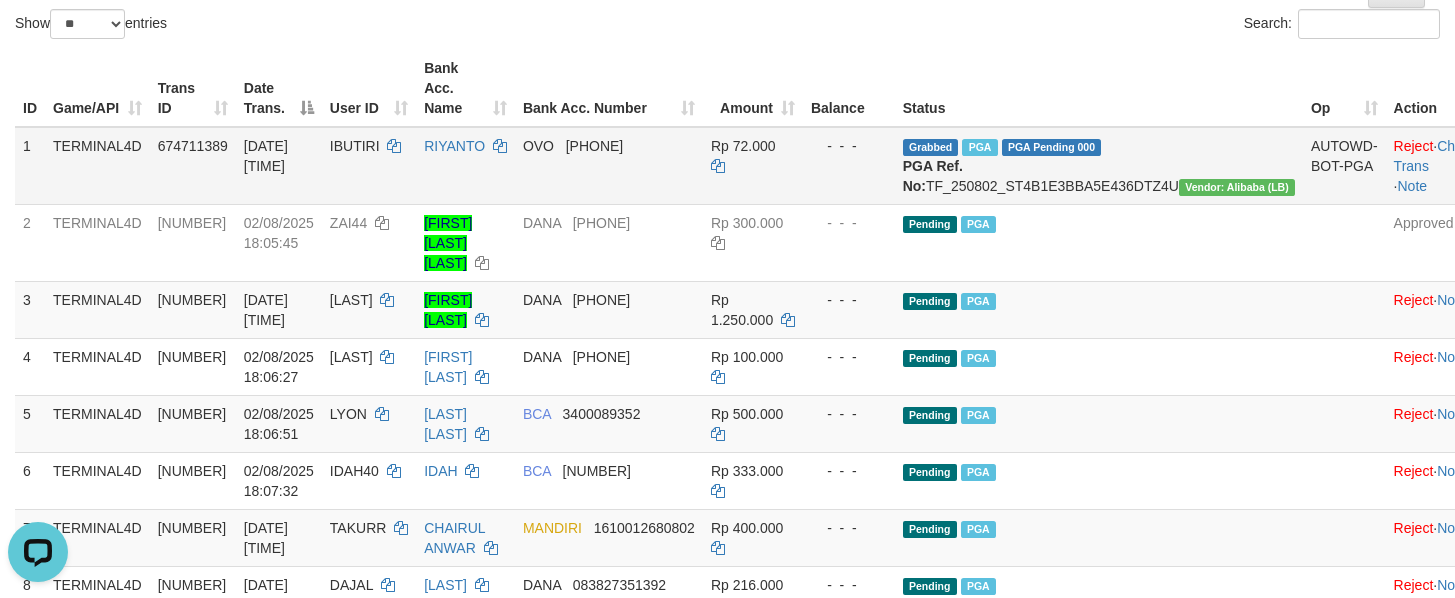 scroll, scrollTop: 300, scrollLeft: 0, axis: vertical 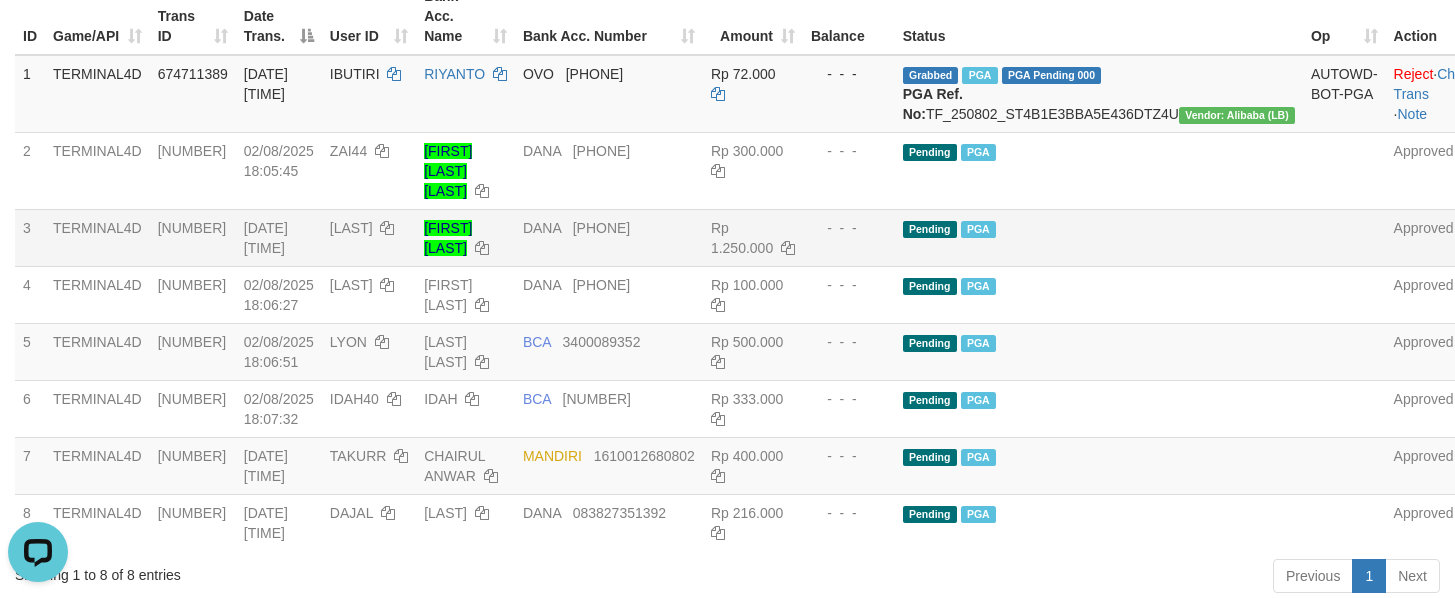 click on "Pending" at bounding box center (930, 229) 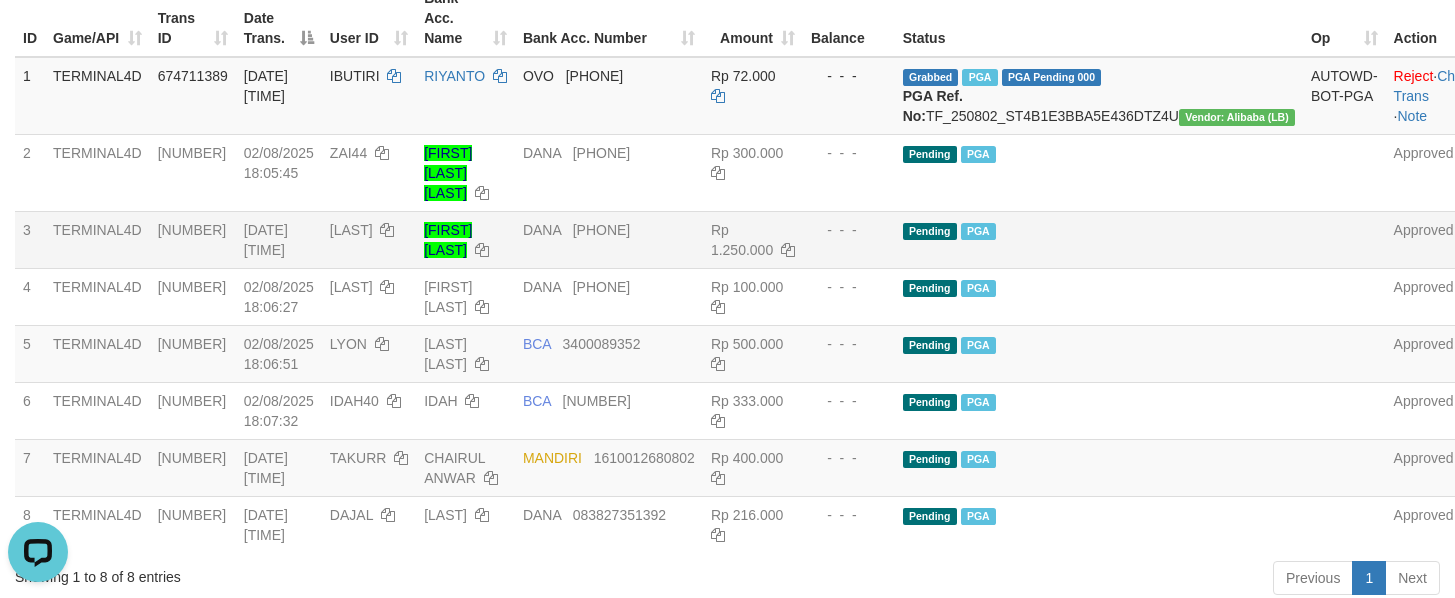 scroll, scrollTop: 0, scrollLeft: 0, axis: both 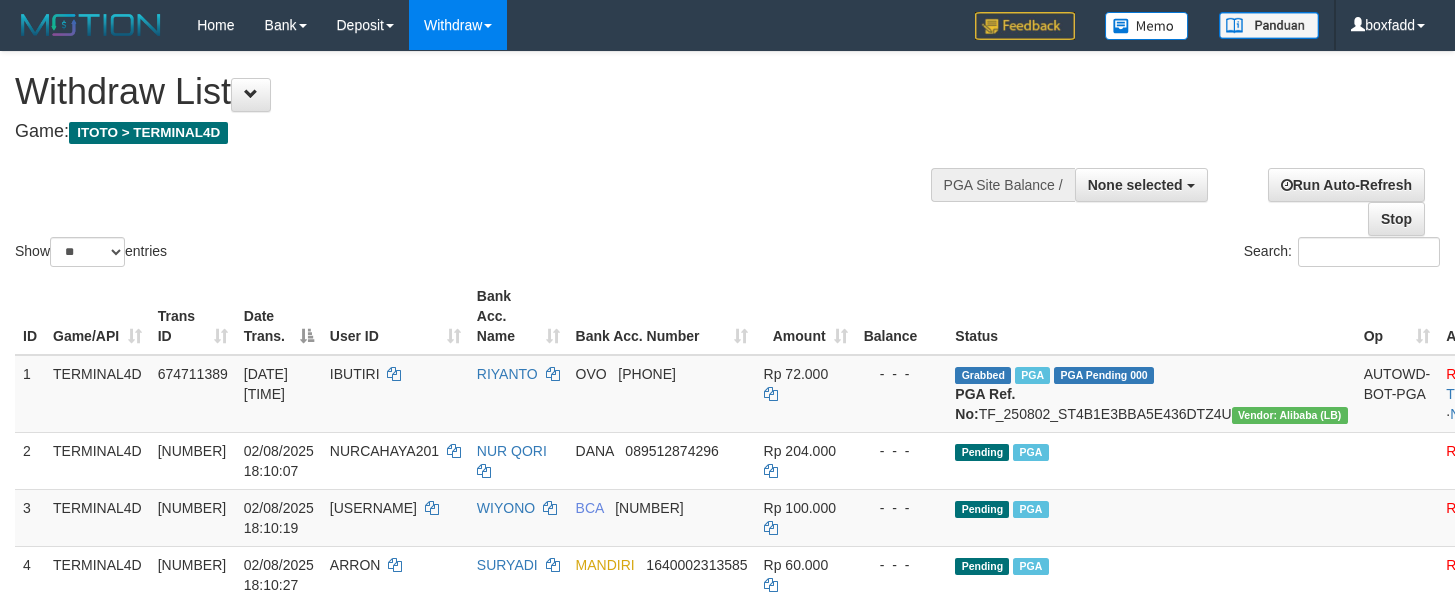 select 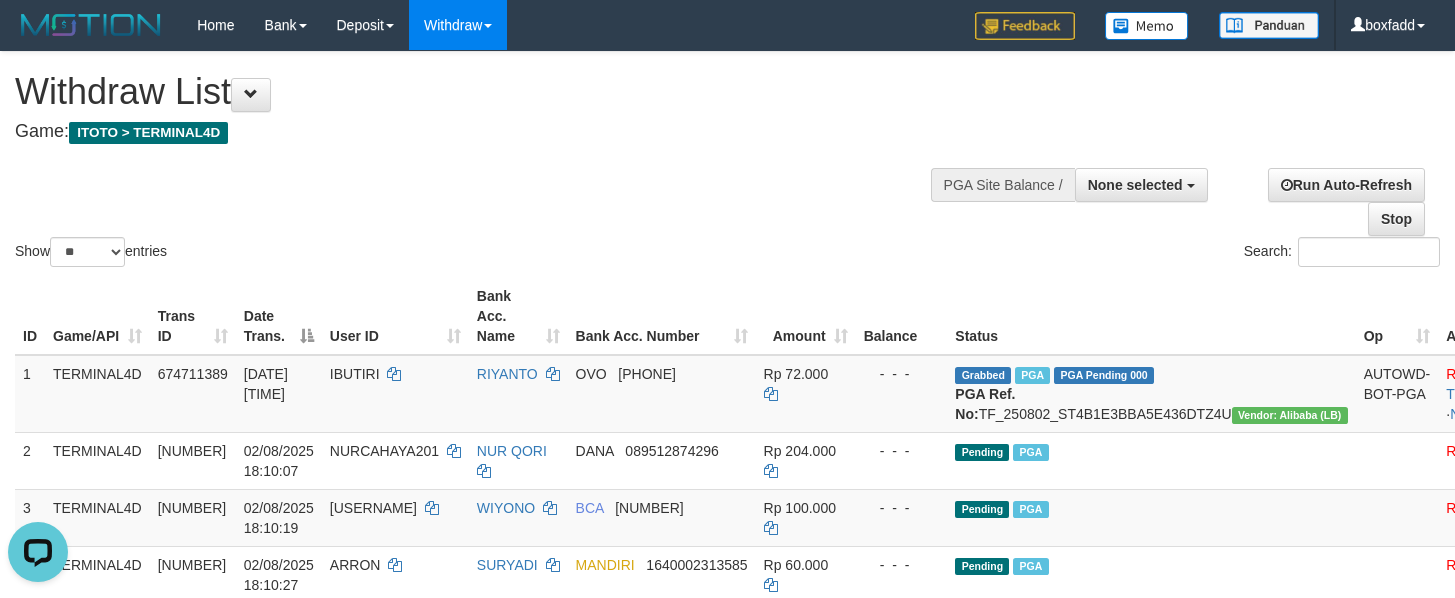 scroll, scrollTop: 0, scrollLeft: 0, axis: both 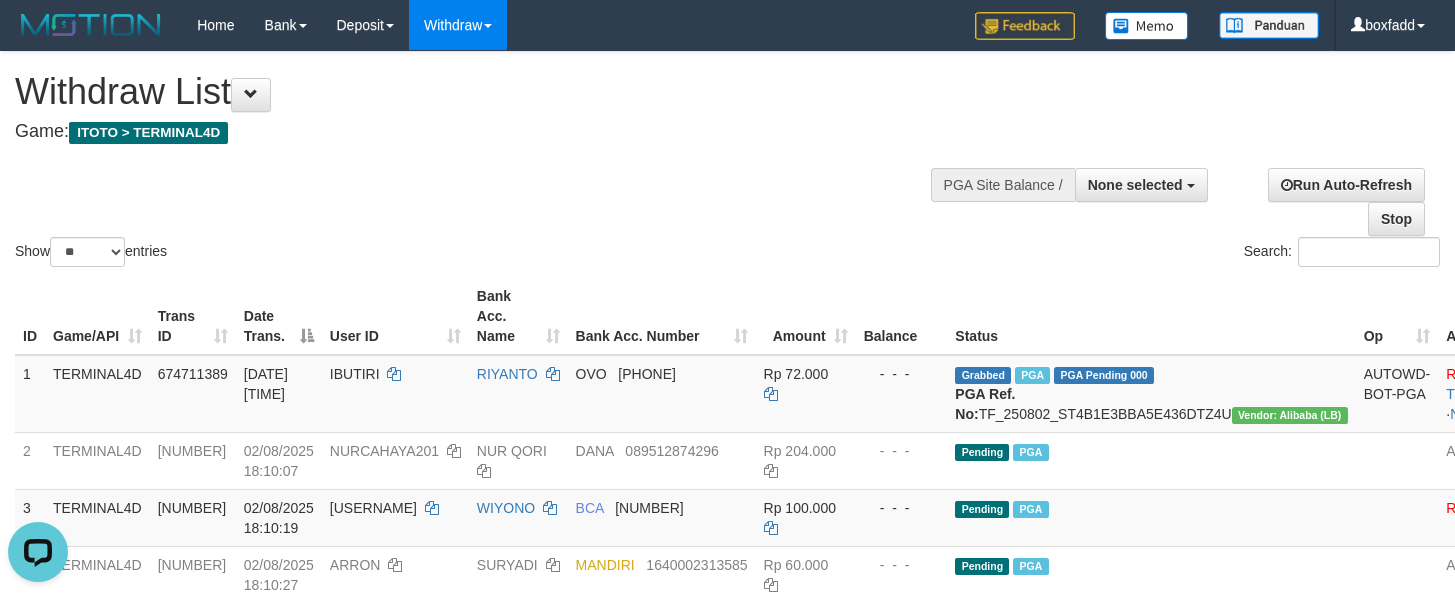 click on "Show  ** ** ** ***  entries Search:" at bounding box center (727, 161) 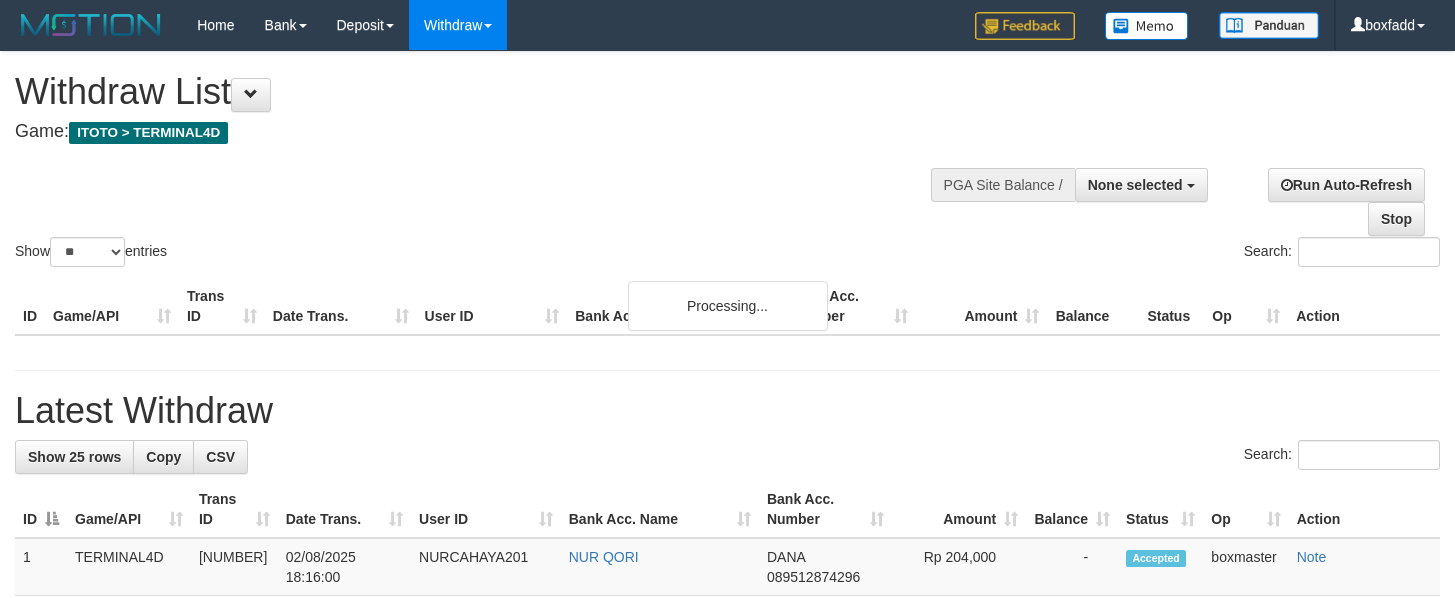 select 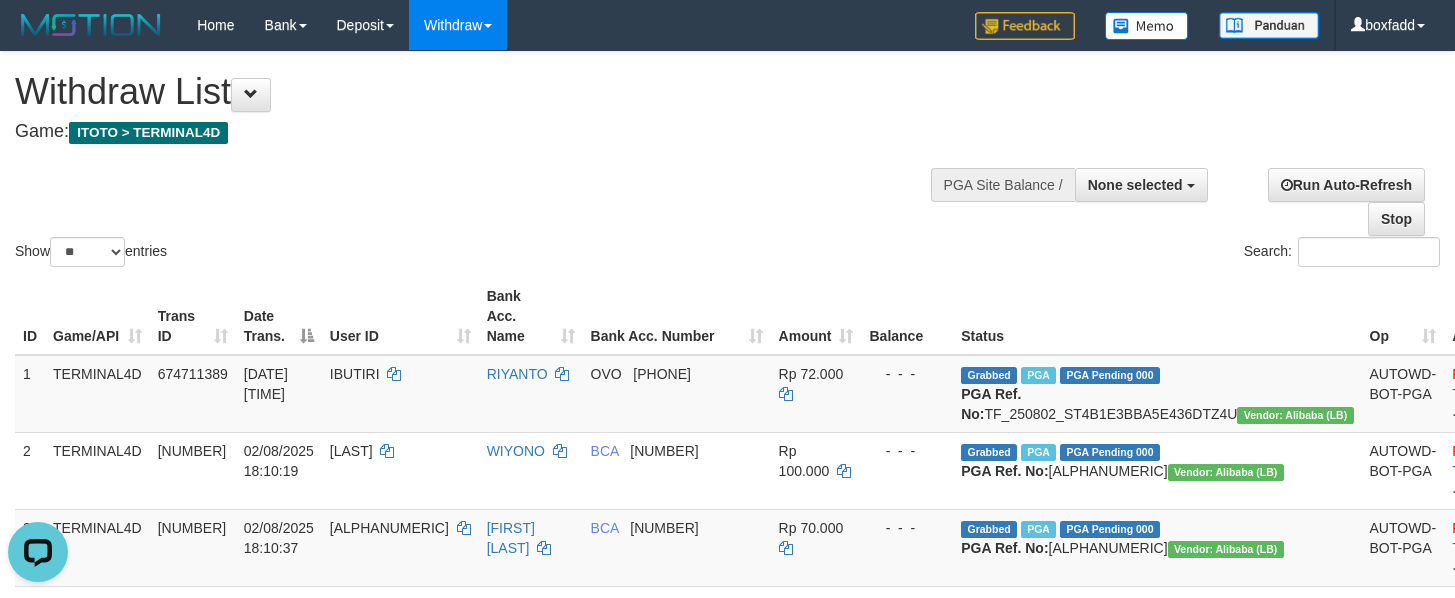 scroll, scrollTop: 0, scrollLeft: 0, axis: both 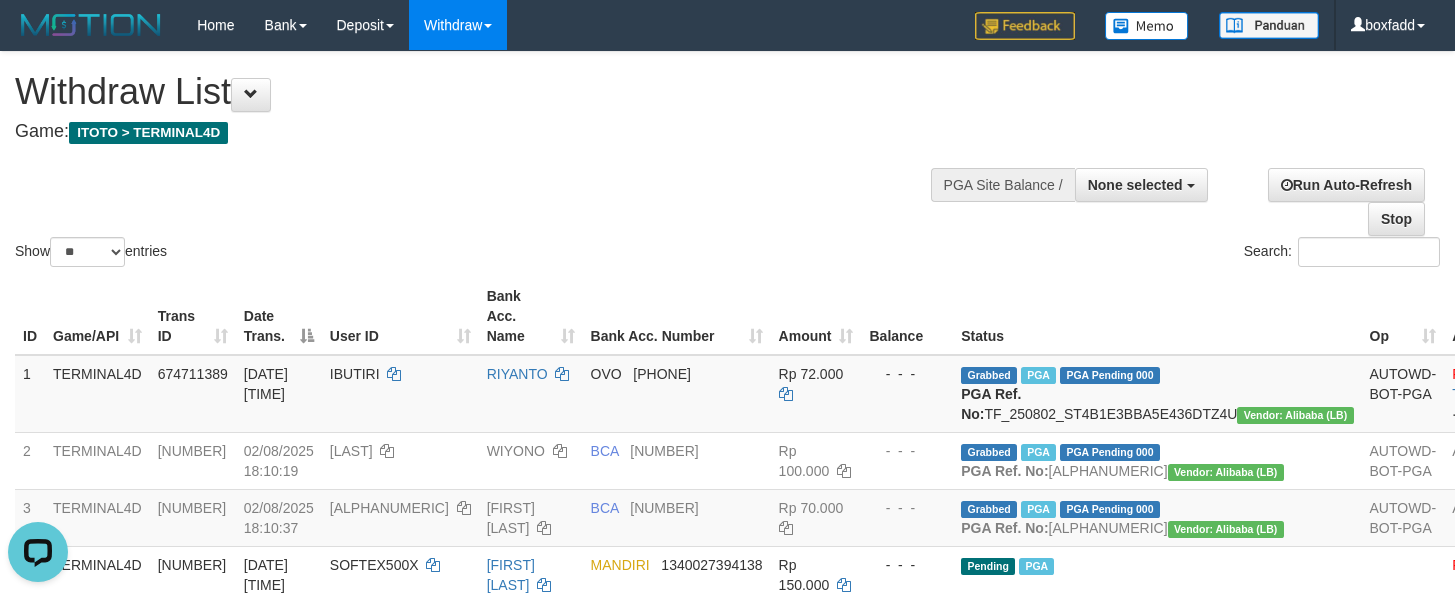 click on "Show  ** ** ** ***  entries Search:" at bounding box center [727, 161] 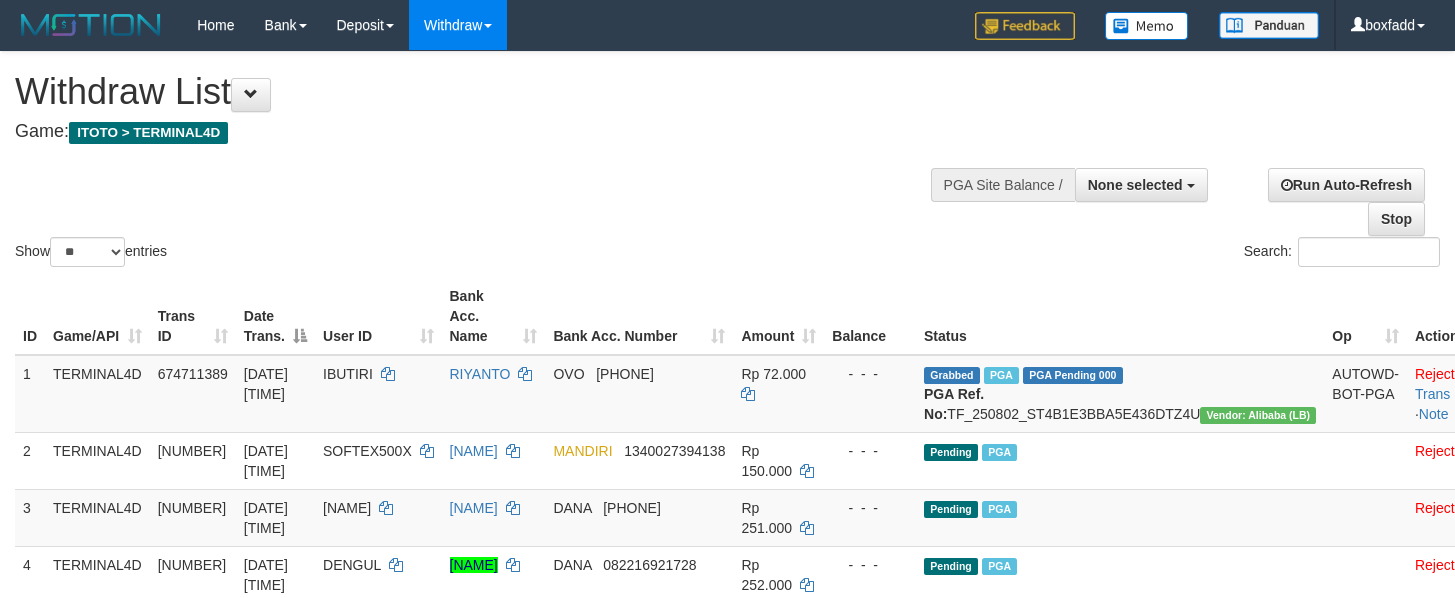 select 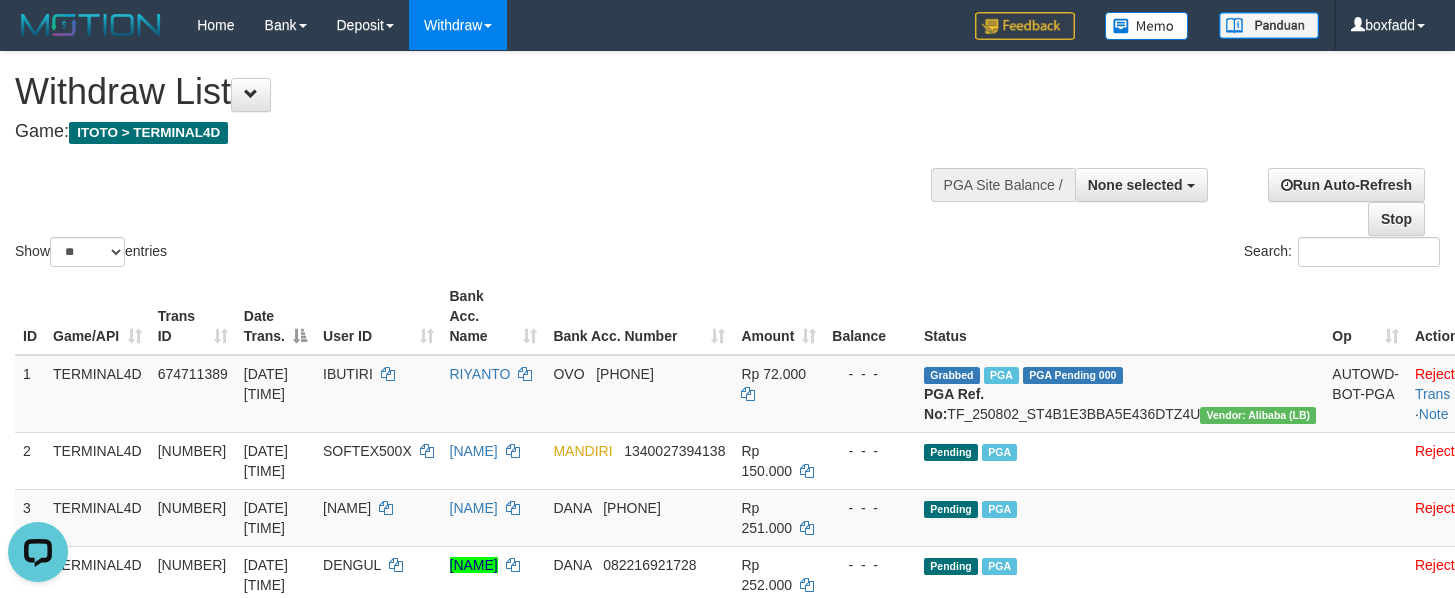 scroll, scrollTop: 0, scrollLeft: 0, axis: both 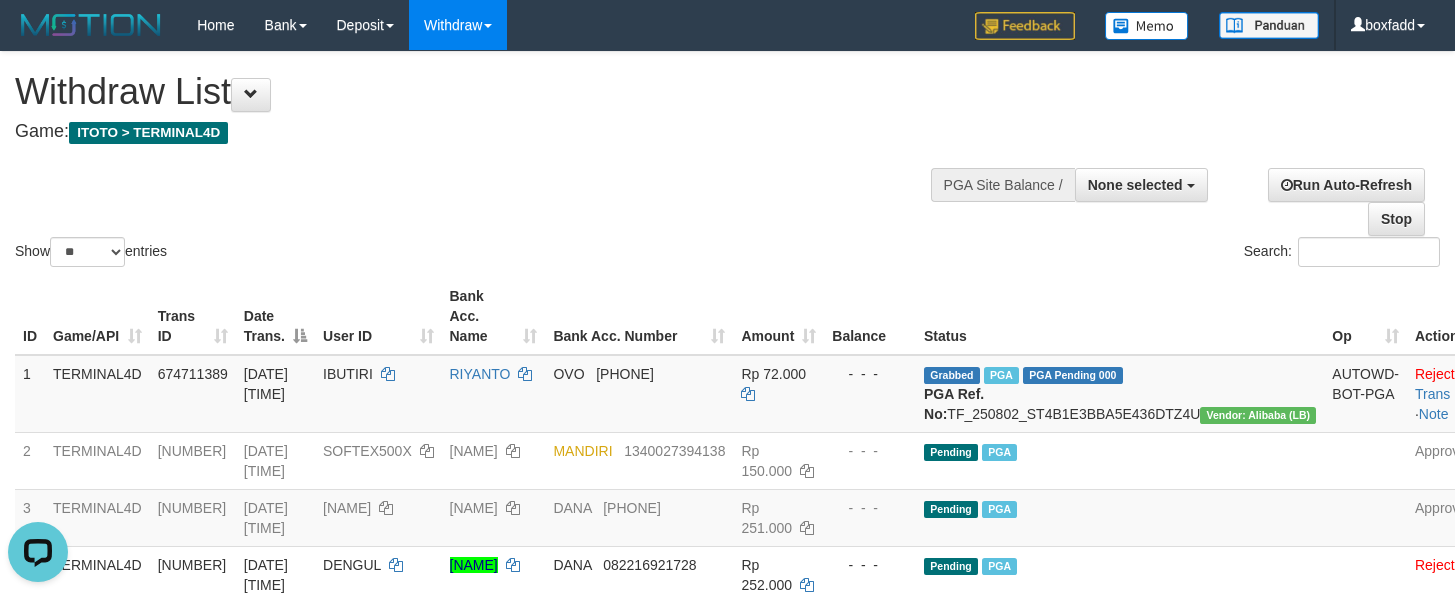 click on "Show  ** ** ** ***  entries Search:" at bounding box center [727, 161] 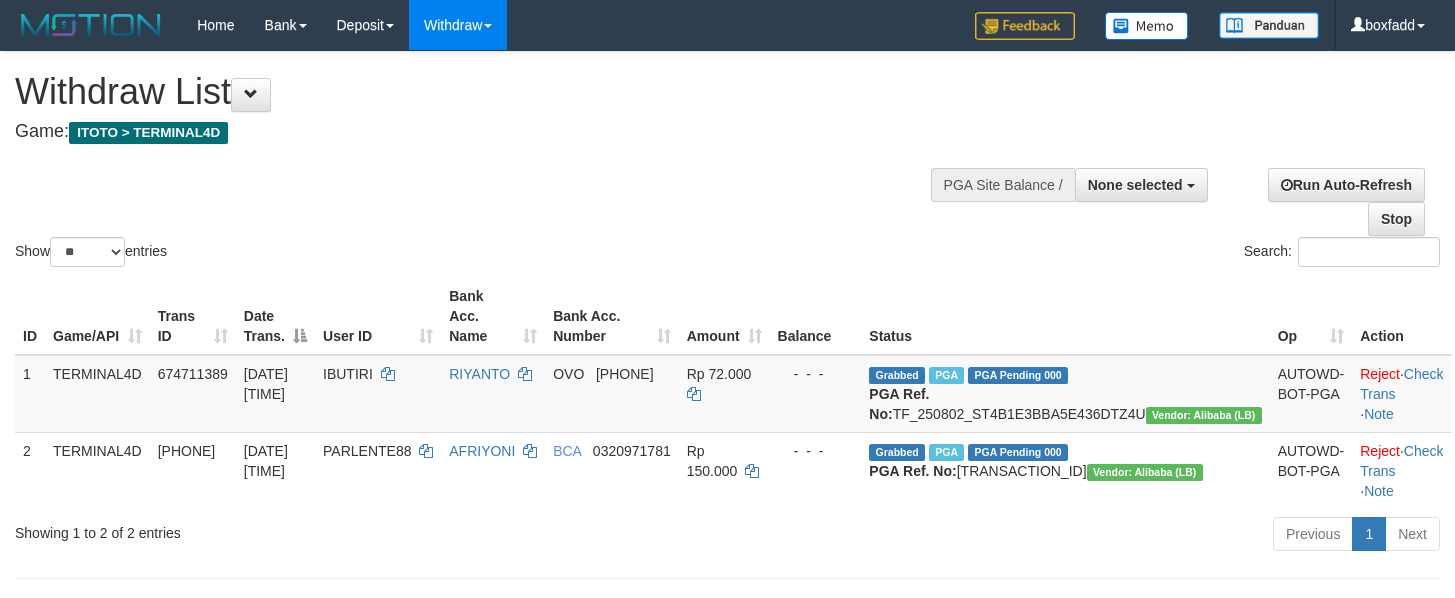 select 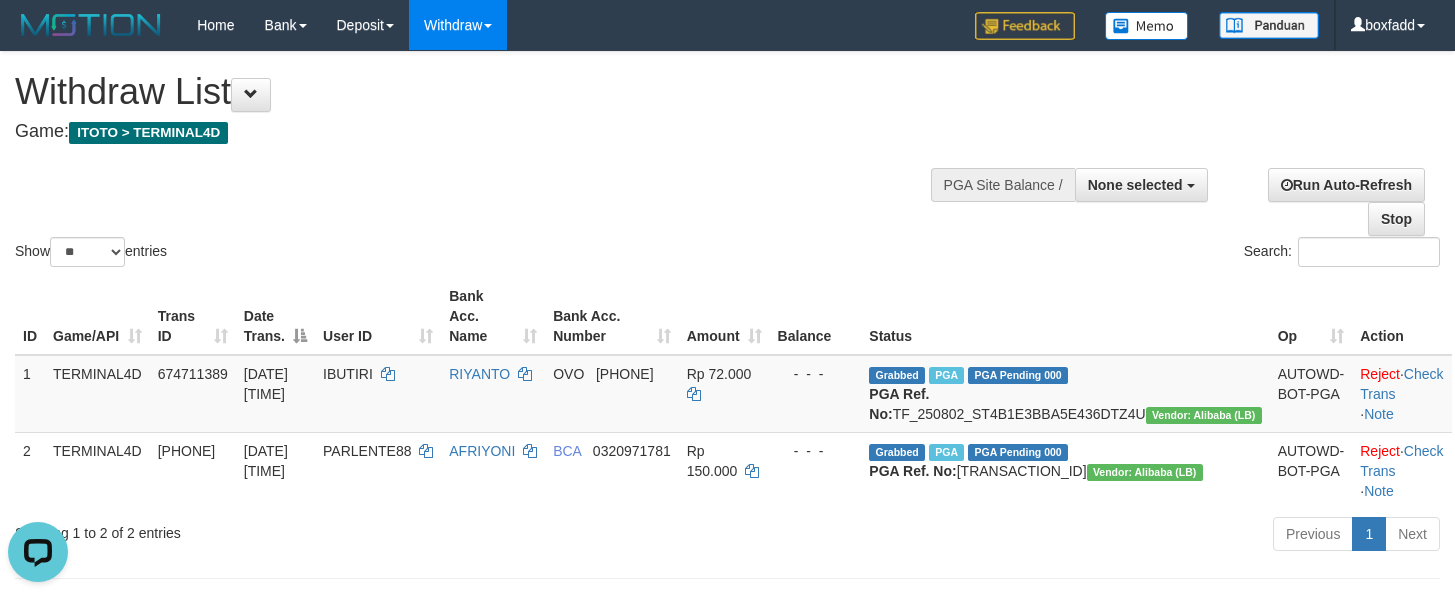 scroll, scrollTop: 0, scrollLeft: 0, axis: both 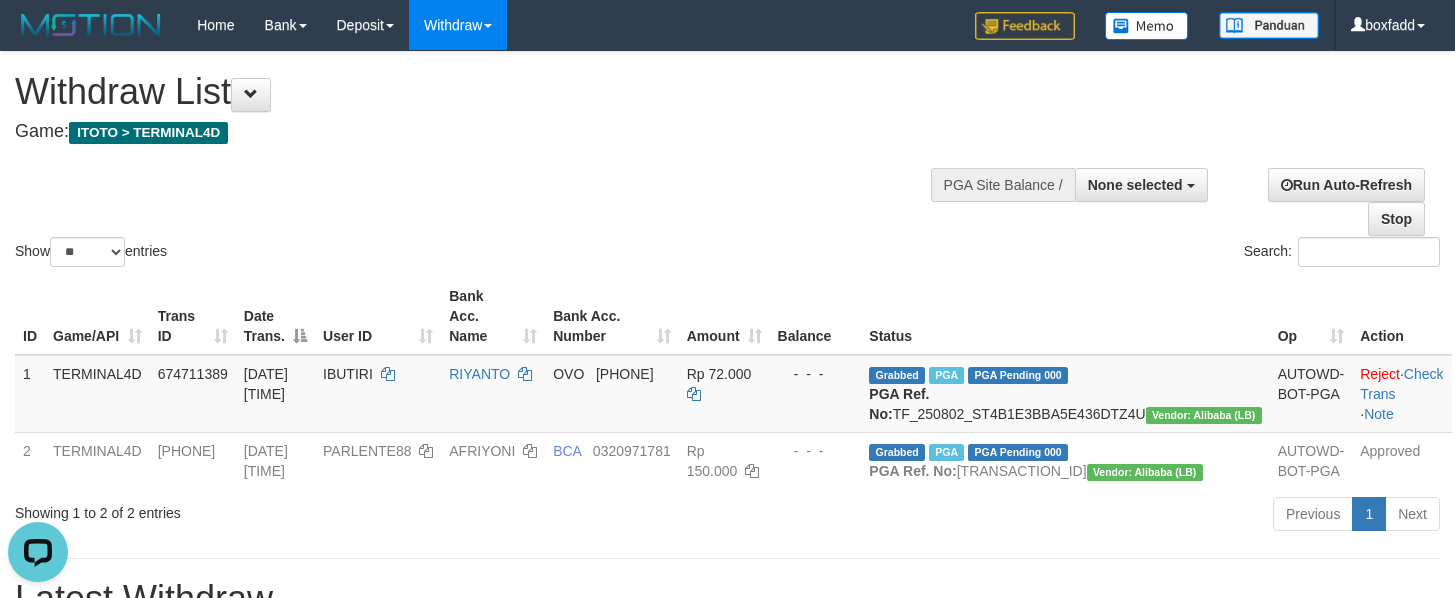 click on "Show  ** ** ** ***  entries Search:" at bounding box center [727, 161] 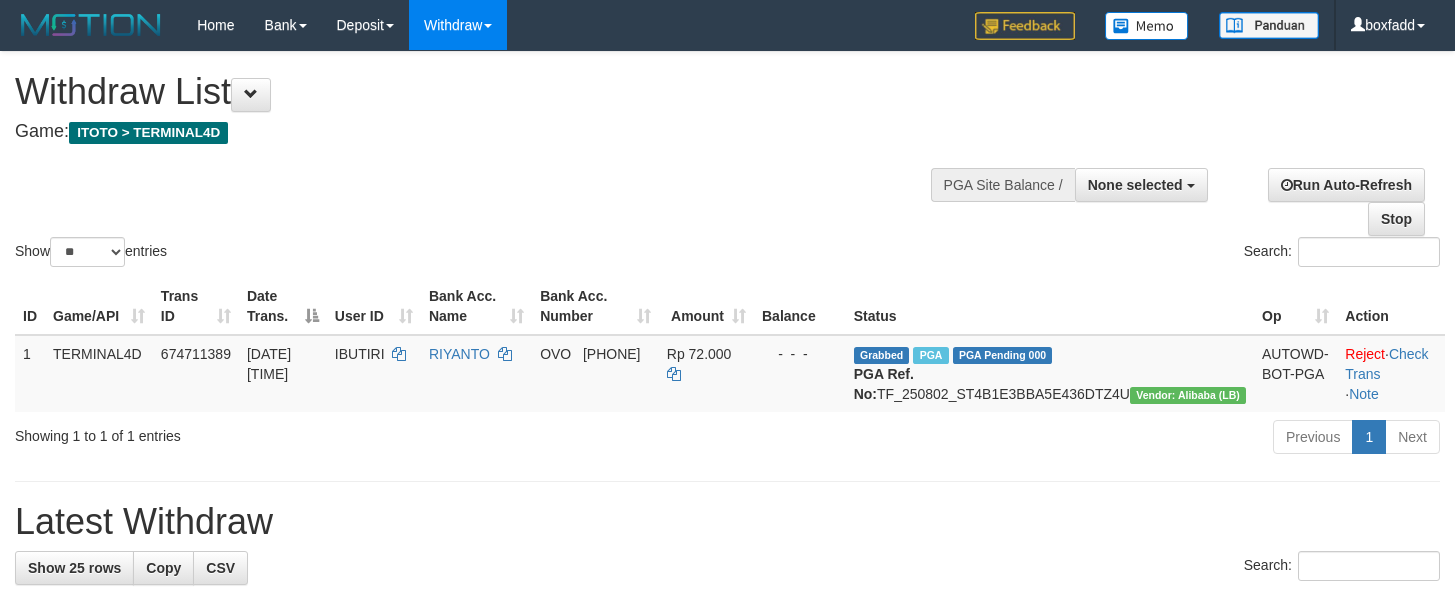 select 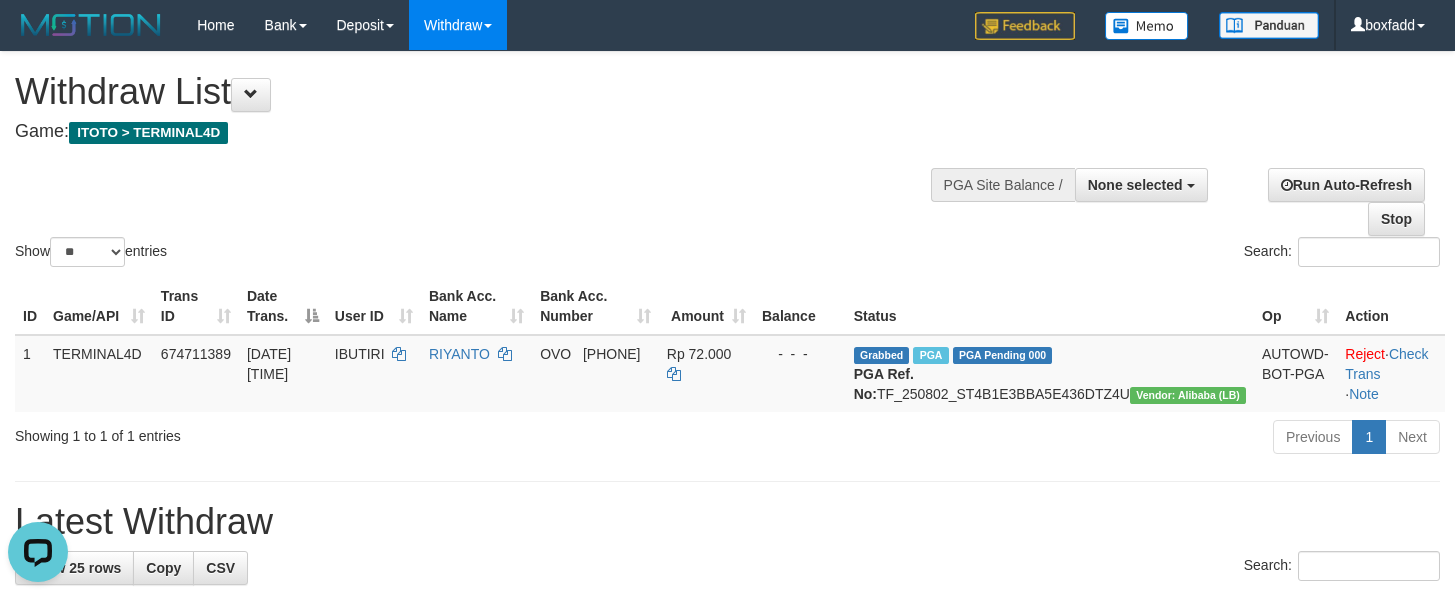 scroll, scrollTop: 0, scrollLeft: 0, axis: both 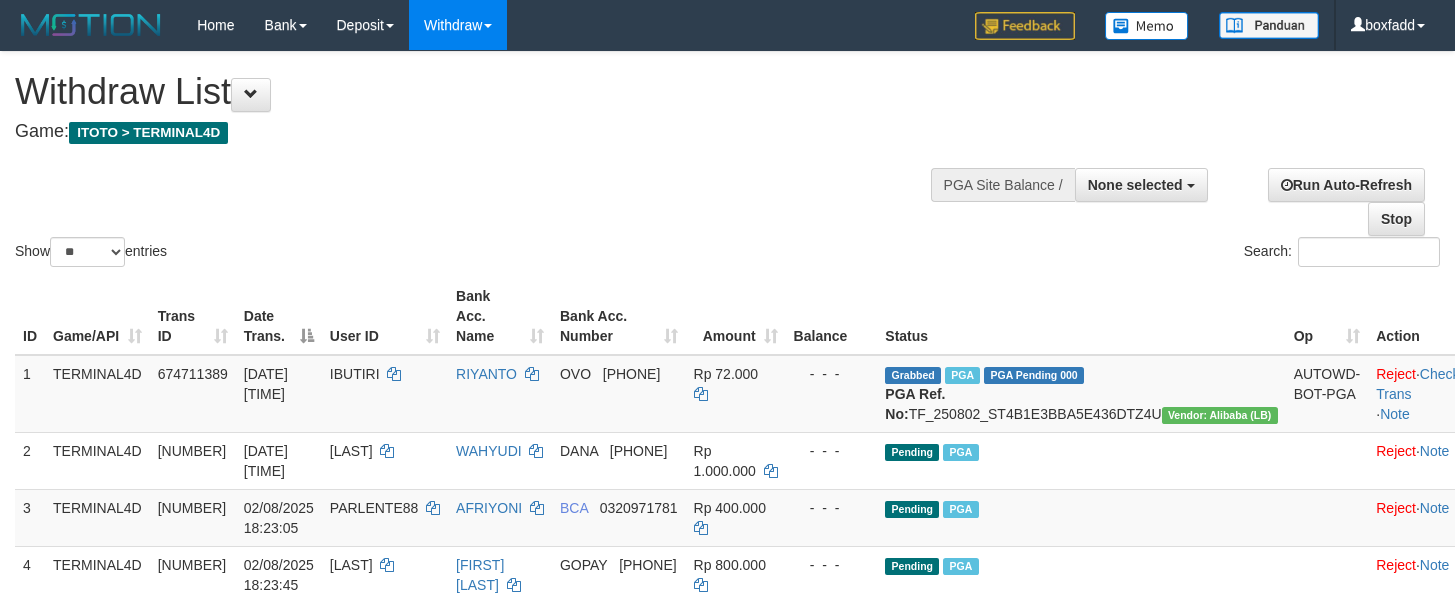 select 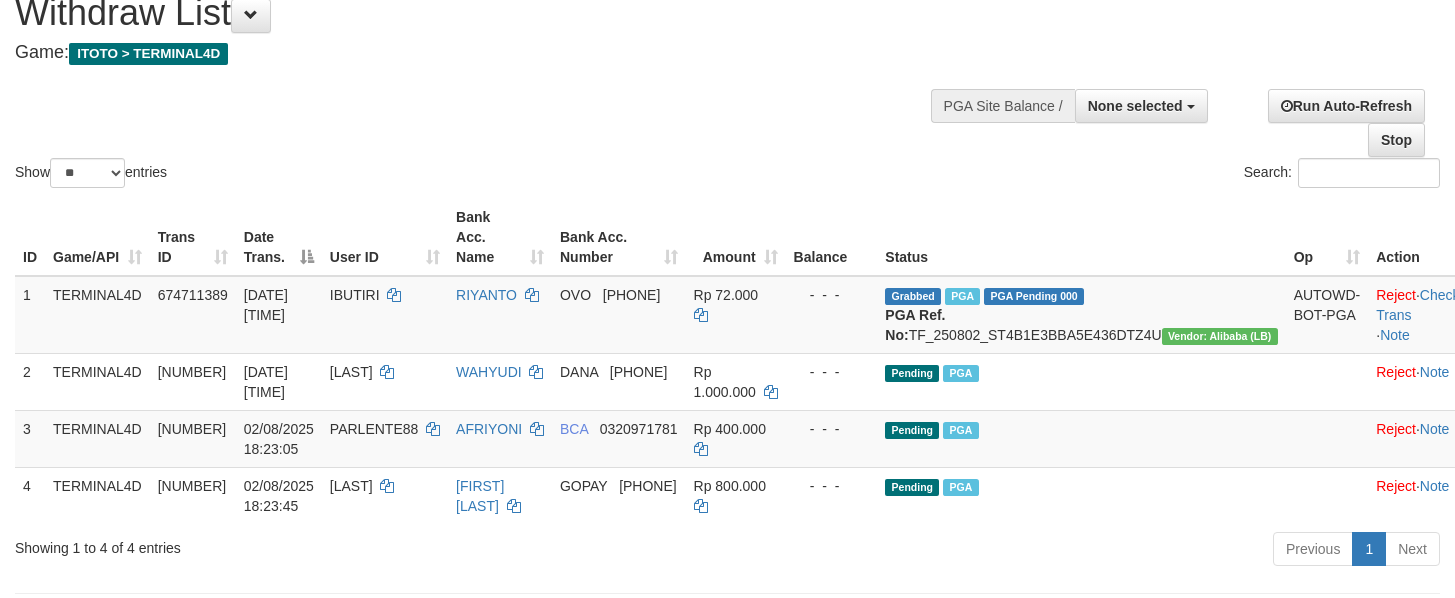 scroll, scrollTop: 150, scrollLeft: 0, axis: vertical 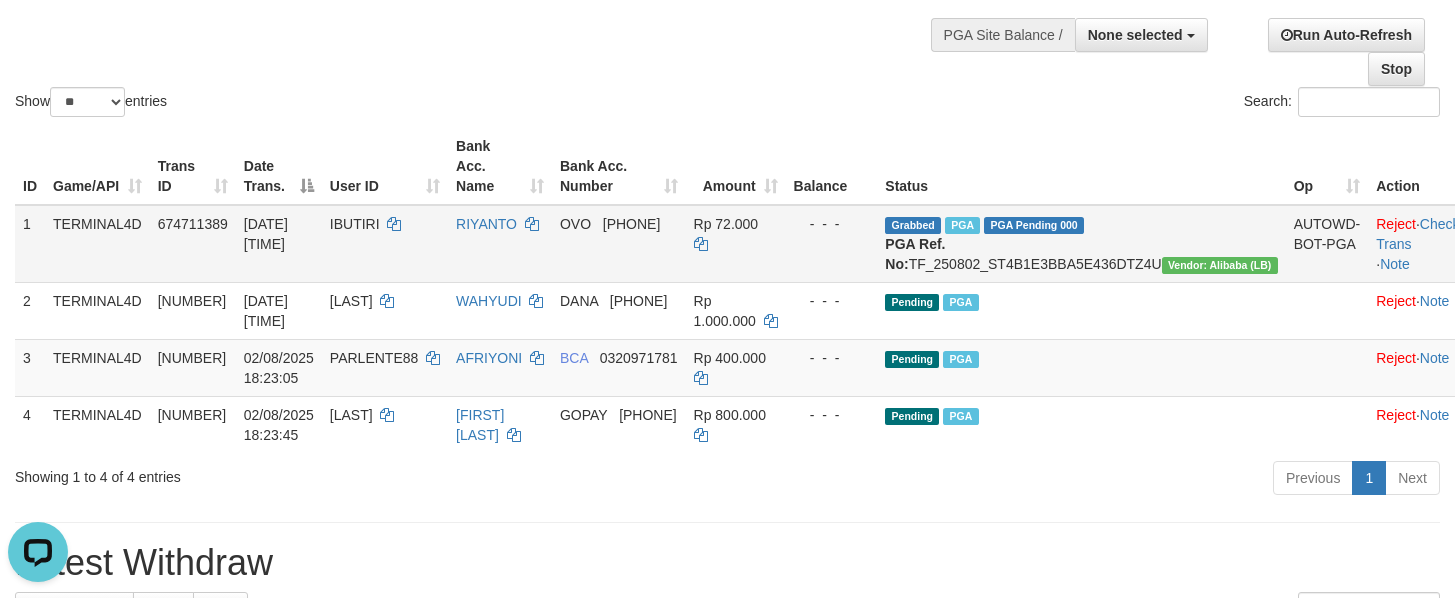 click on "Grabbed PGA PGA Pending 000 PGA Ref. No: TF_[DATE]_[NUMBER] Vendor: Alibaba (LB)" at bounding box center (1081, 244) 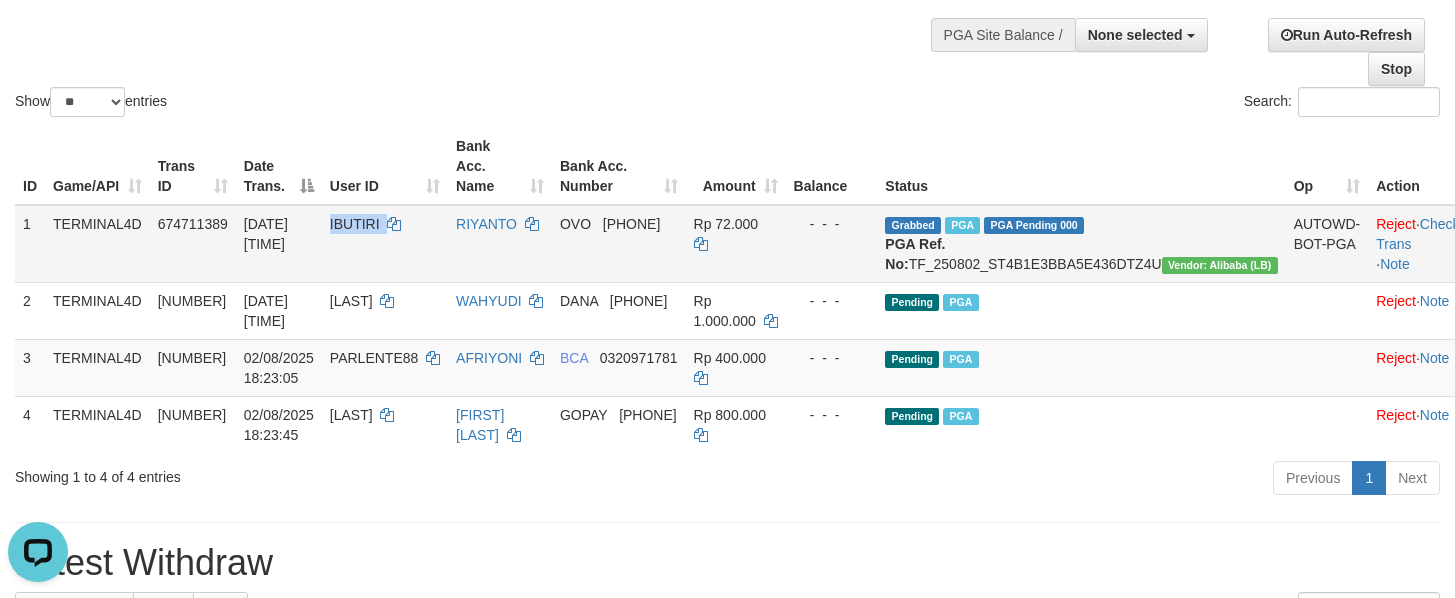 click on "IBUTIRI" at bounding box center (355, 224) 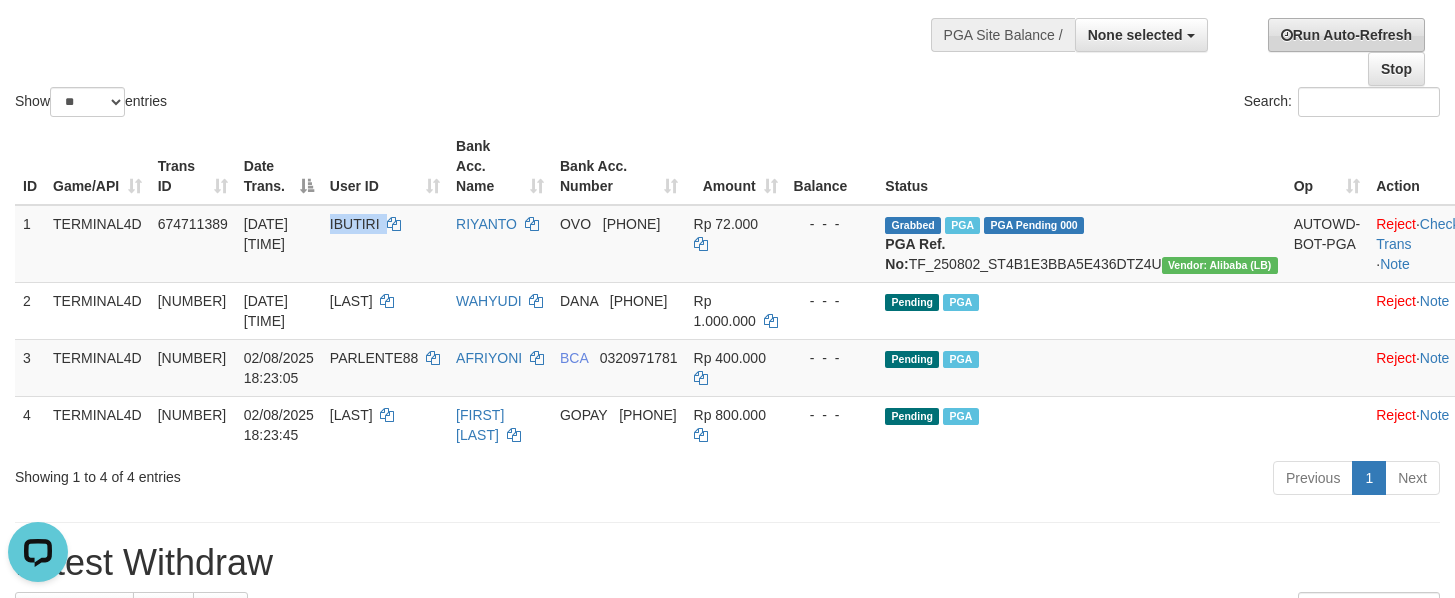 copy on "IBUTIRI" 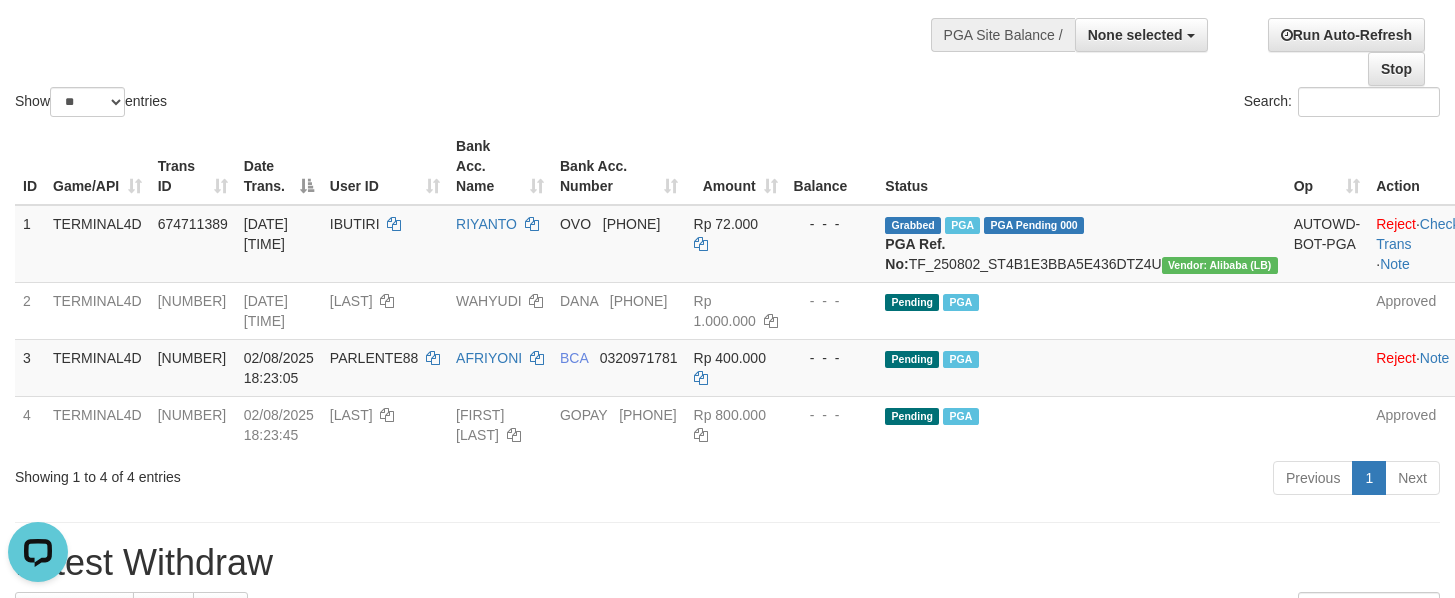 click on "Show  ** ** ** ***  entries Search:" at bounding box center (727, 11) 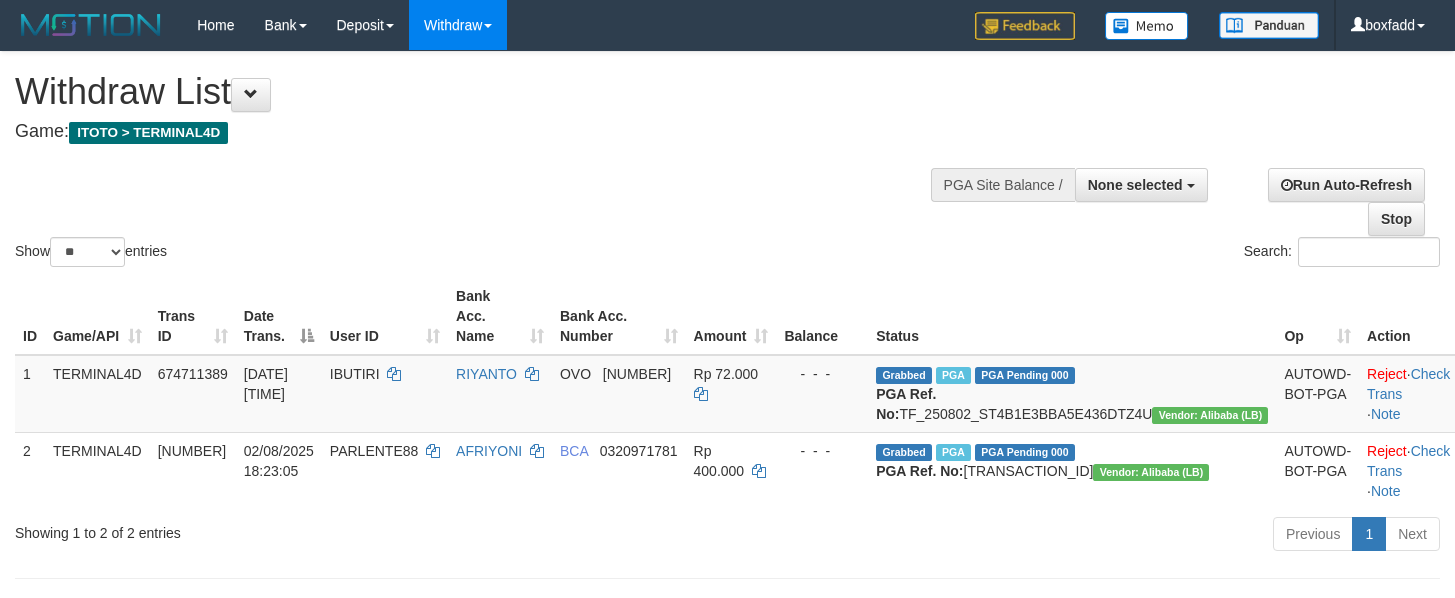 select 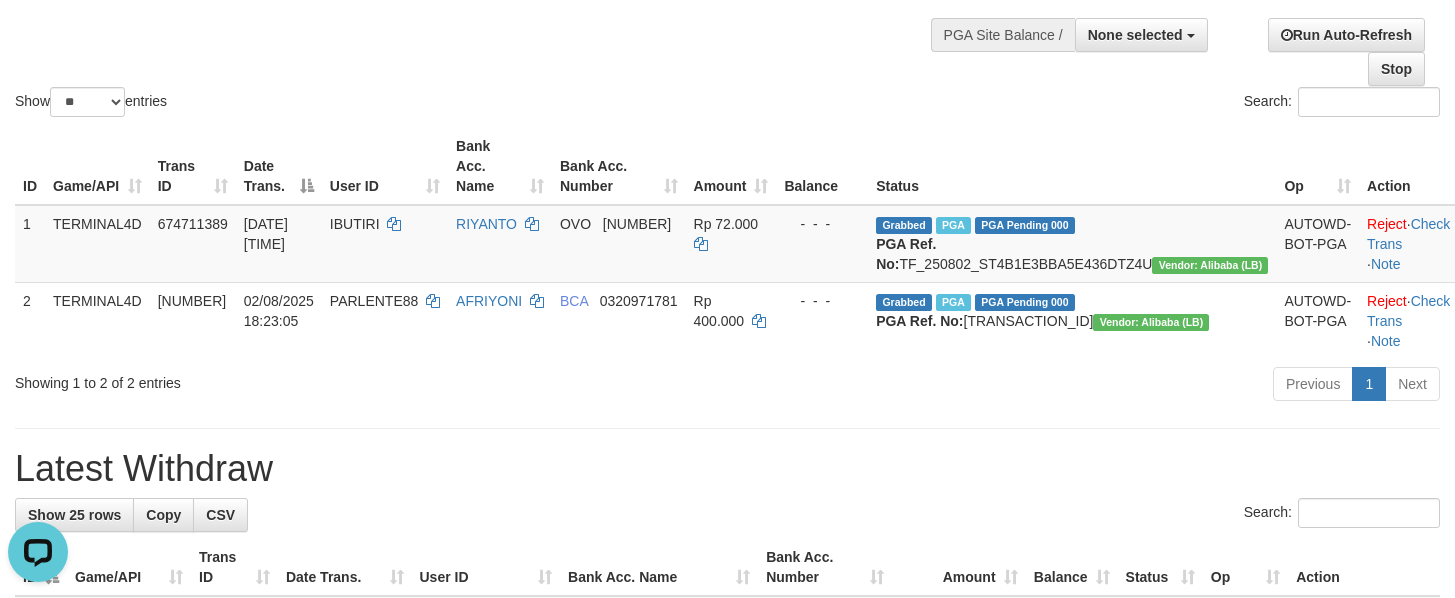 scroll, scrollTop: 0, scrollLeft: 0, axis: both 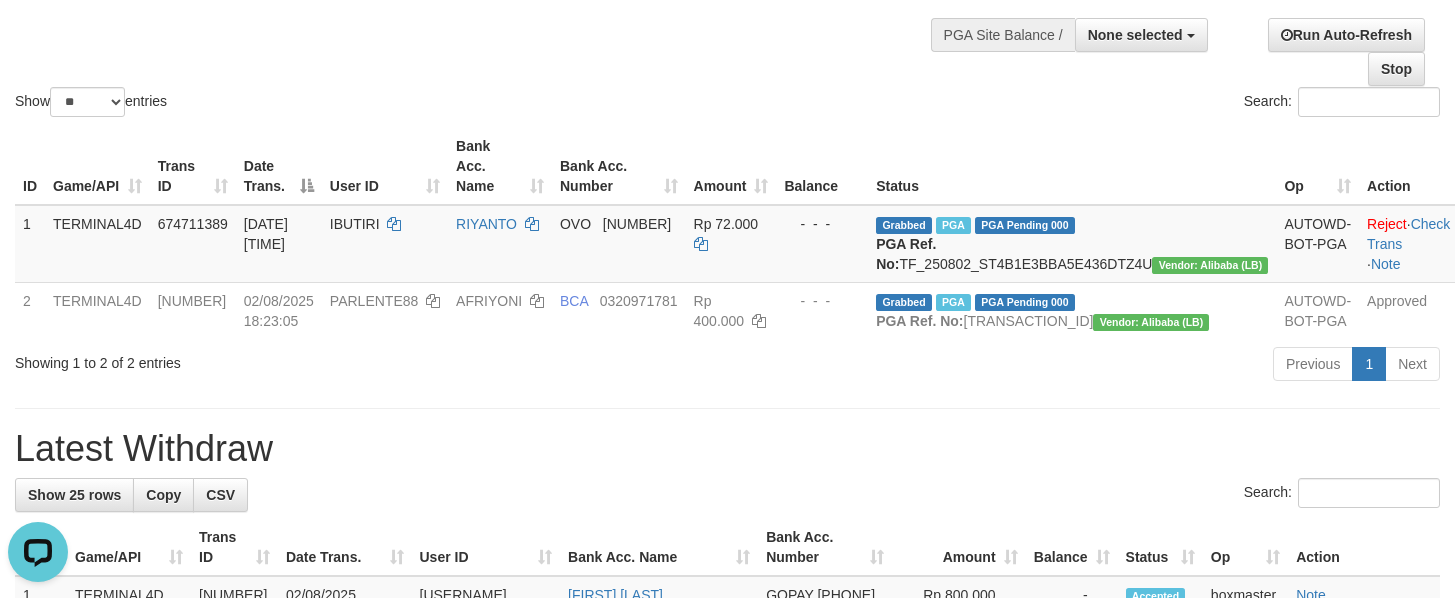 click on "Show  ** ** ** ***  entries Search:" at bounding box center [727, 11] 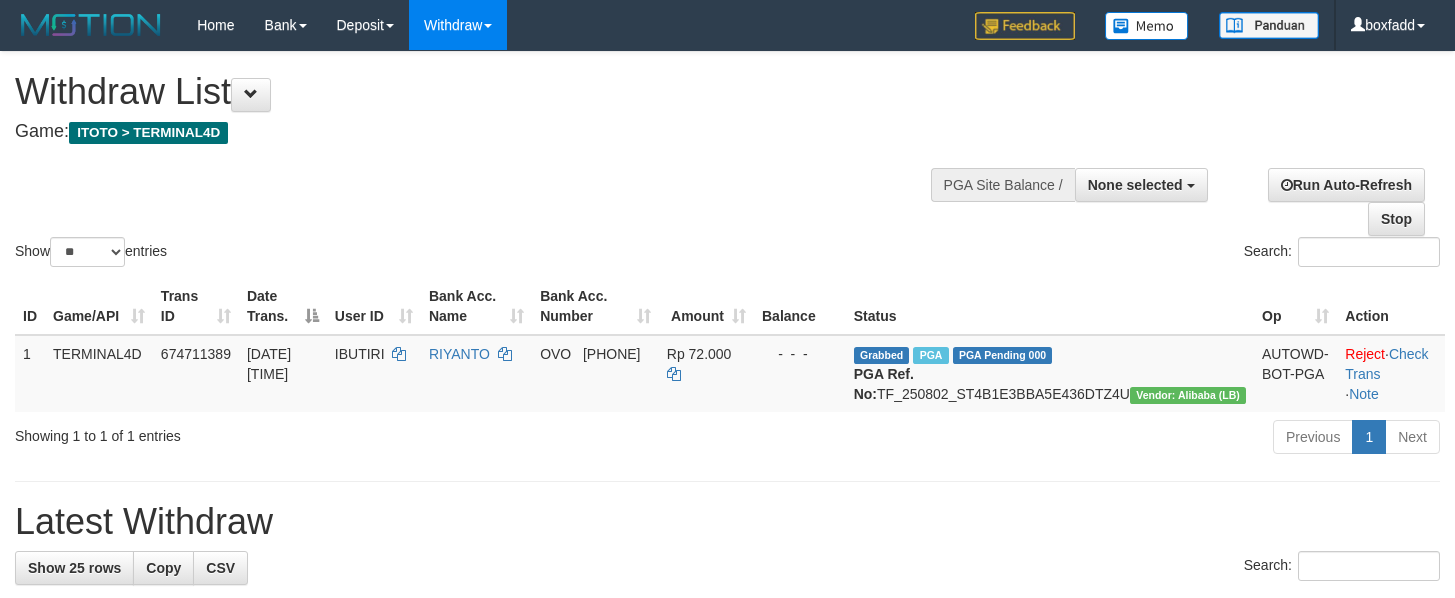 select 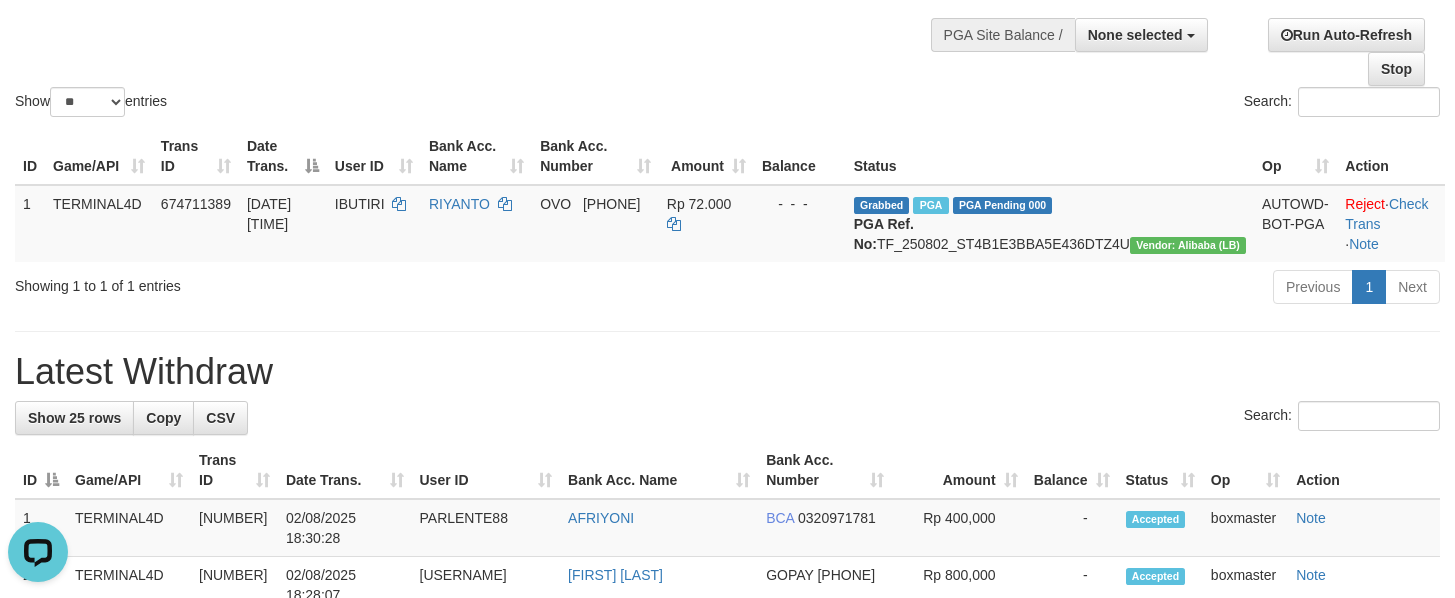 scroll, scrollTop: 0, scrollLeft: 0, axis: both 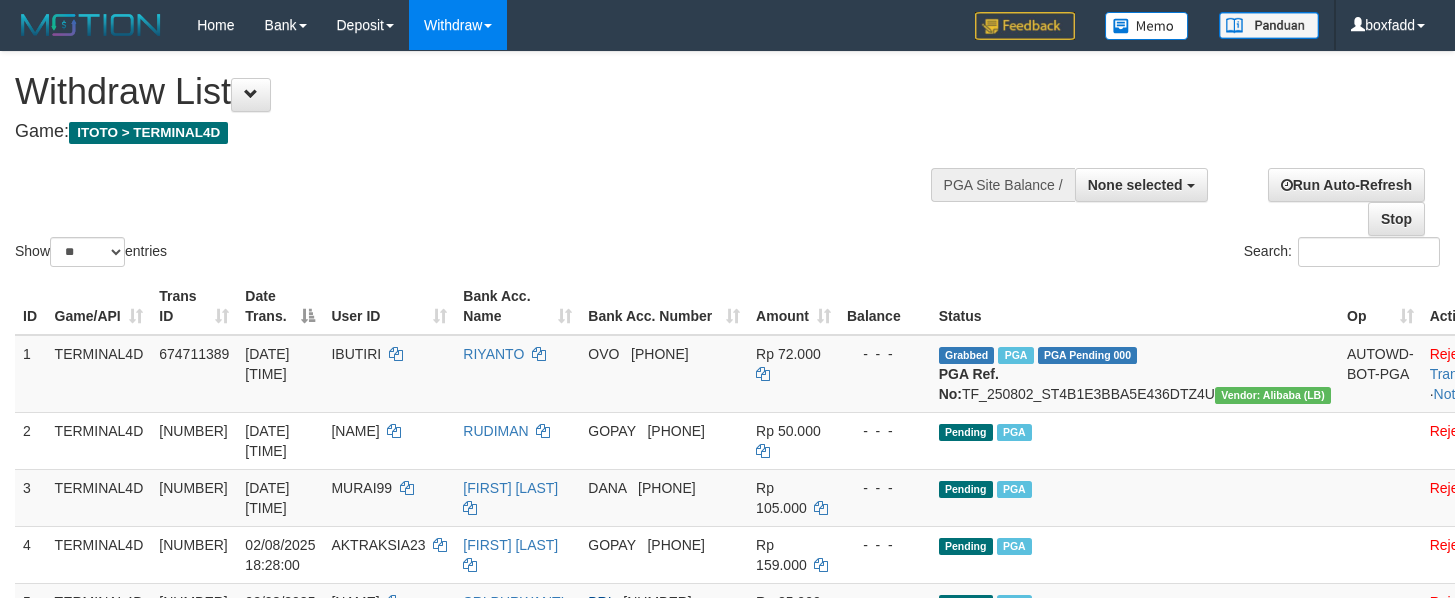 select 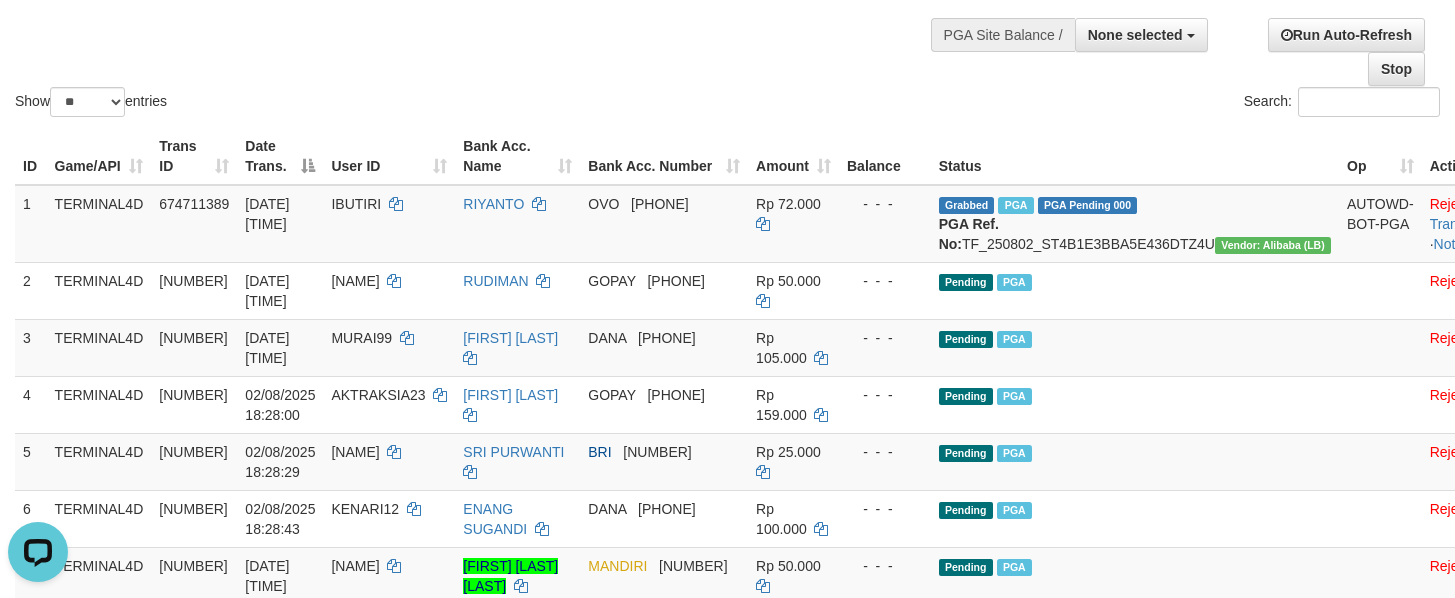 scroll, scrollTop: 0, scrollLeft: 0, axis: both 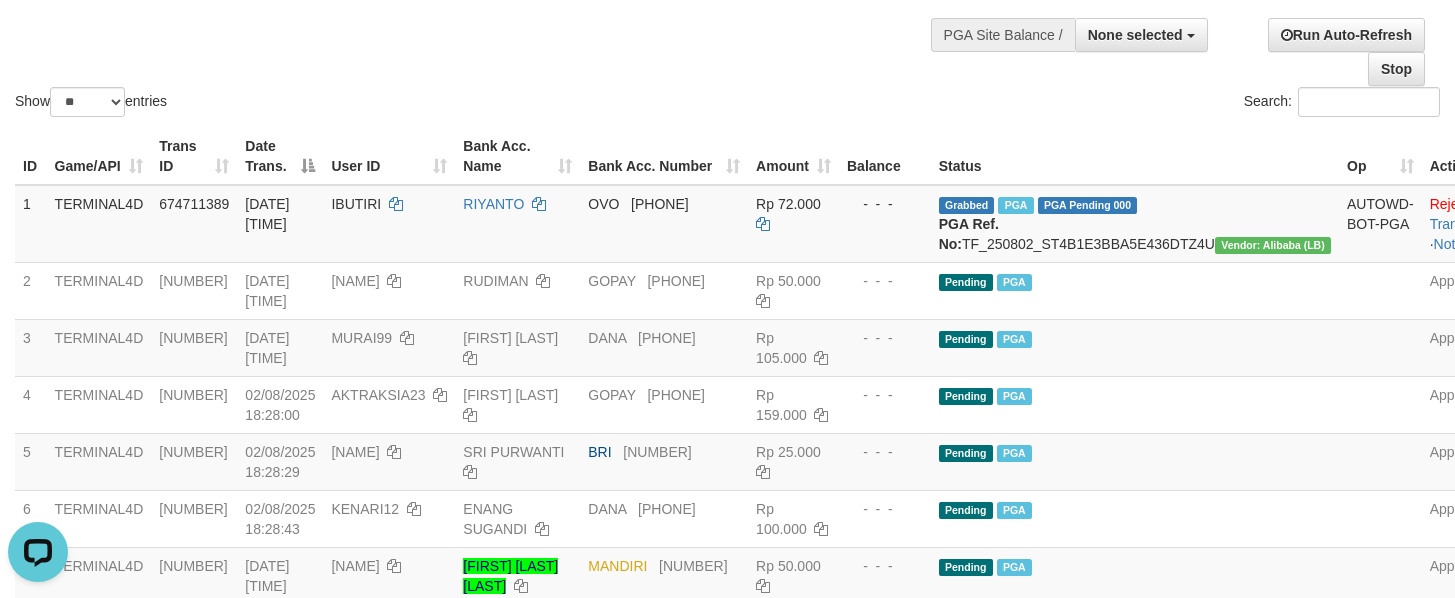 click on "Search:" at bounding box center (1092, 104) 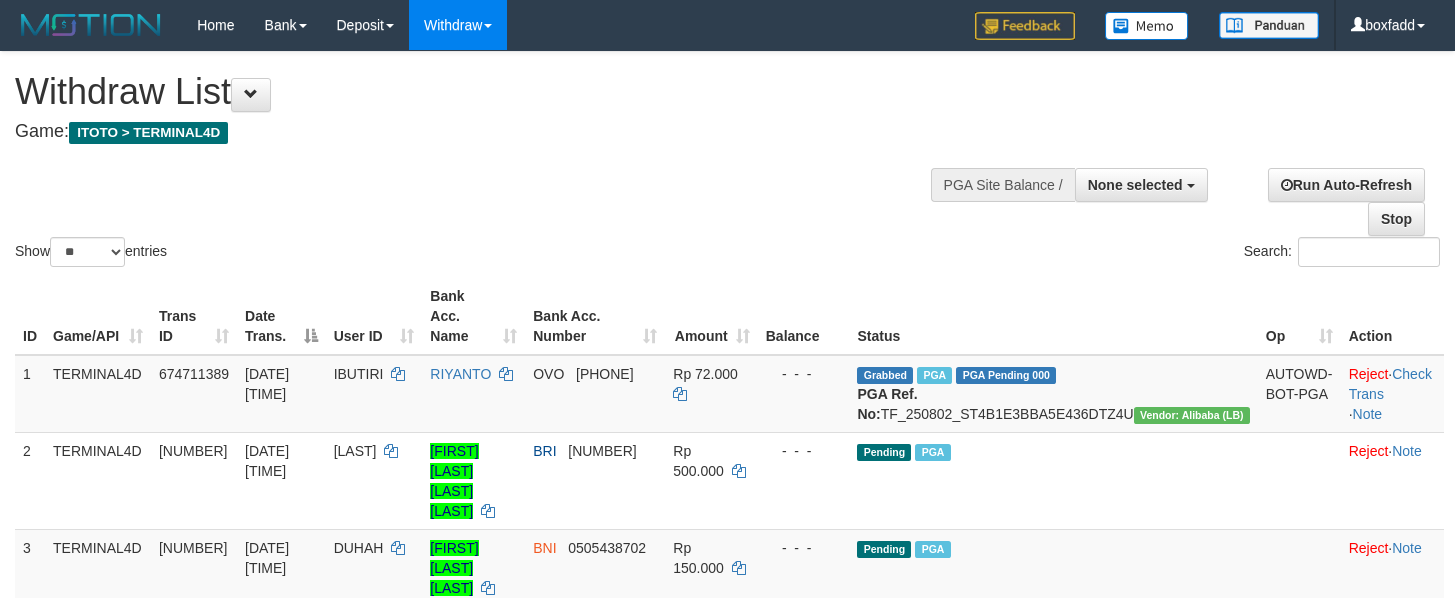 select 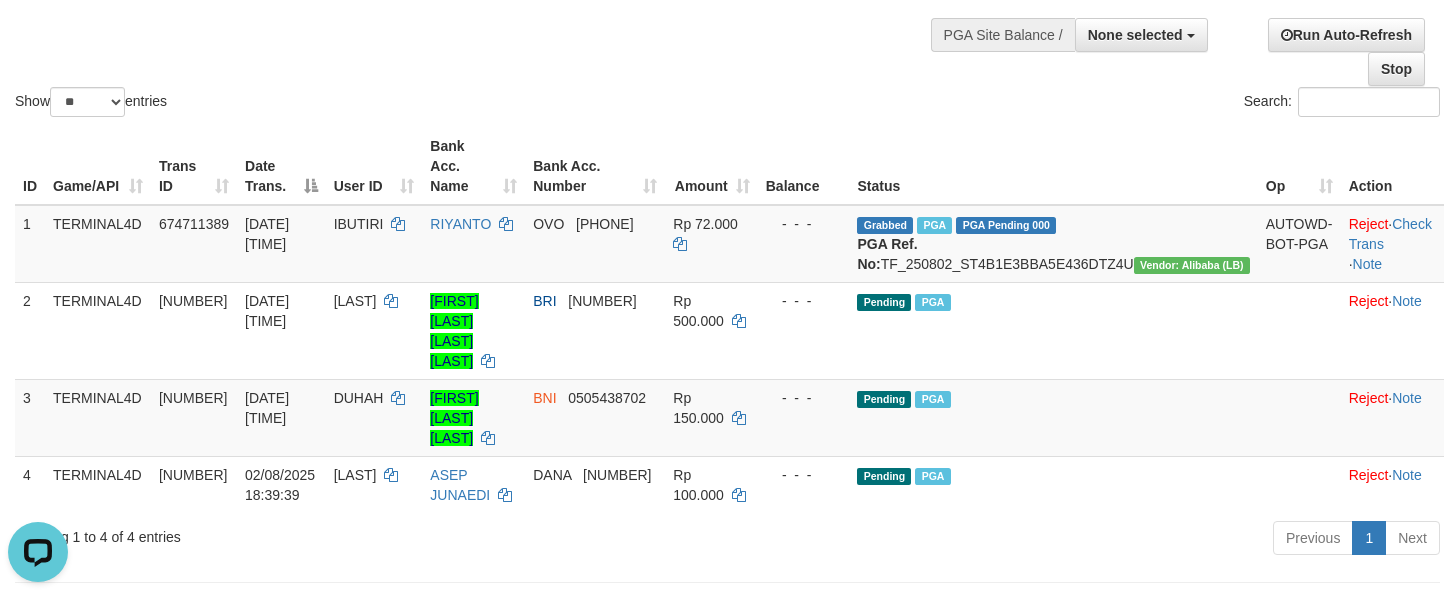 scroll, scrollTop: 0, scrollLeft: 0, axis: both 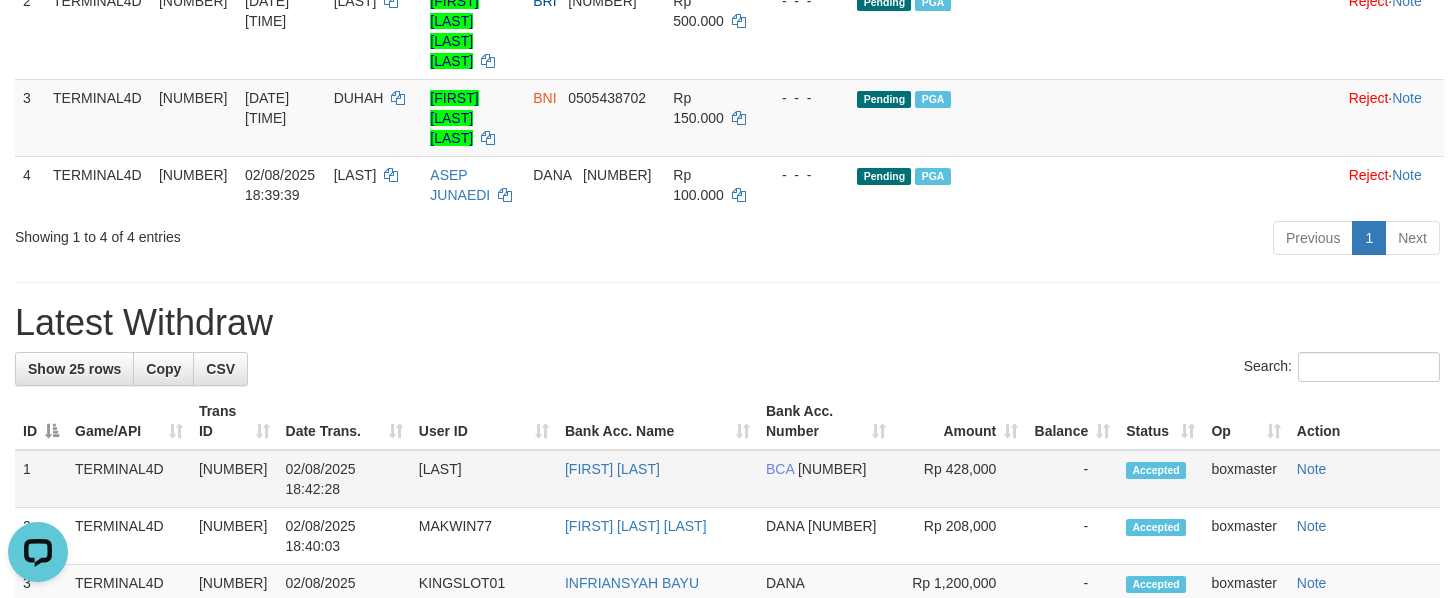 click on "Rp 428,000" at bounding box center [960, 479] 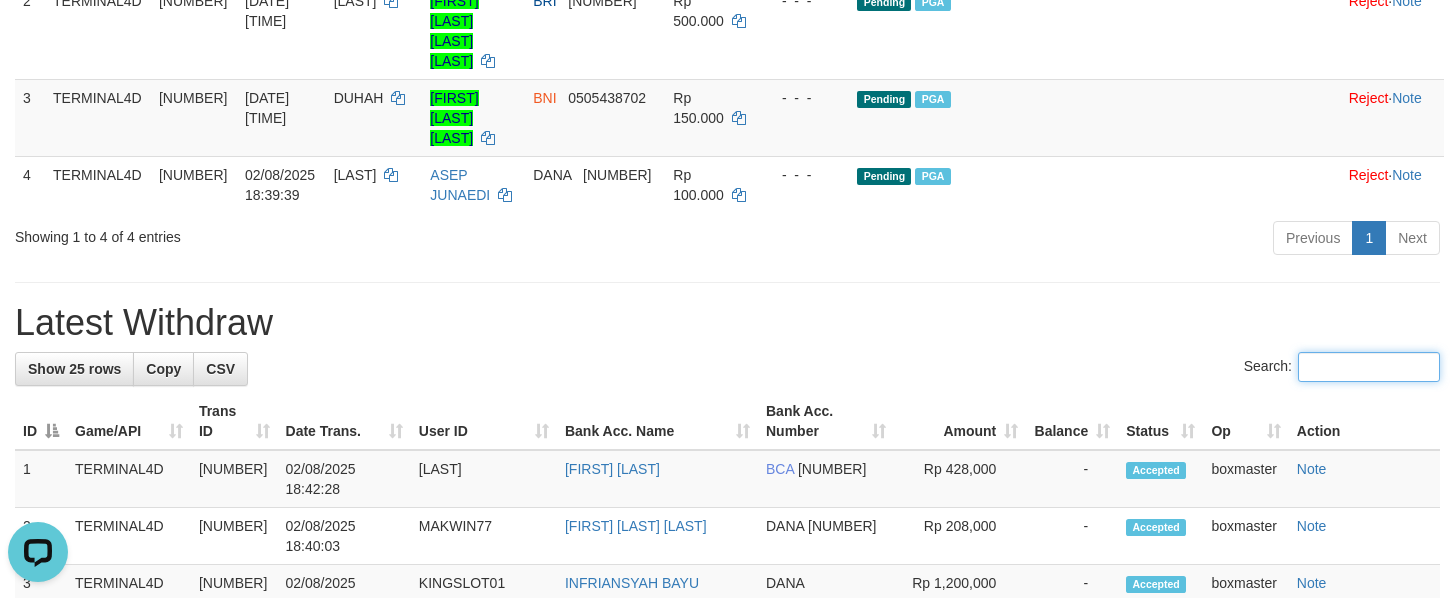 click on "Search:" at bounding box center [1369, 367] 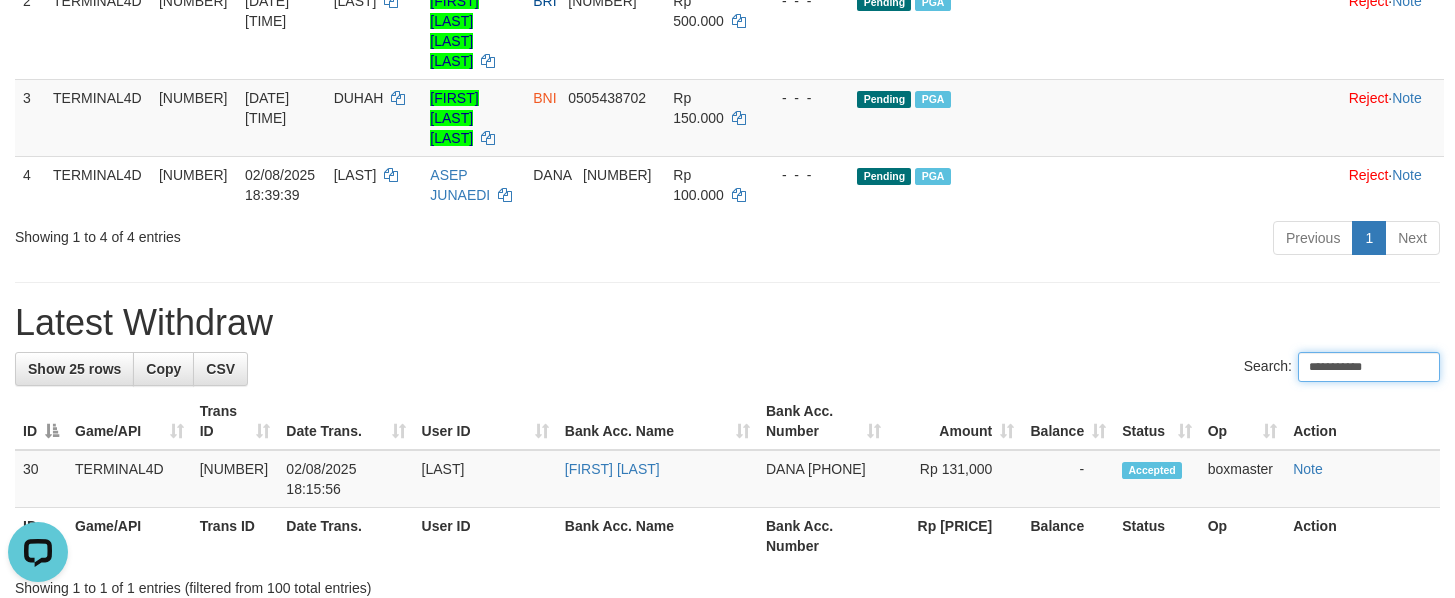 type on "**********" 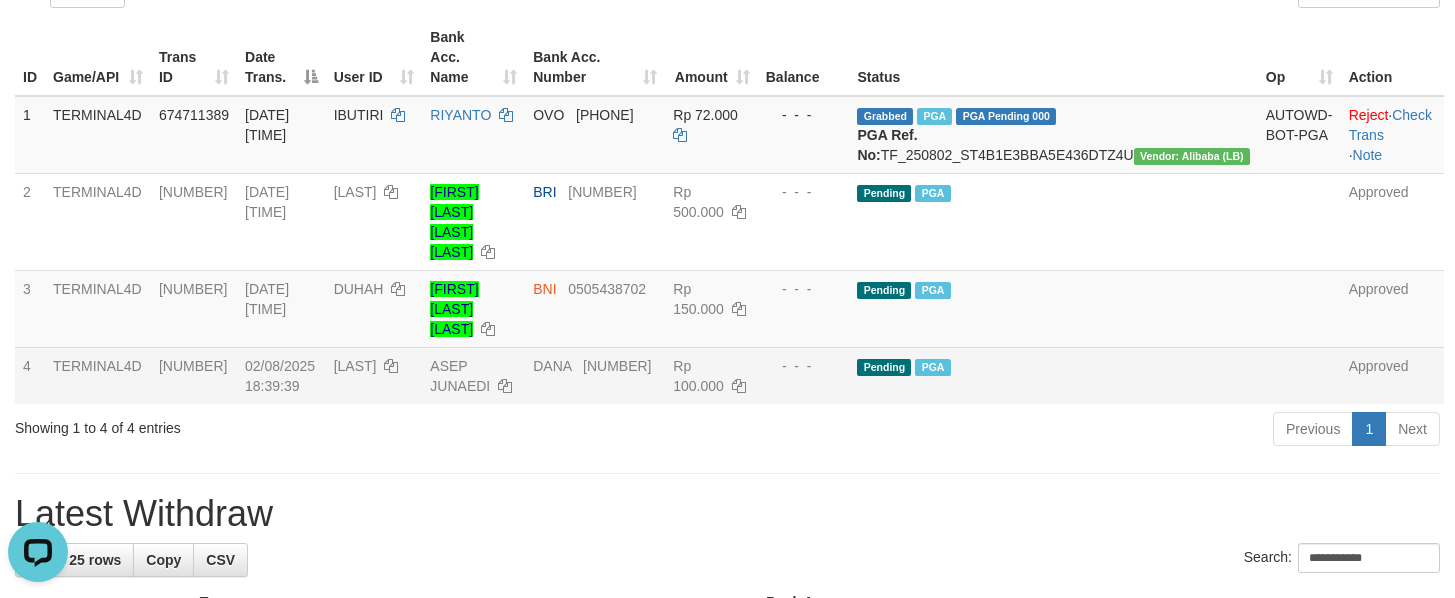 scroll, scrollTop: 0, scrollLeft: 0, axis: both 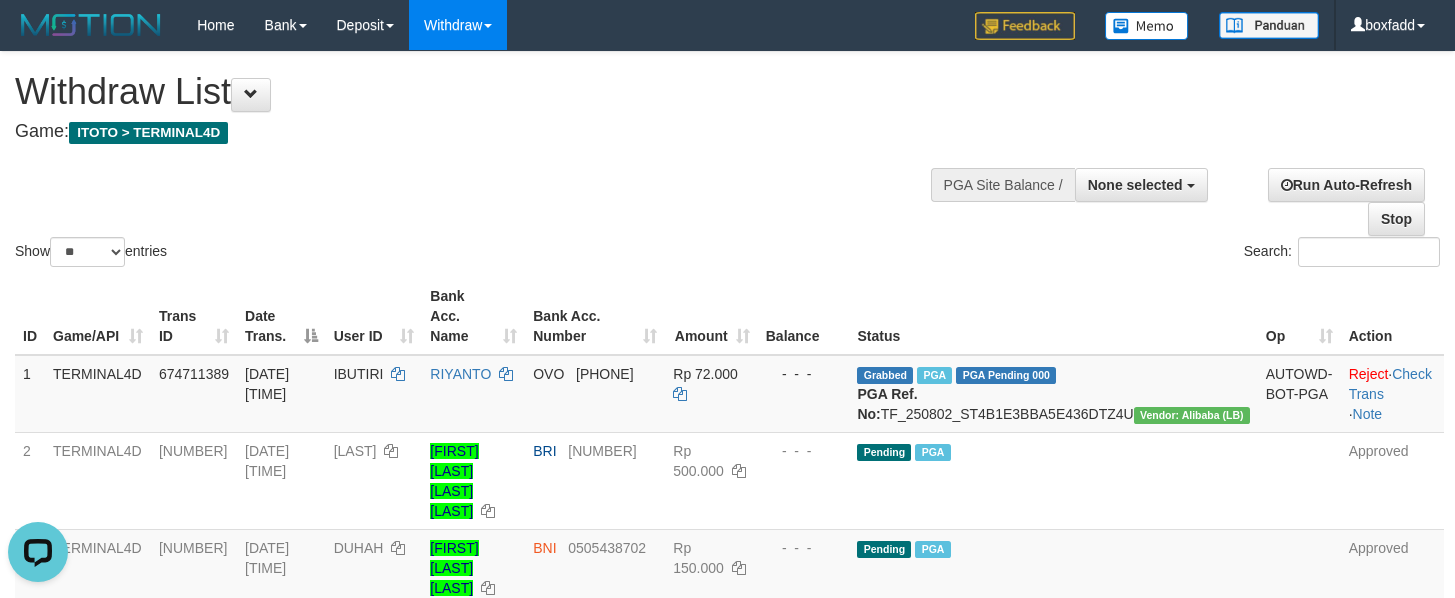 click on "Show  ** ** ** ***  entries Search:" at bounding box center [727, 161] 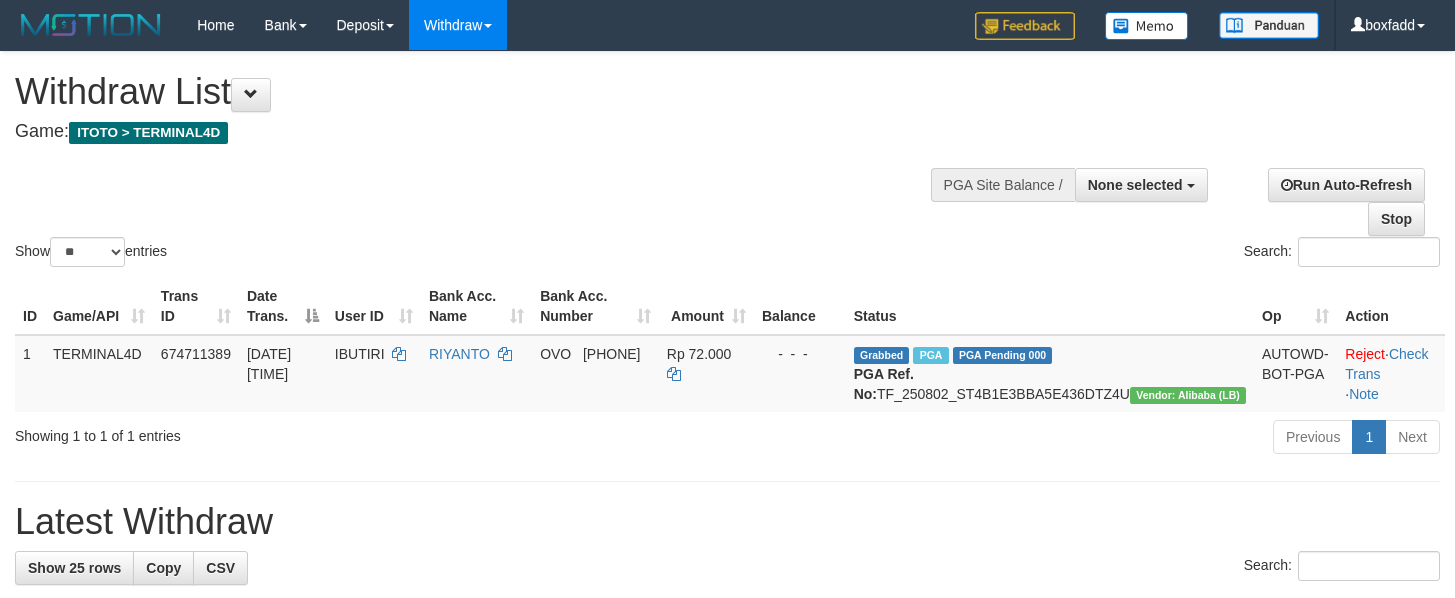 select 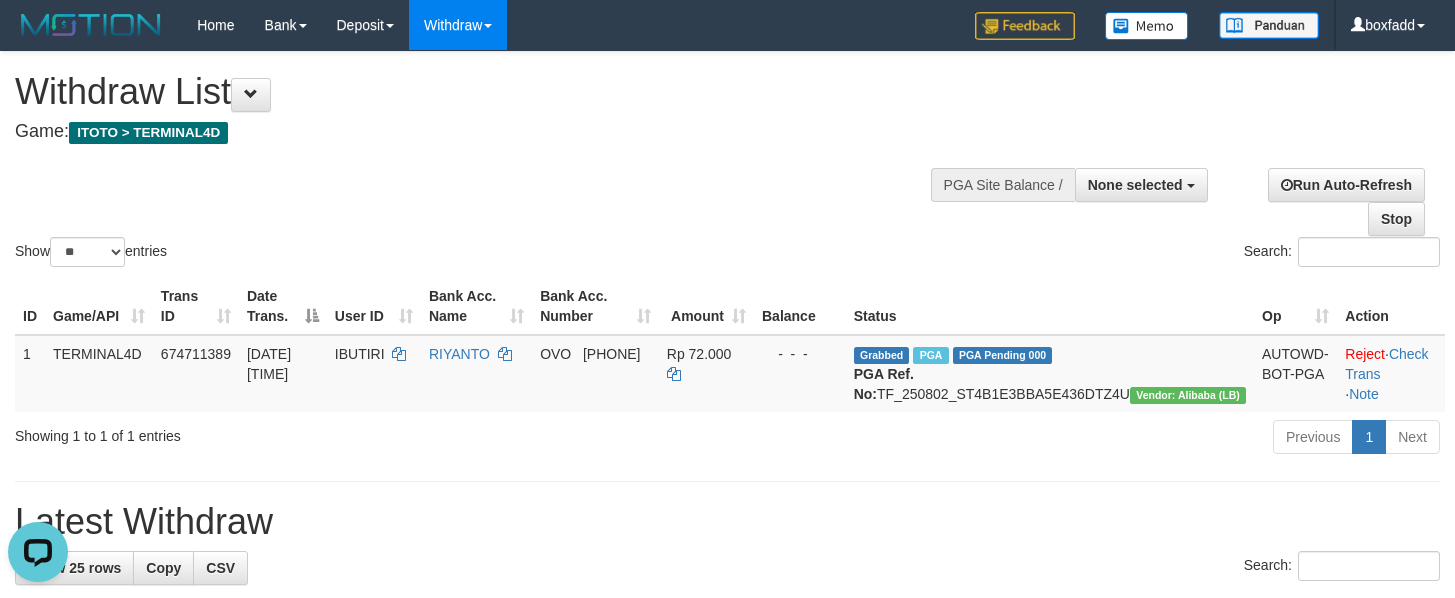 scroll, scrollTop: 0, scrollLeft: 0, axis: both 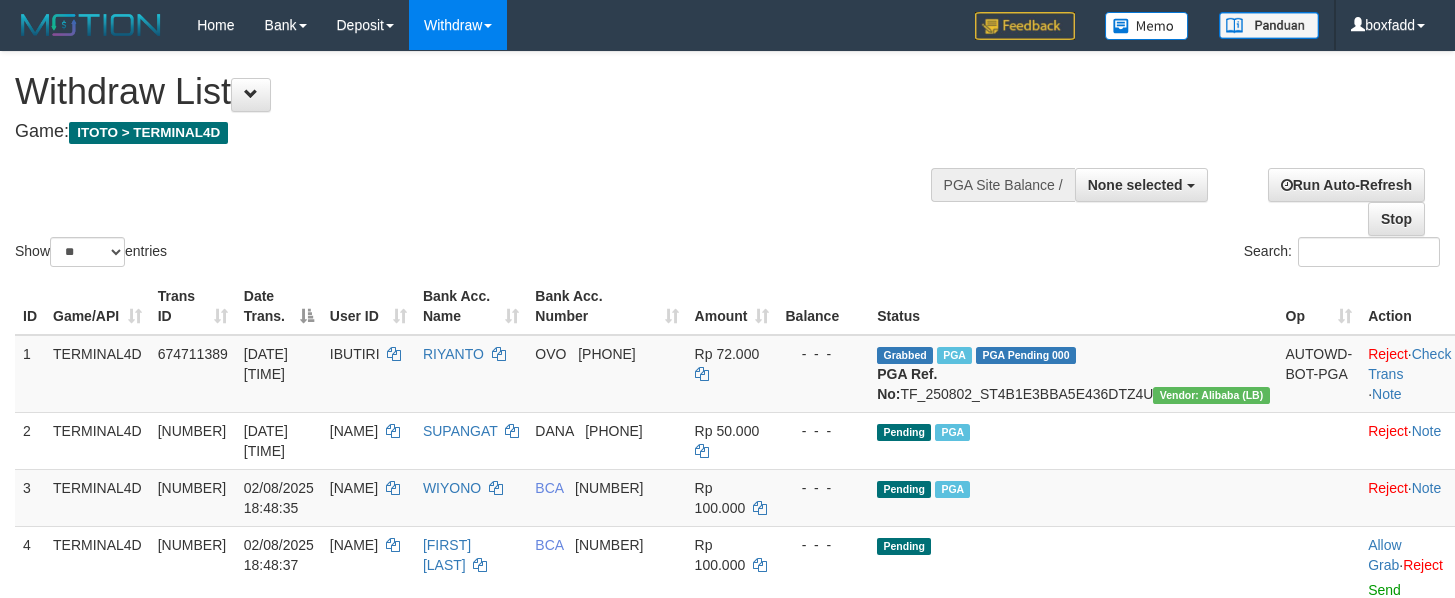 select 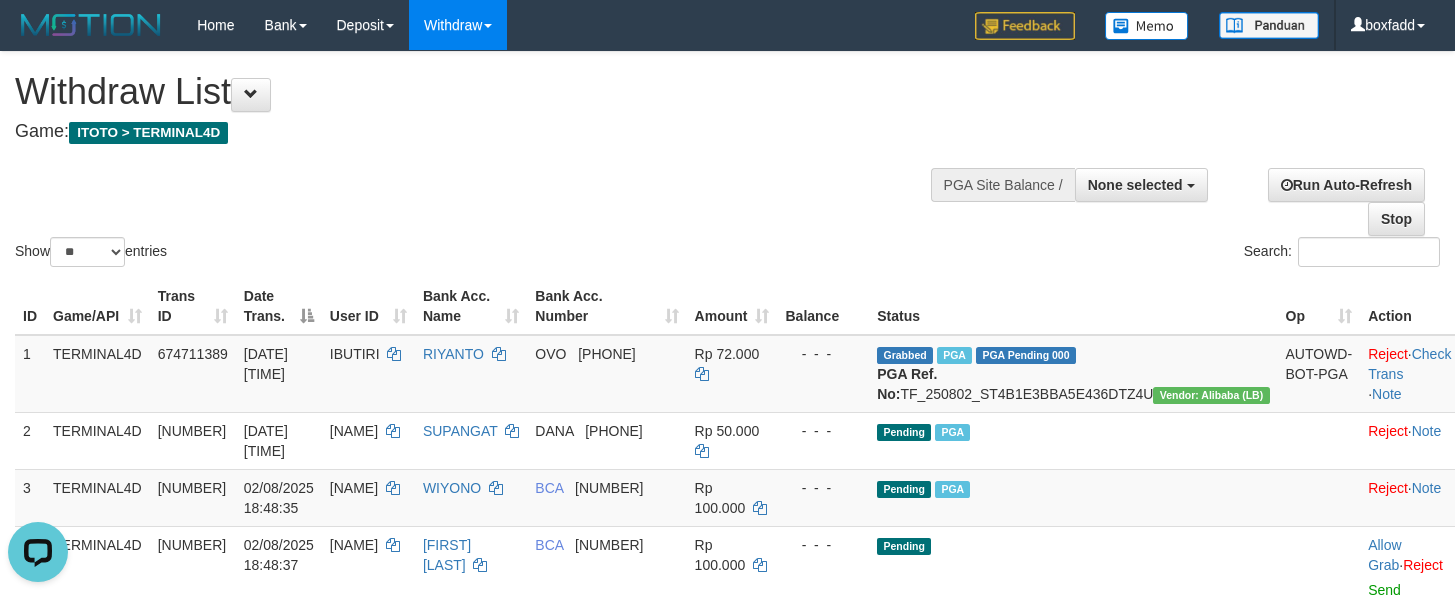 scroll, scrollTop: 0, scrollLeft: 0, axis: both 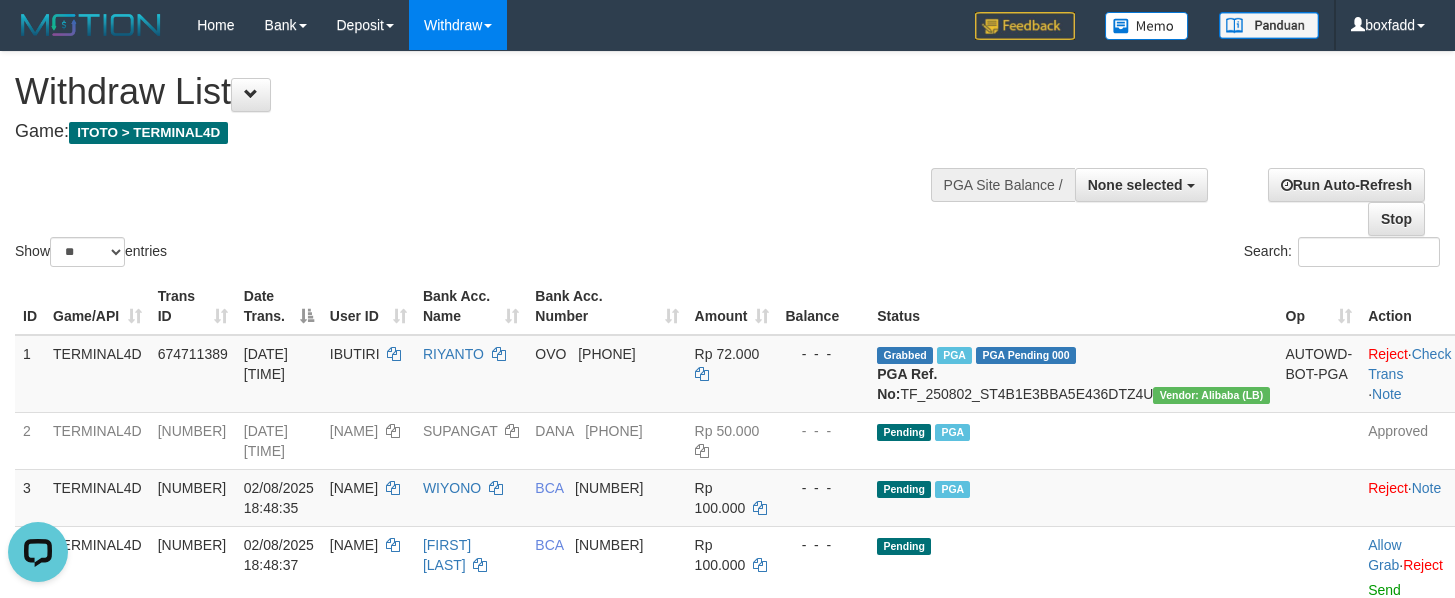 click on "Show  ** ** ** ***  entries Search:" at bounding box center [727, 161] 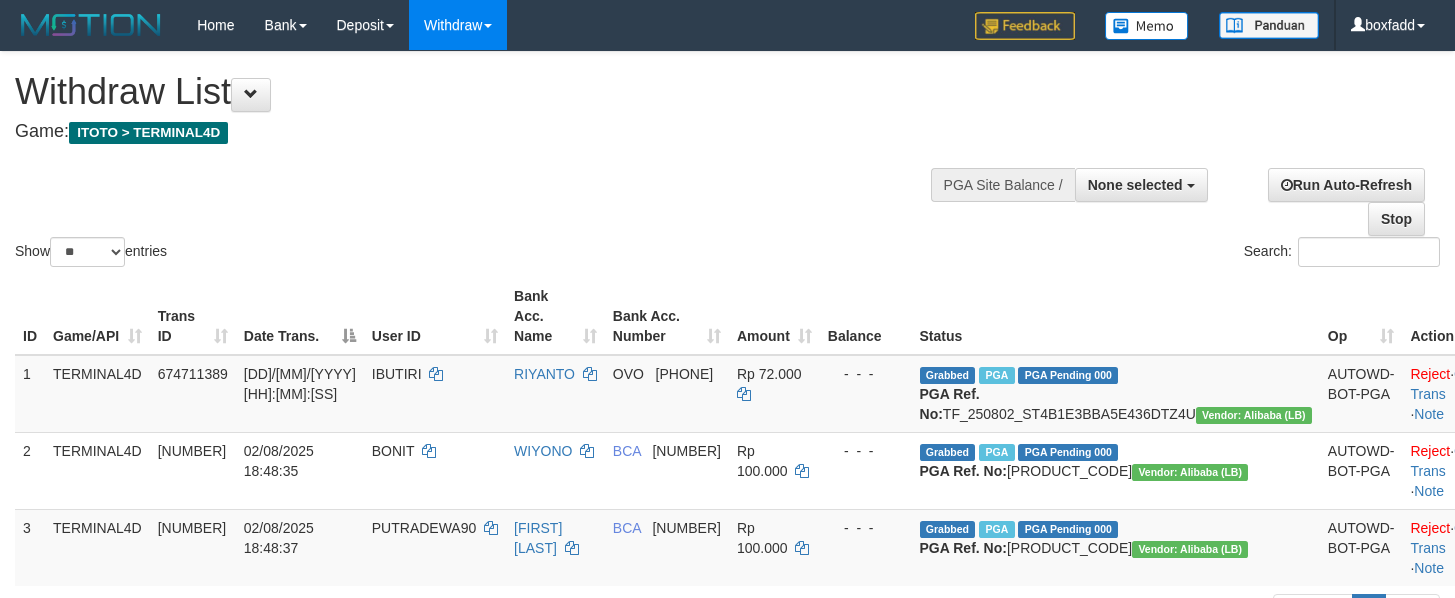select 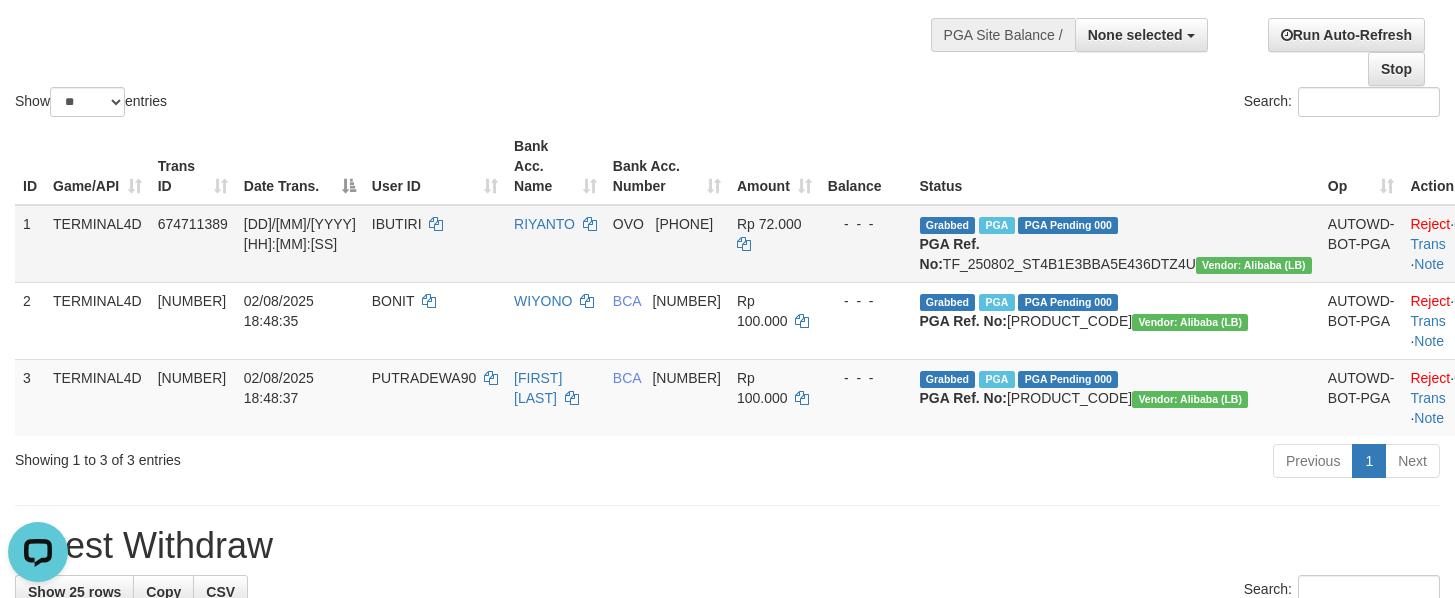 scroll, scrollTop: 0, scrollLeft: 0, axis: both 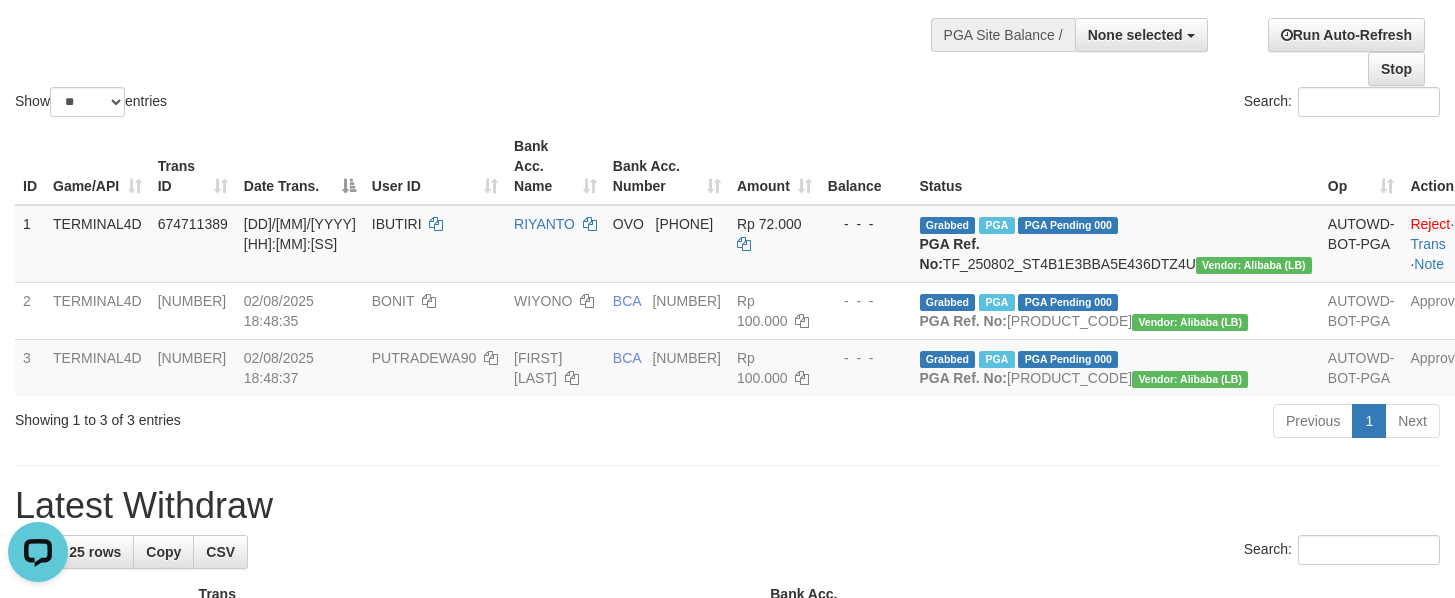 click on "Show  ** ** ** ***  entries Search:" at bounding box center [727, 11] 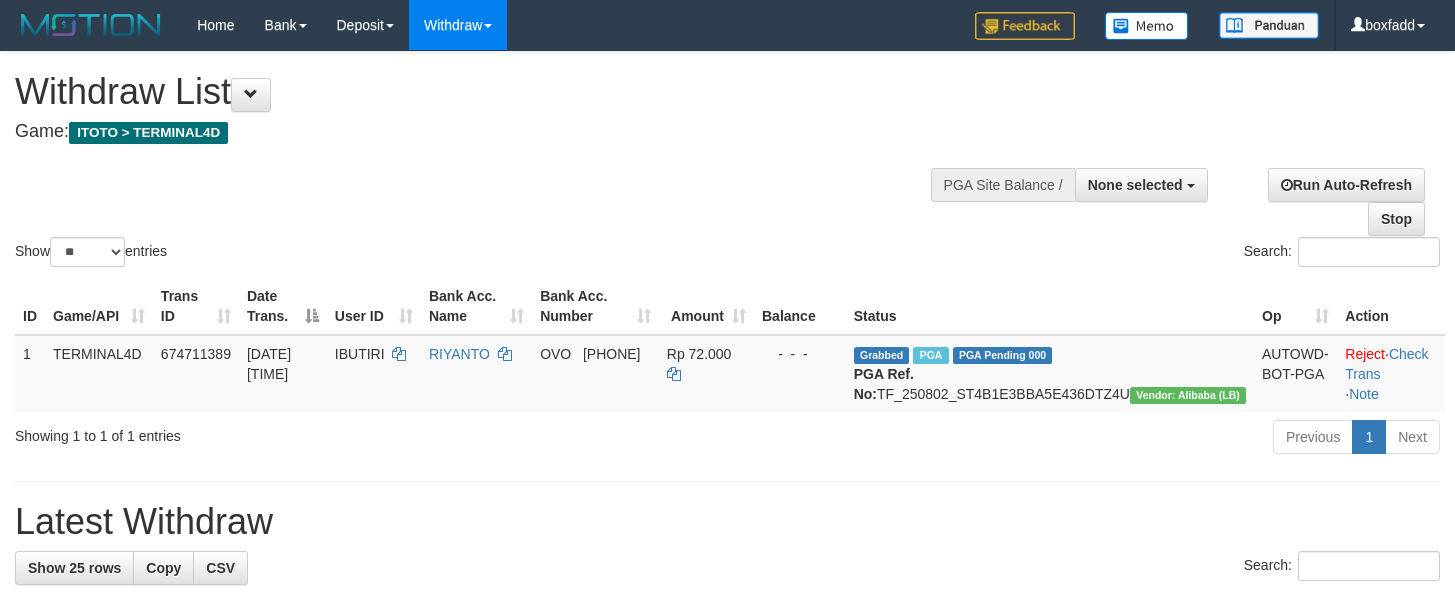 select 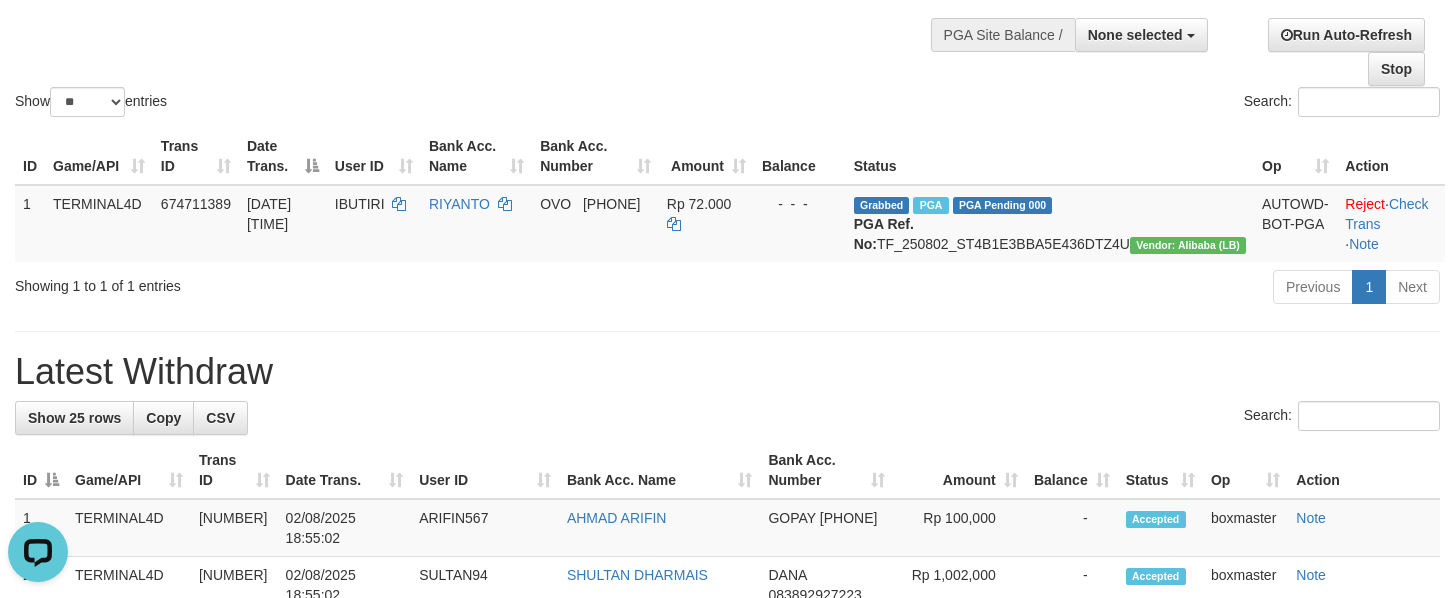scroll, scrollTop: 0, scrollLeft: 0, axis: both 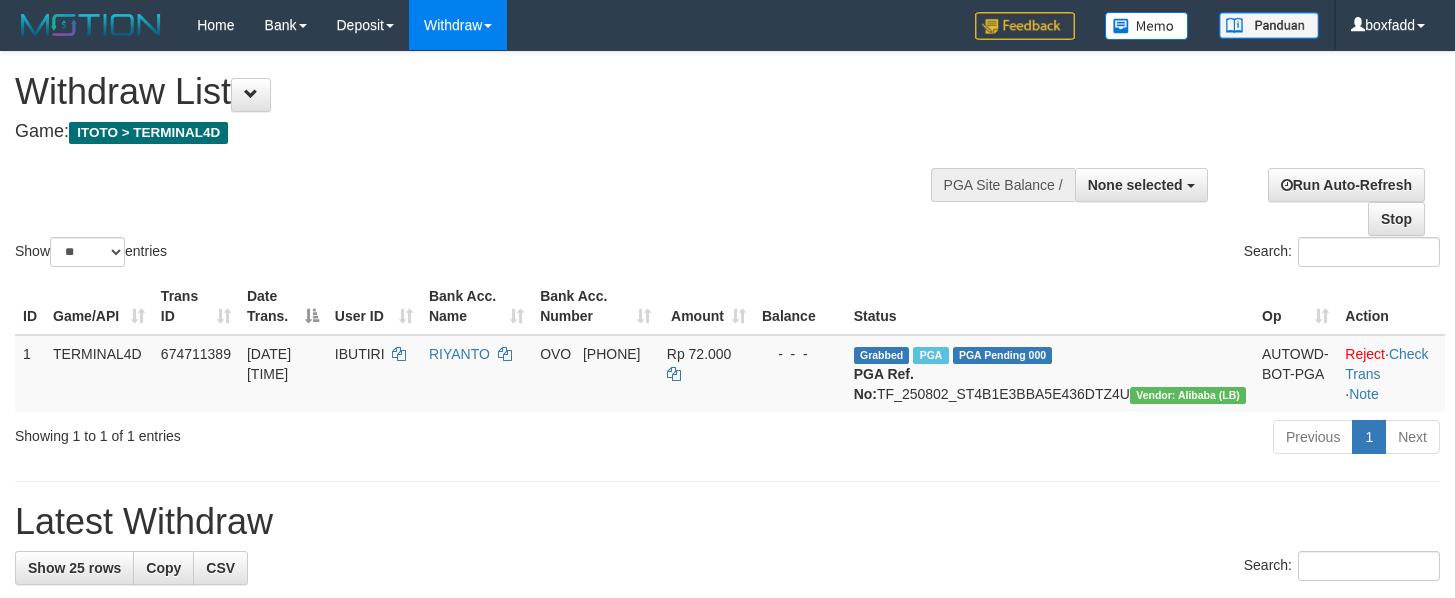 select 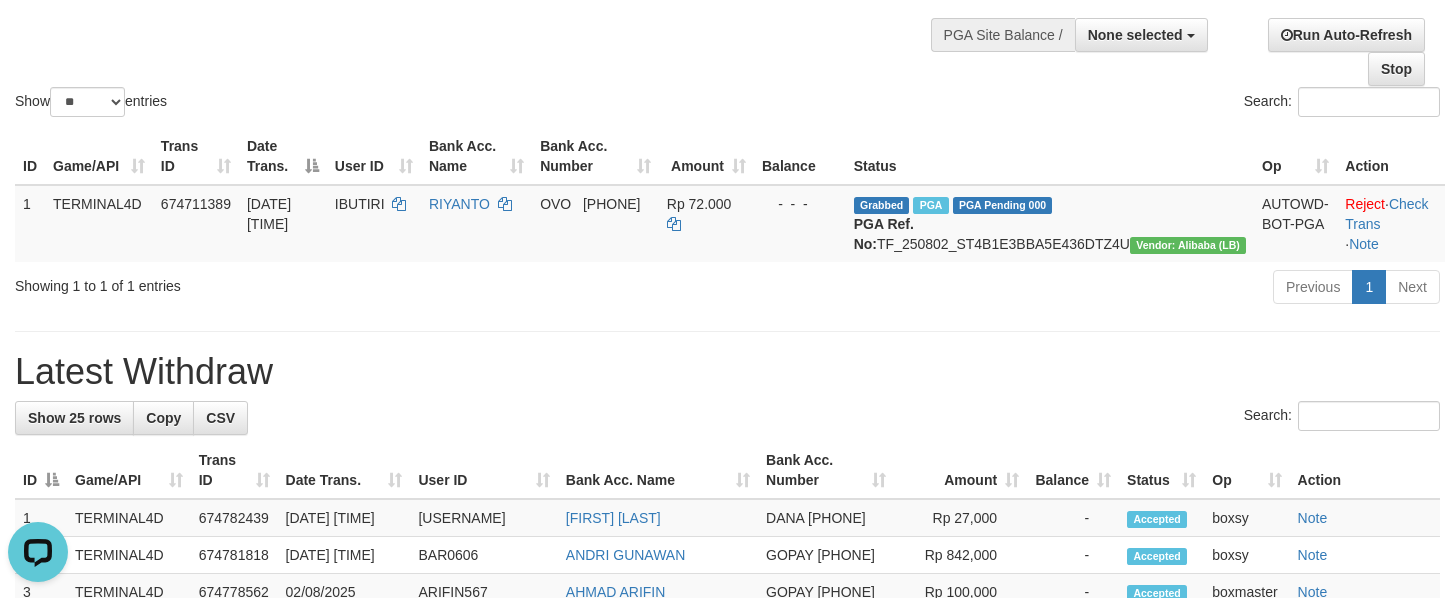 scroll, scrollTop: 0, scrollLeft: 0, axis: both 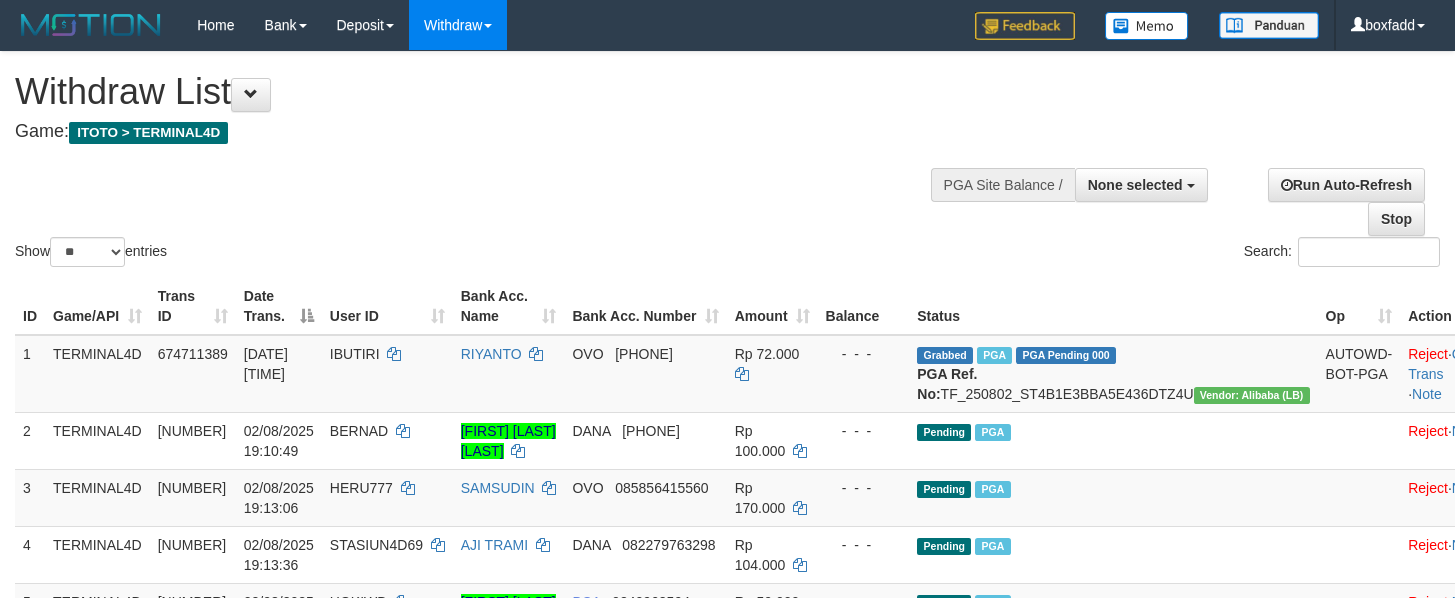 select 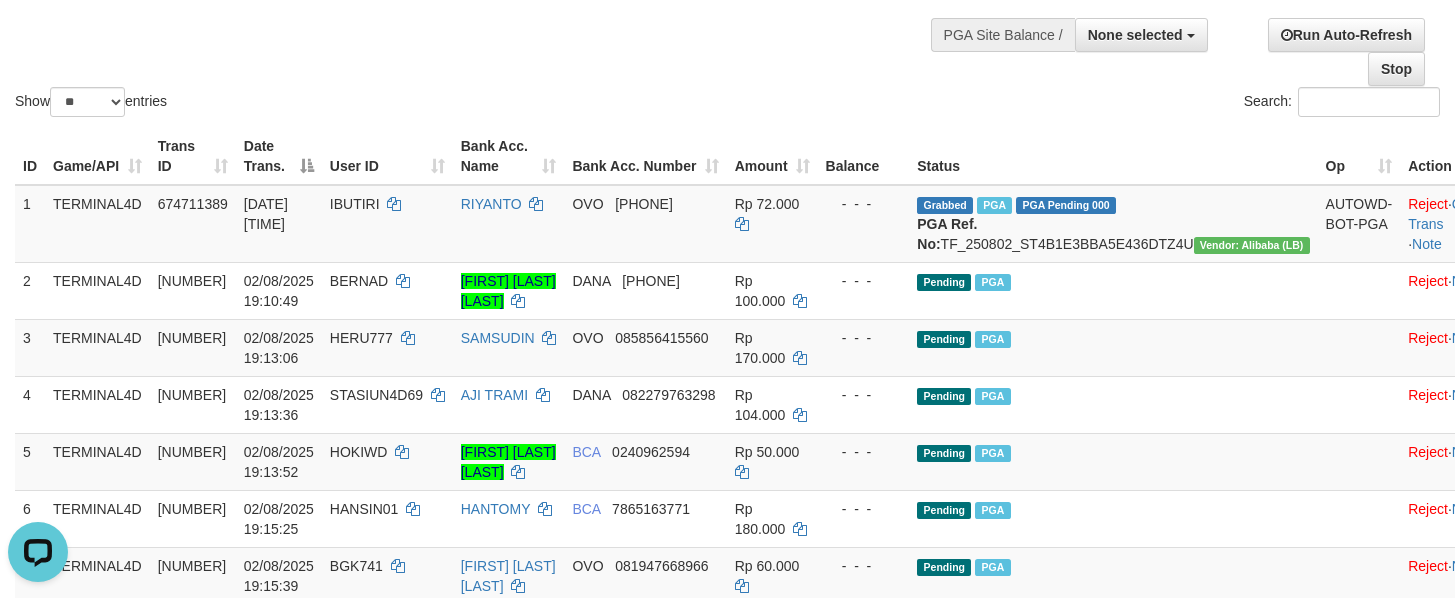 scroll, scrollTop: 0, scrollLeft: 0, axis: both 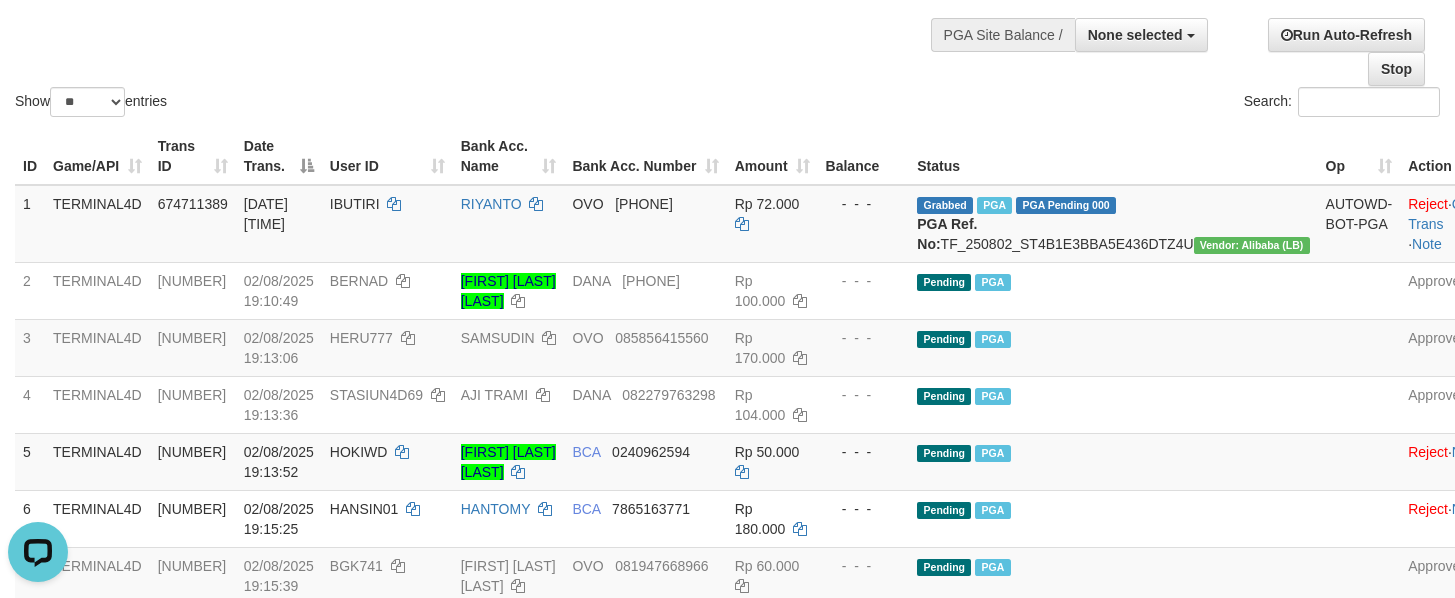click on "Show  ** ** ** ***  entries Search:" at bounding box center [727, 11] 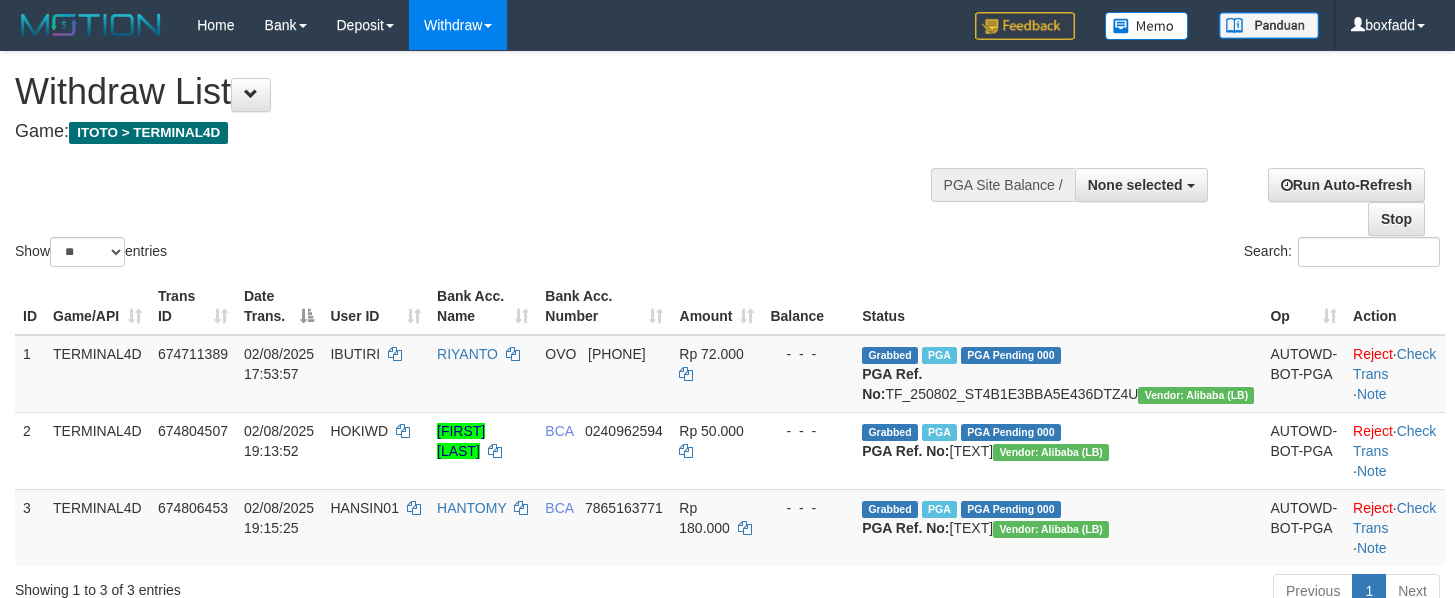 select 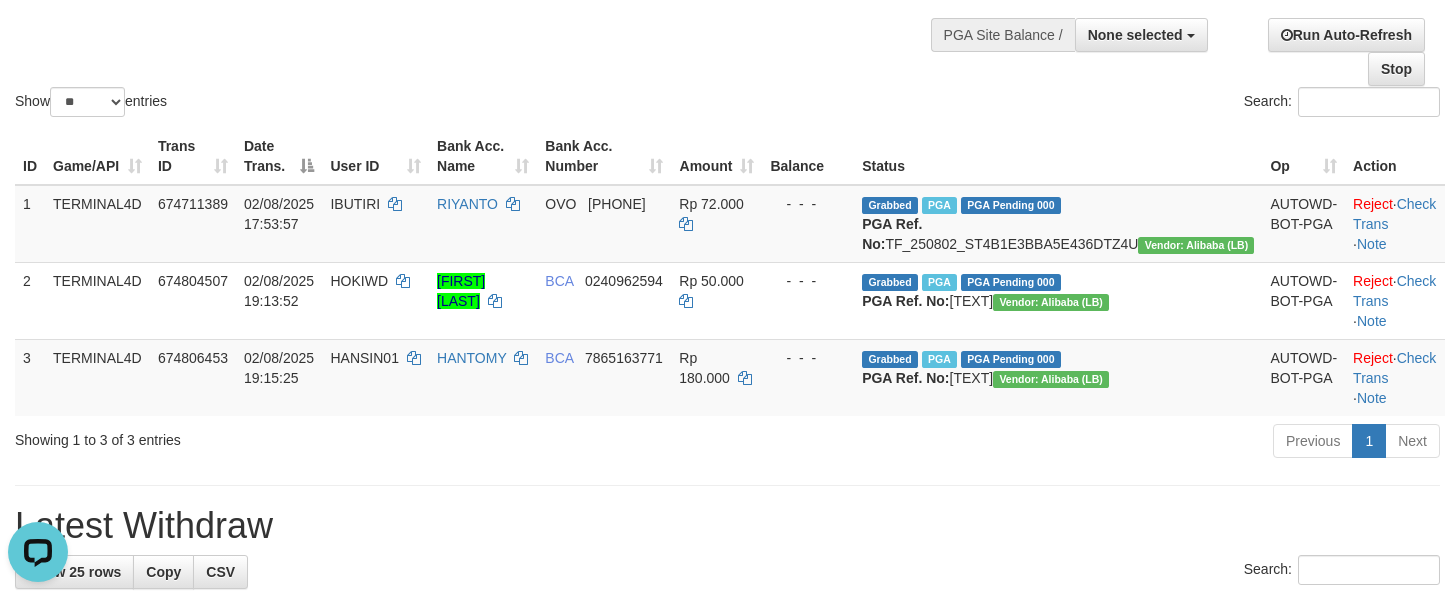 scroll, scrollTop: 0, scrollLeft: 0, axis: both 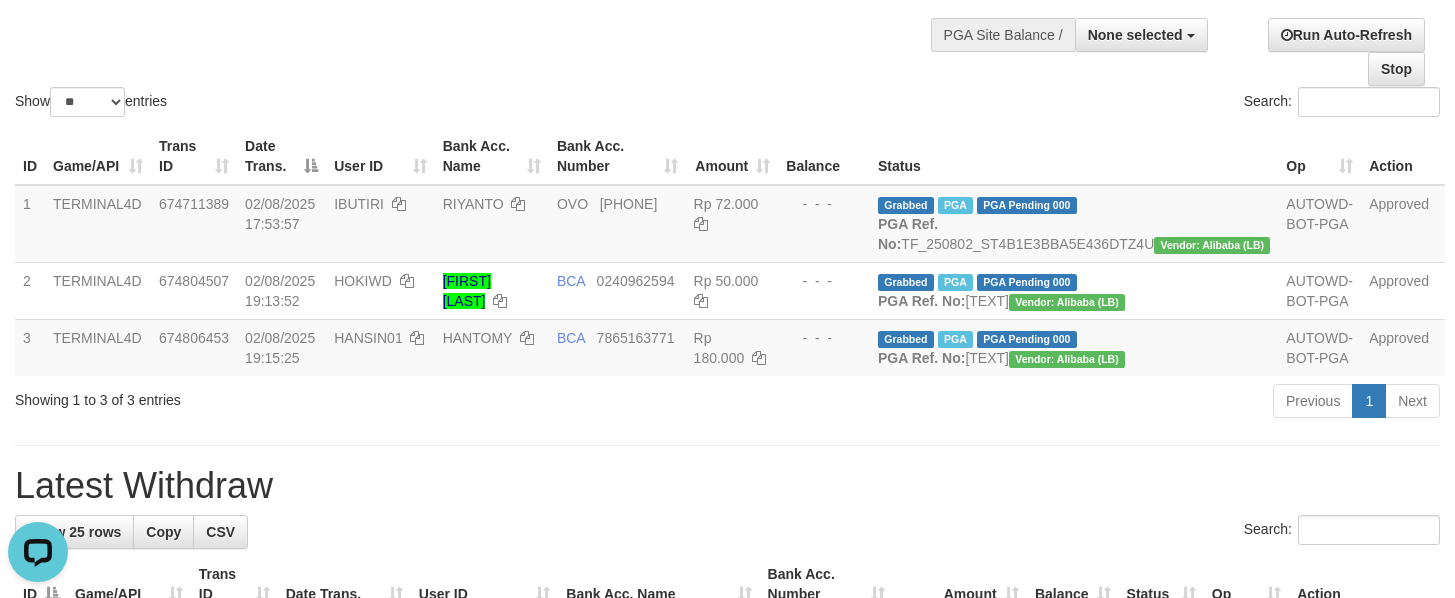 click on "Show  ** ** ** ***  entries Search:" at bounding box center [727, 11] 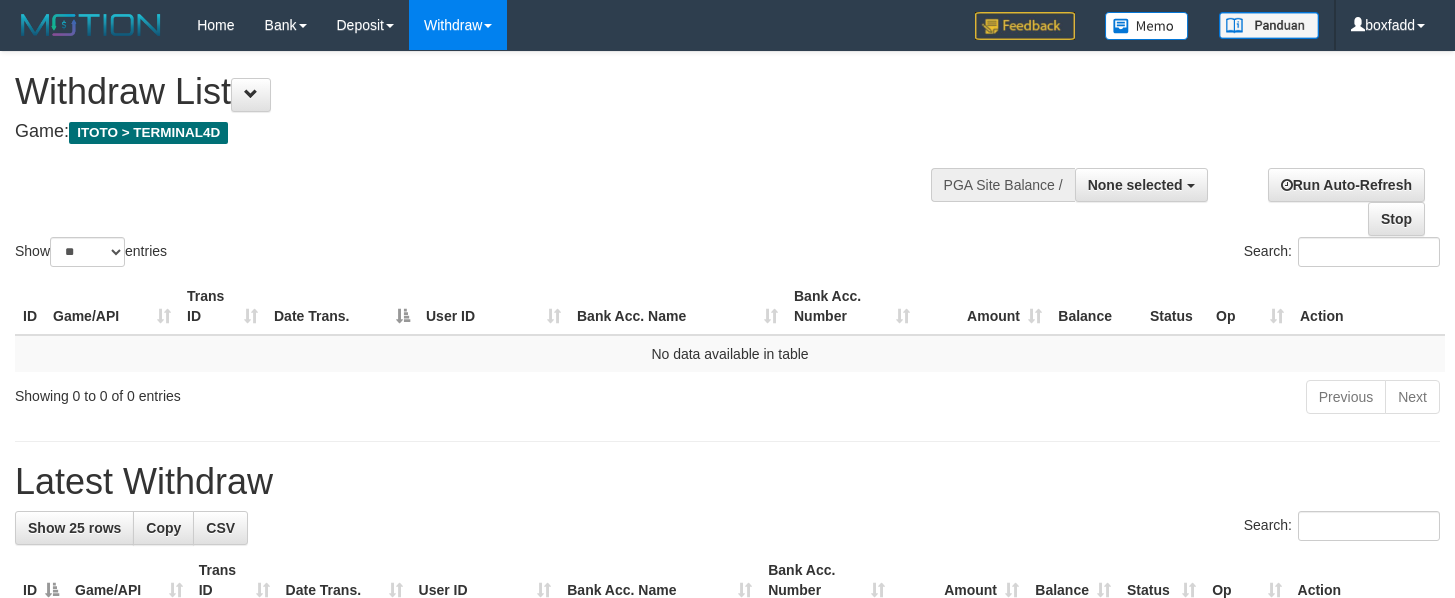 select 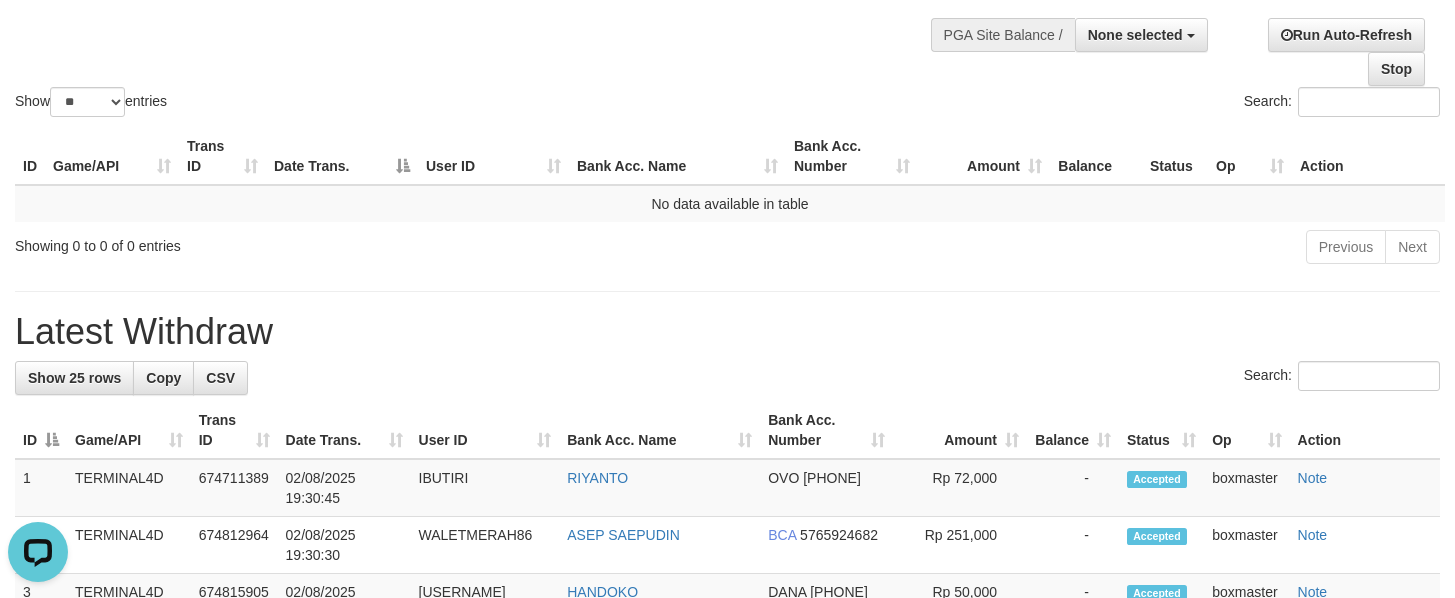 scroll, scrollTop: 0, scrollLeft: 0, axis: both 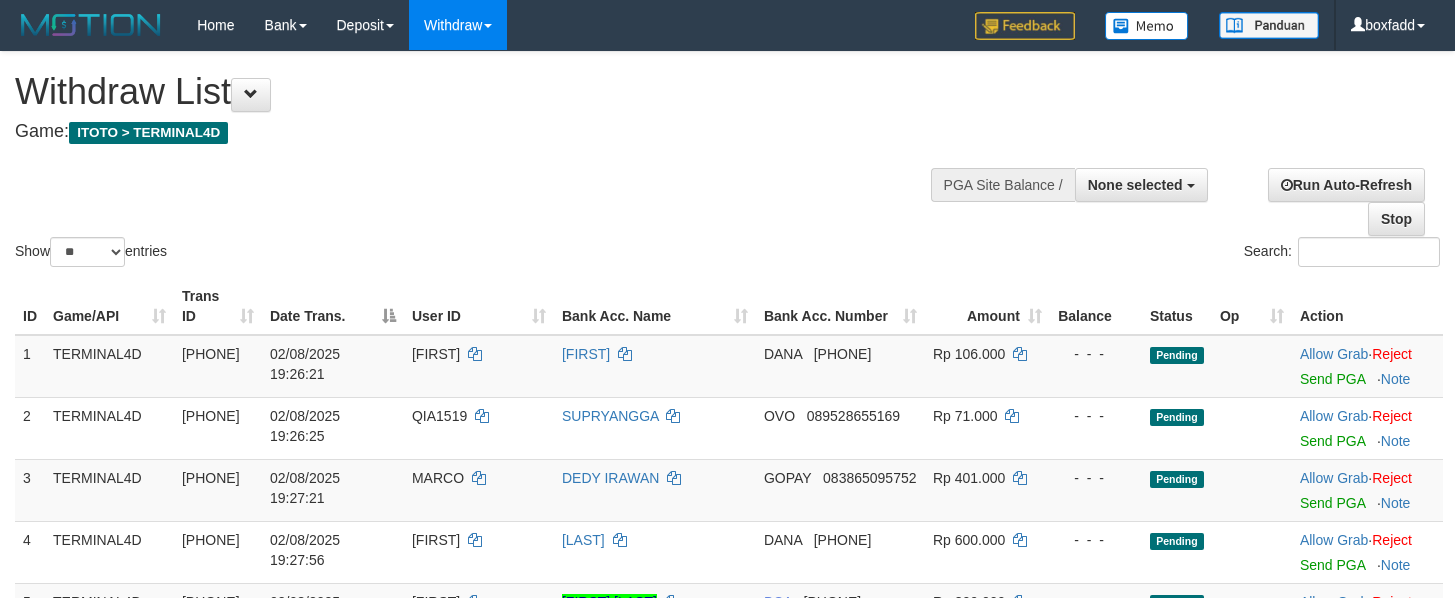 select 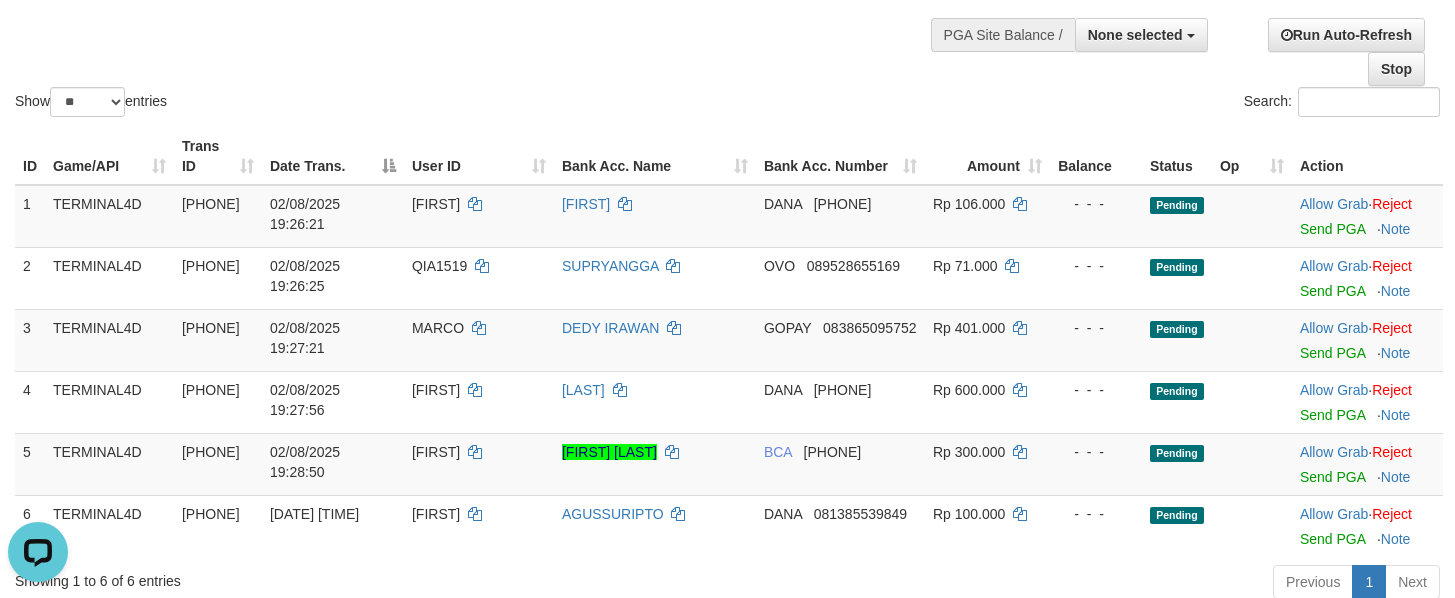scroll, scrollTop: 0, scrollLeft: 0, axis: both 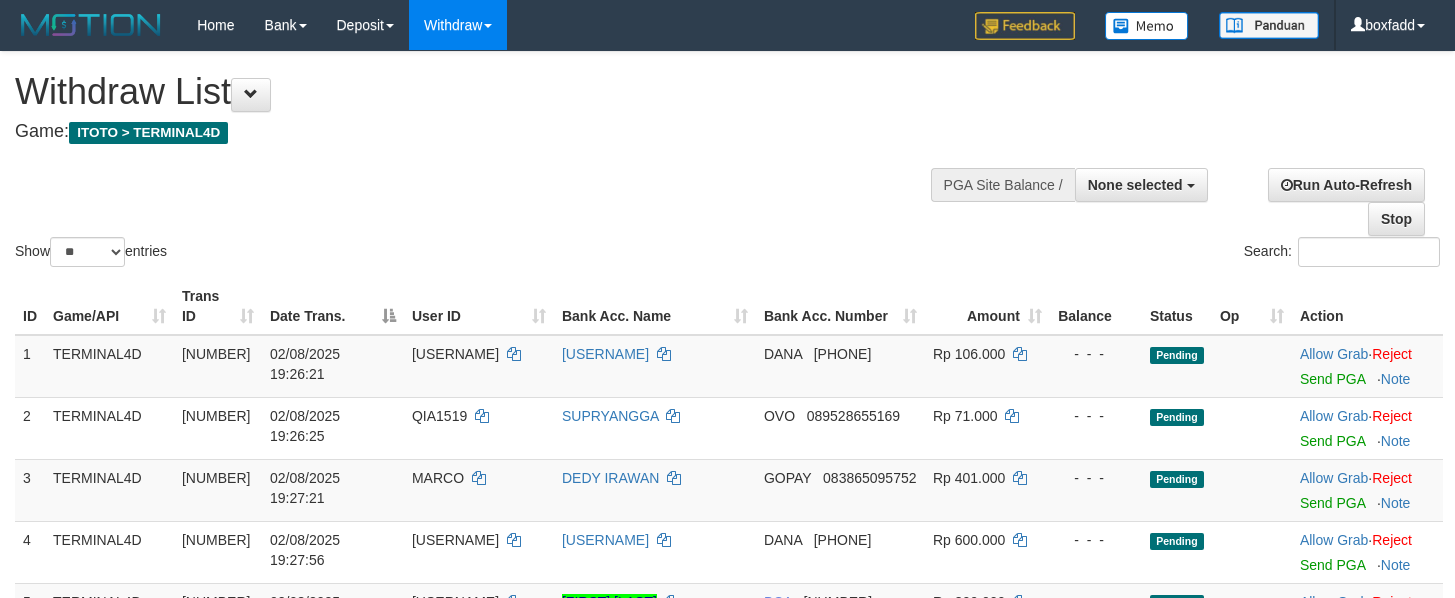 select 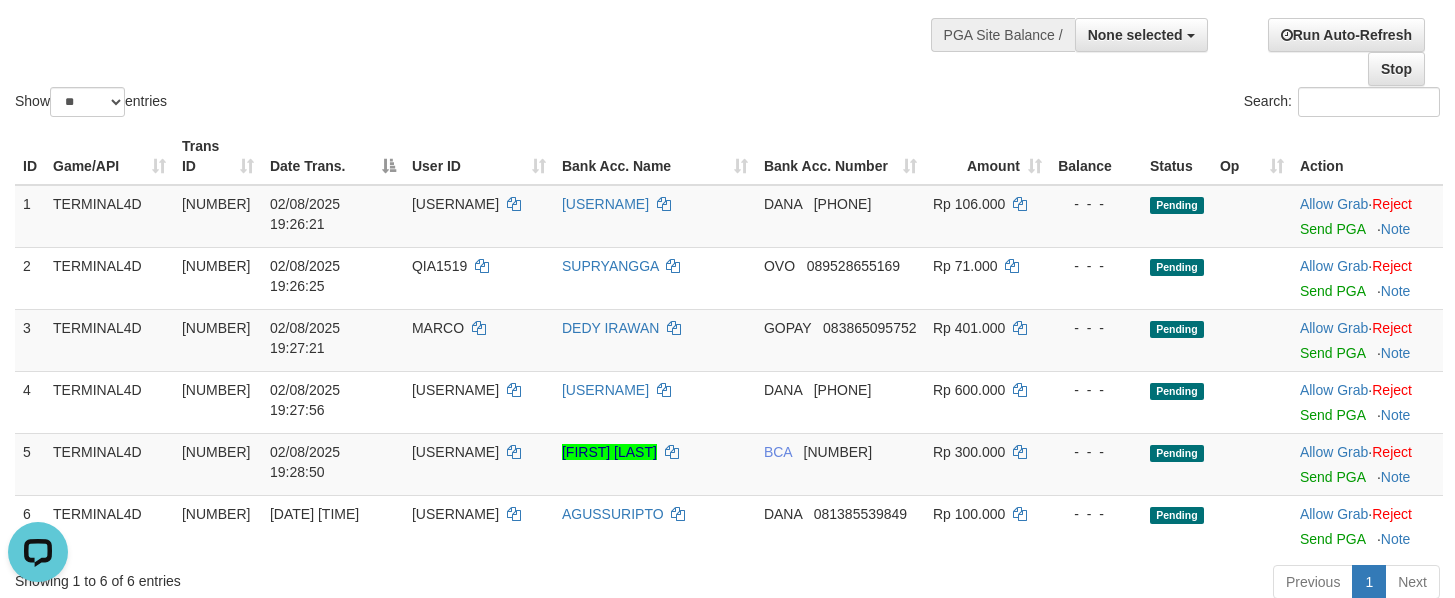 scroll, scrollTop: 0, scrollLeft: 0, axis: both 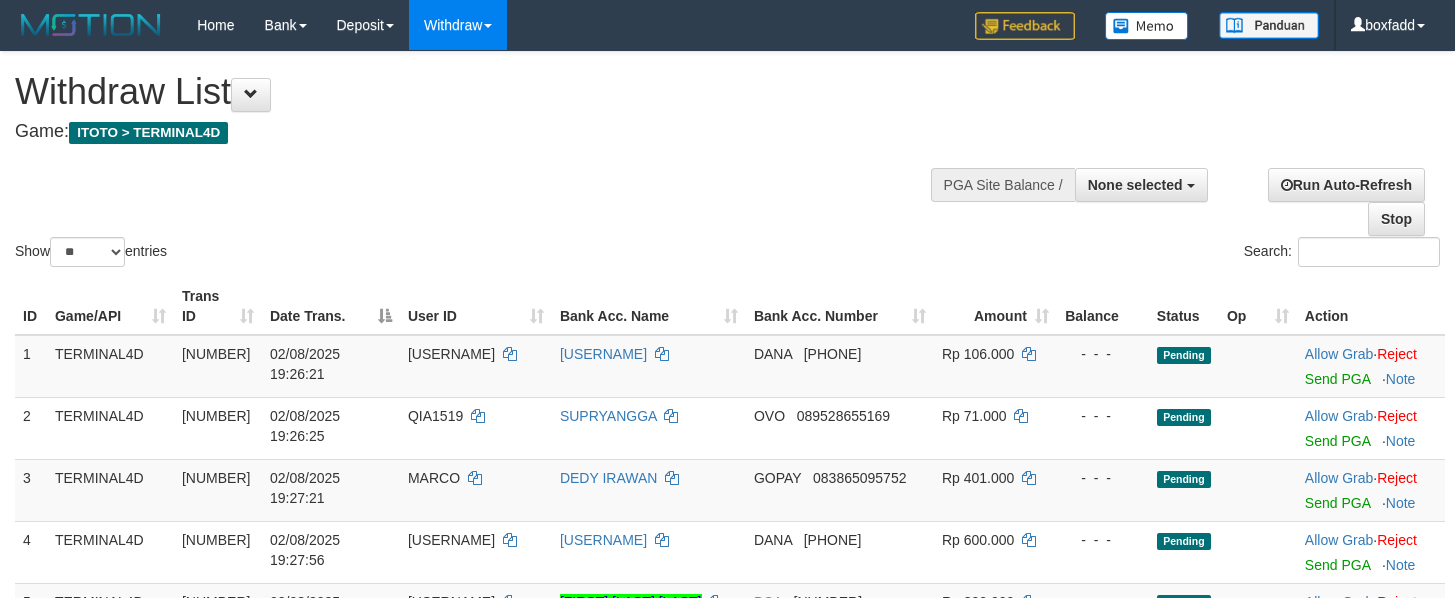 select 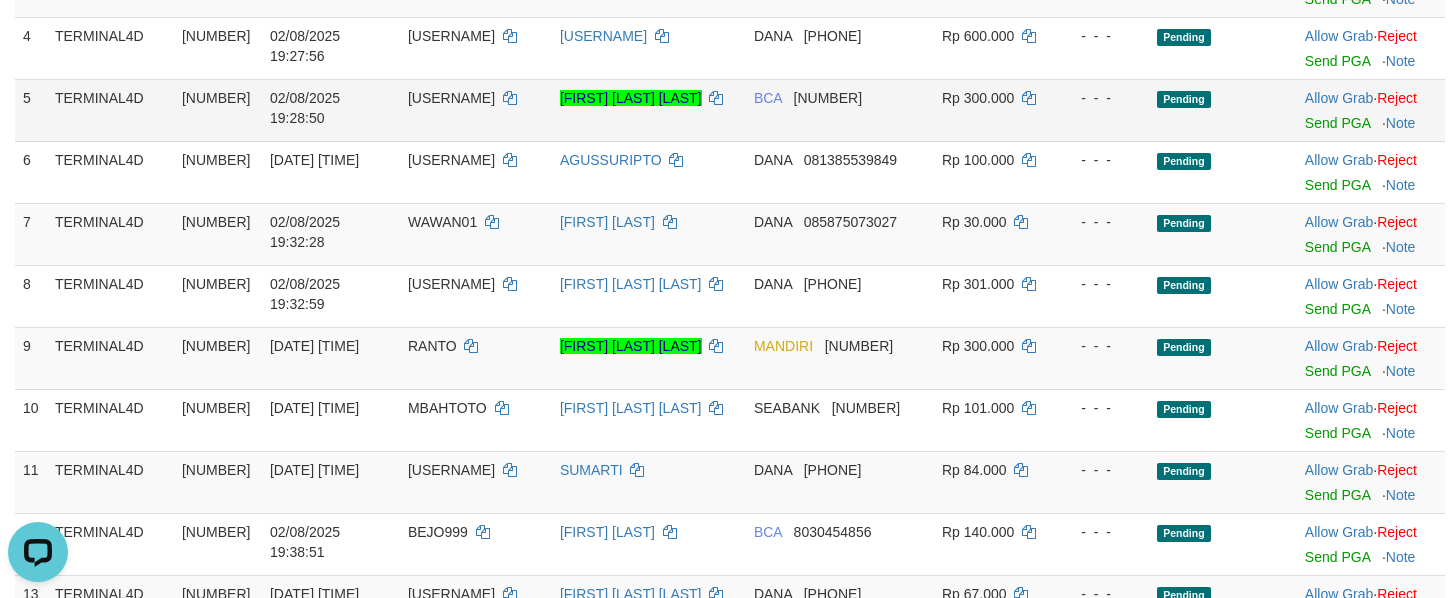 scroll, scrollTop: 0, scrollLeft: 0, axis: both 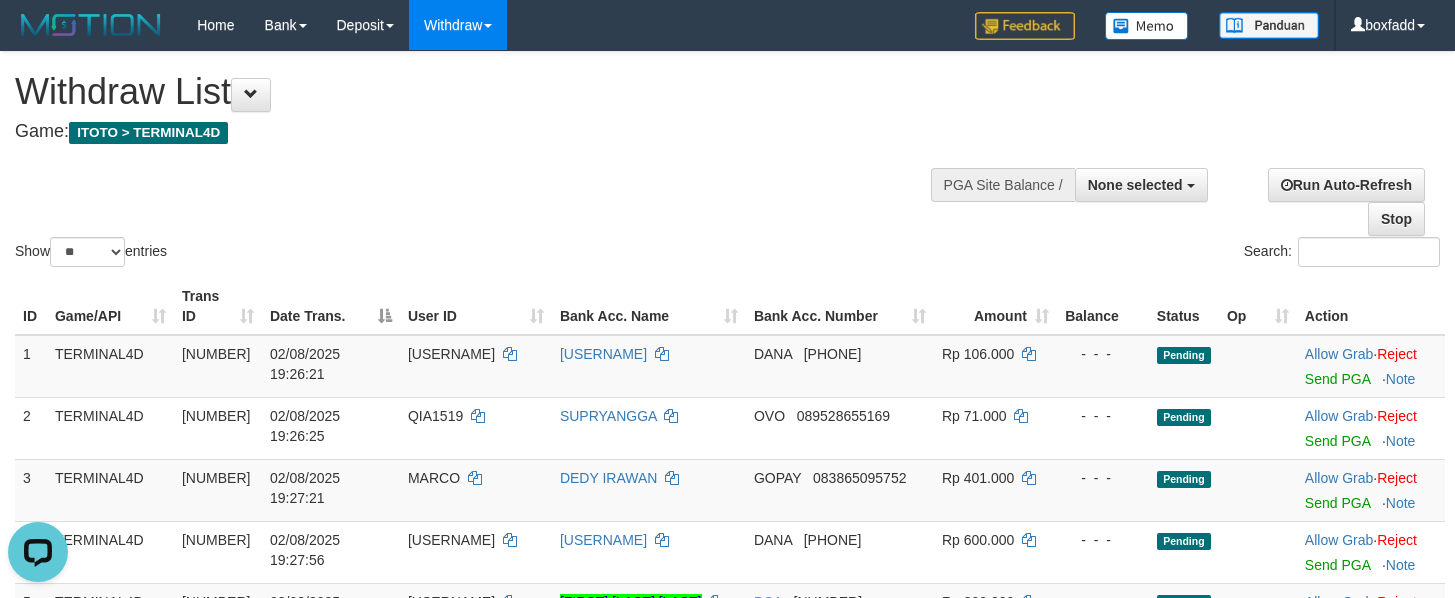 click on "Game:   ITOTO > TERMINAL4D" at bounding box center (482, 132) 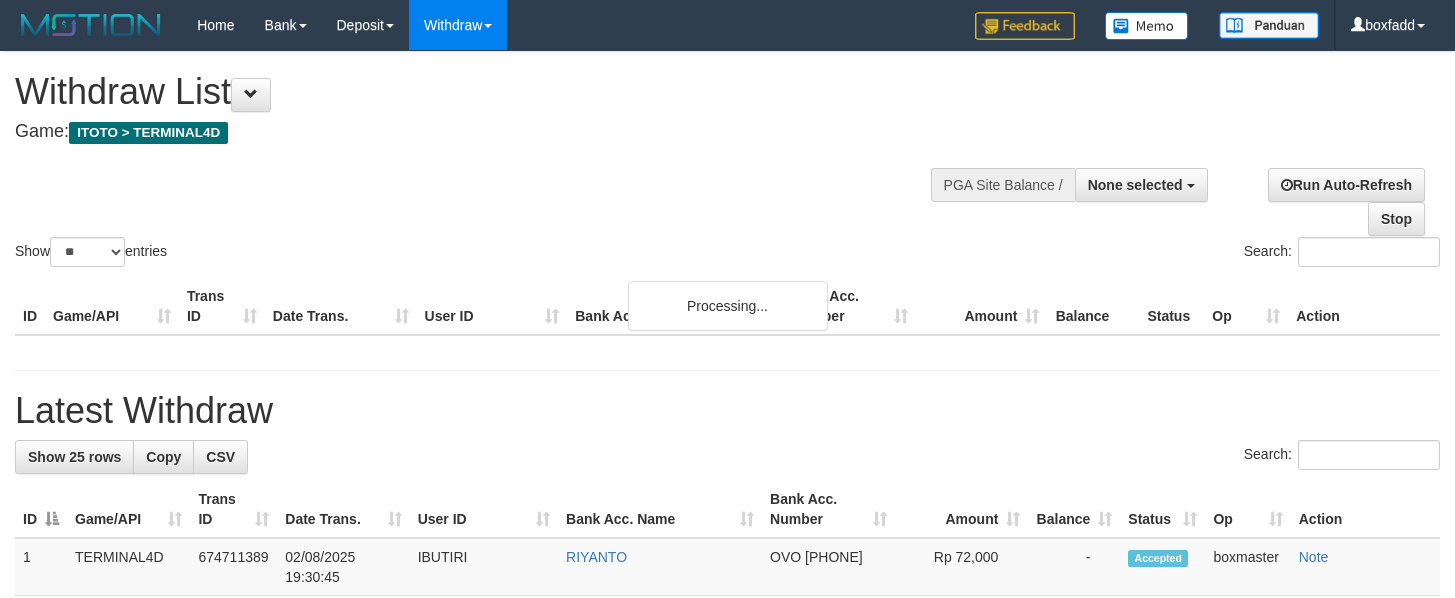 select 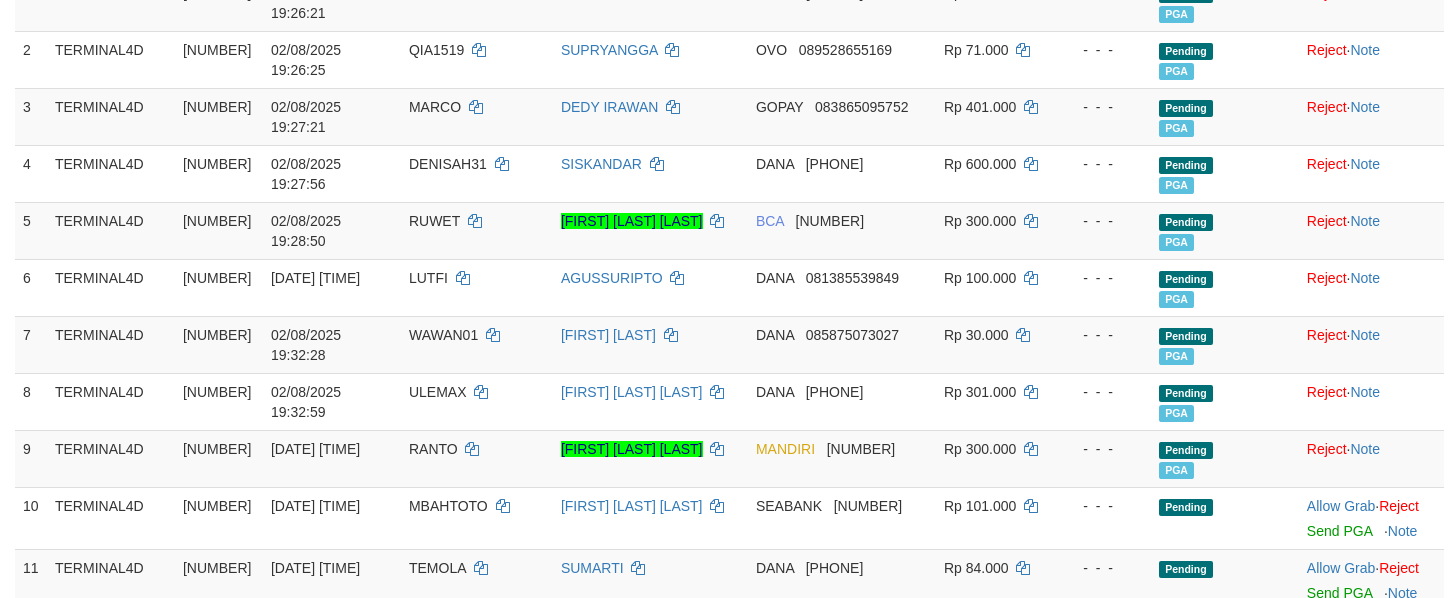 scroll, scrollTop: 600, scrollLeft: 0, axis: vertical 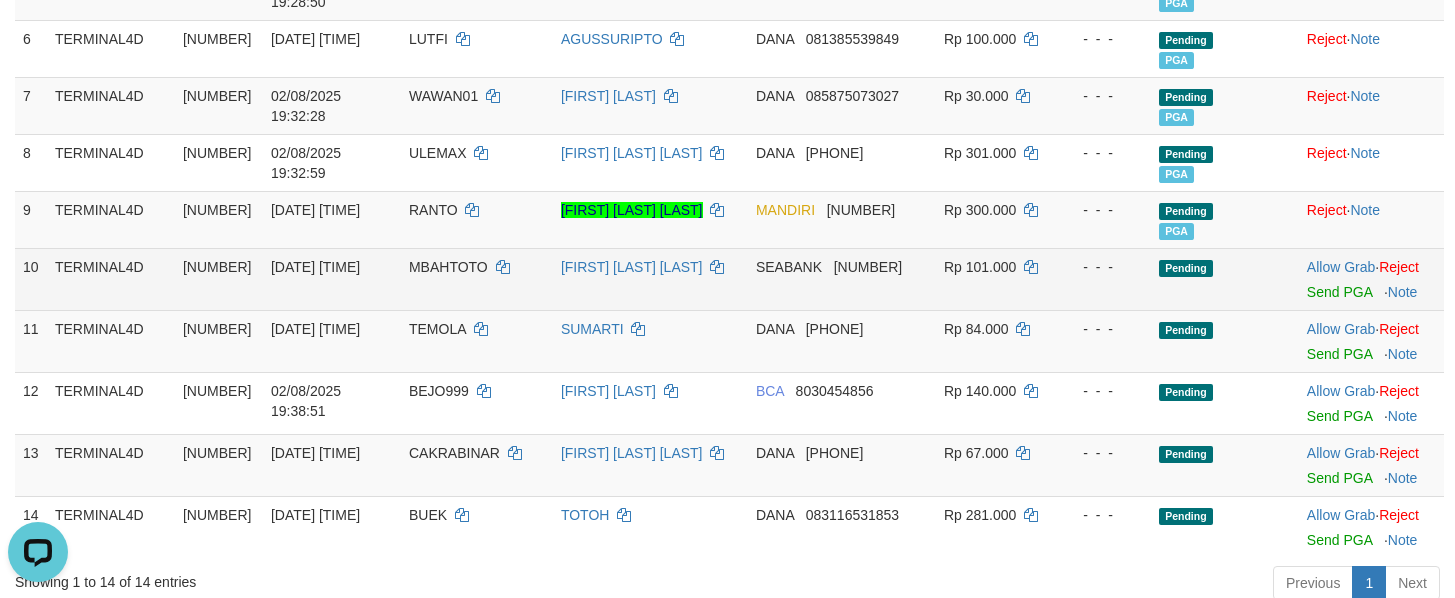 click on "-  -  -" at bounding box center (1105, 267) 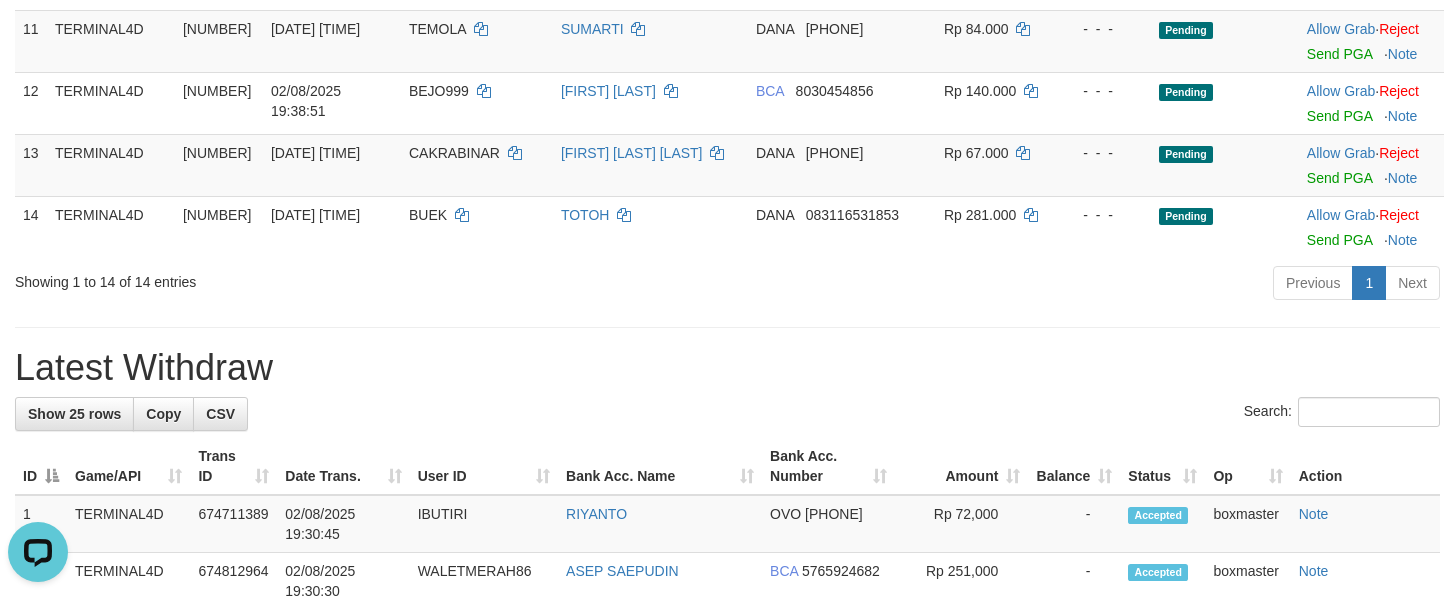 scroll, scrollTop: 300, scrollLeft: 0, axis: vertical 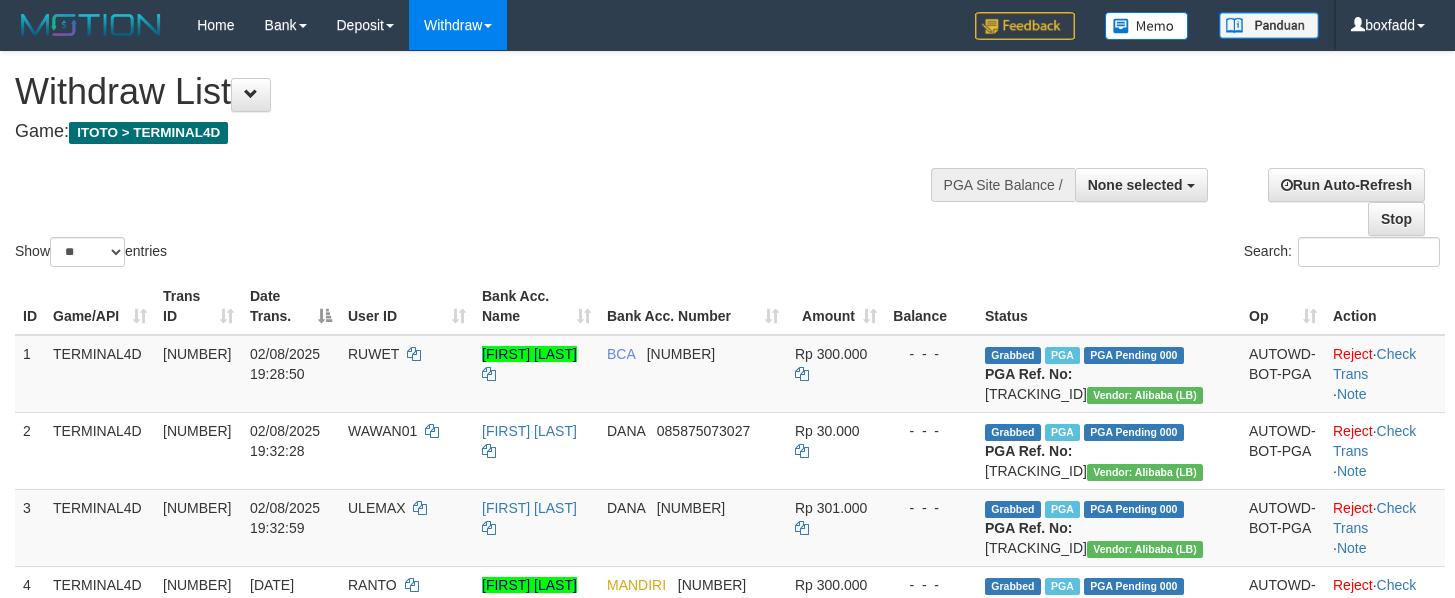 select 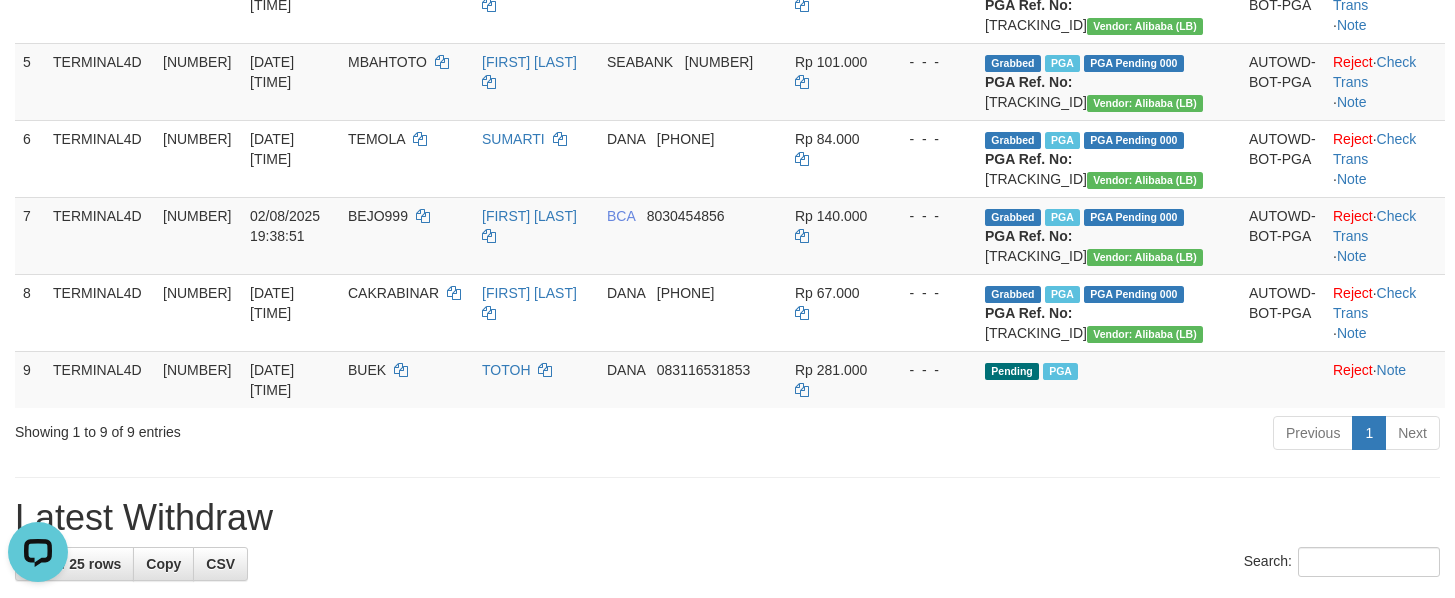 scroll, scrollTop: 0, scrollLeft: 0, axis: both 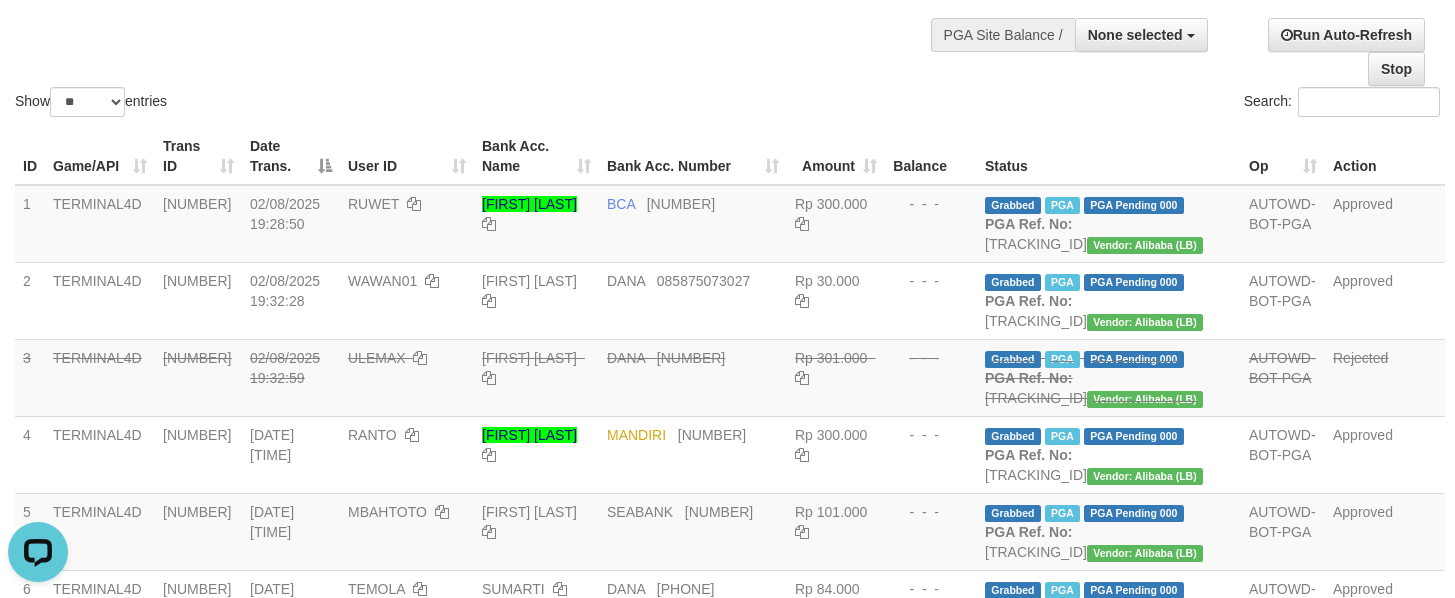 drag, startPoint x: 736, startPoint y: 118, endPoint x: 654, endPoint y: 10, distance: 135.60236 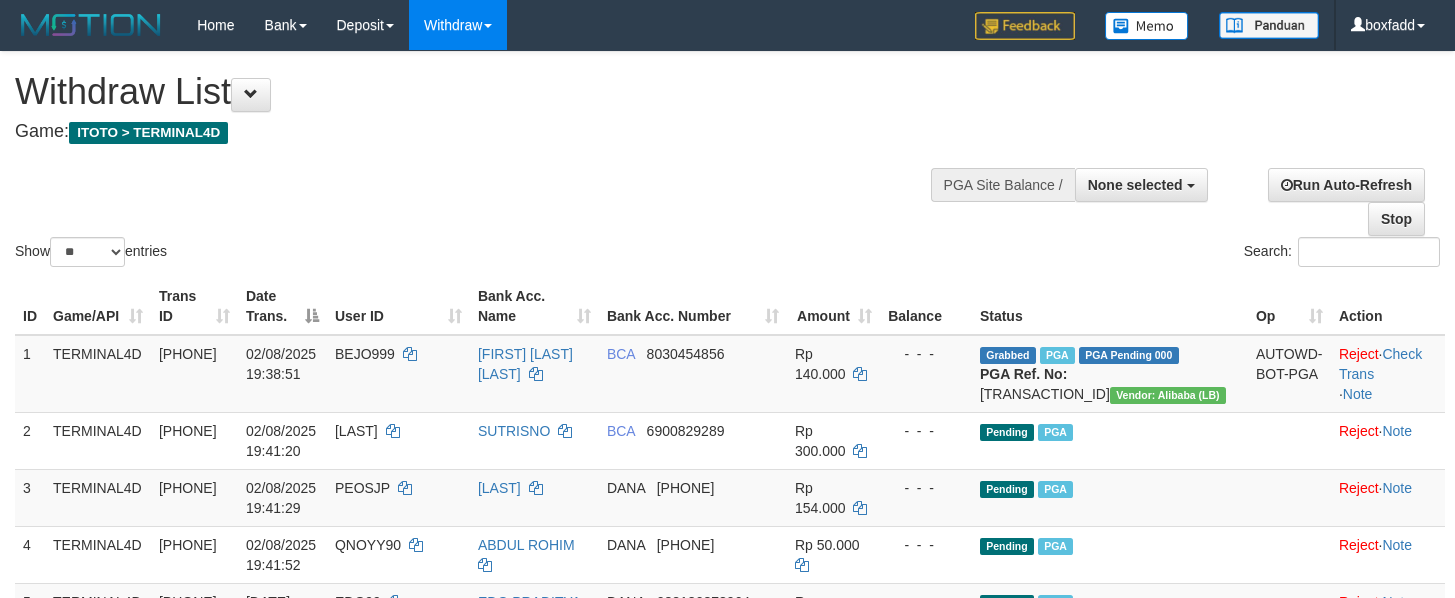 select 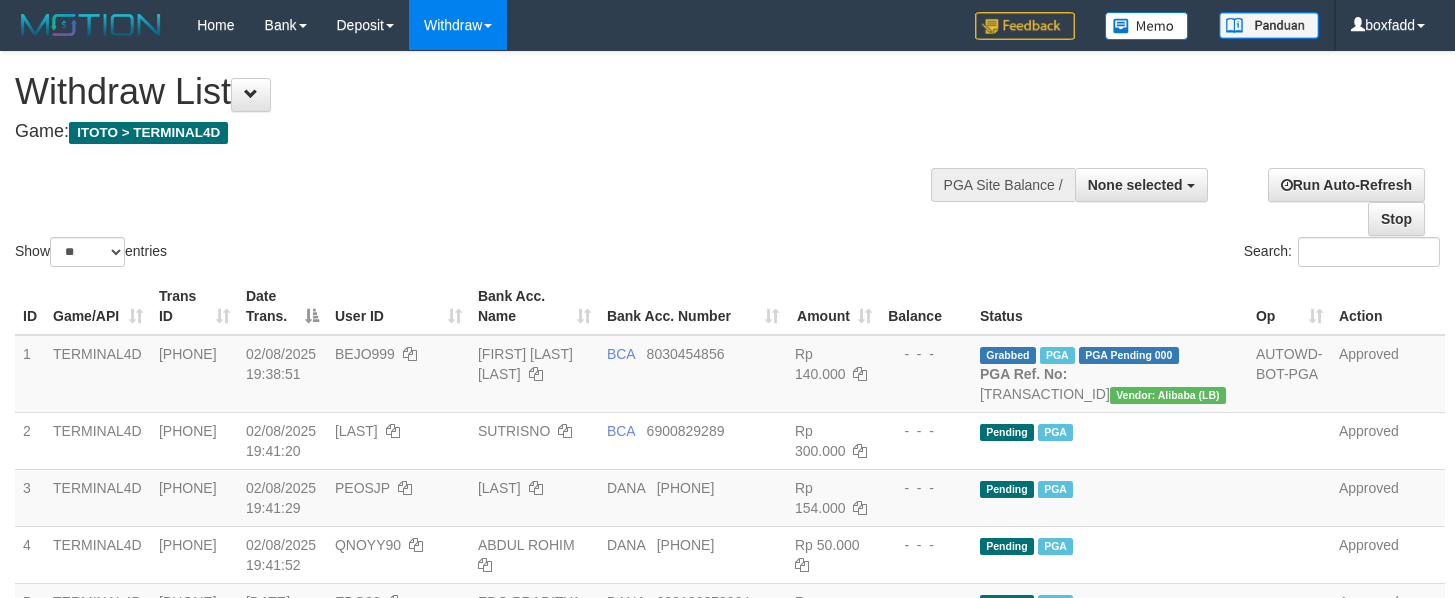 scroll, scrollTop: 150, scrollLeft: 0, axis: vertical 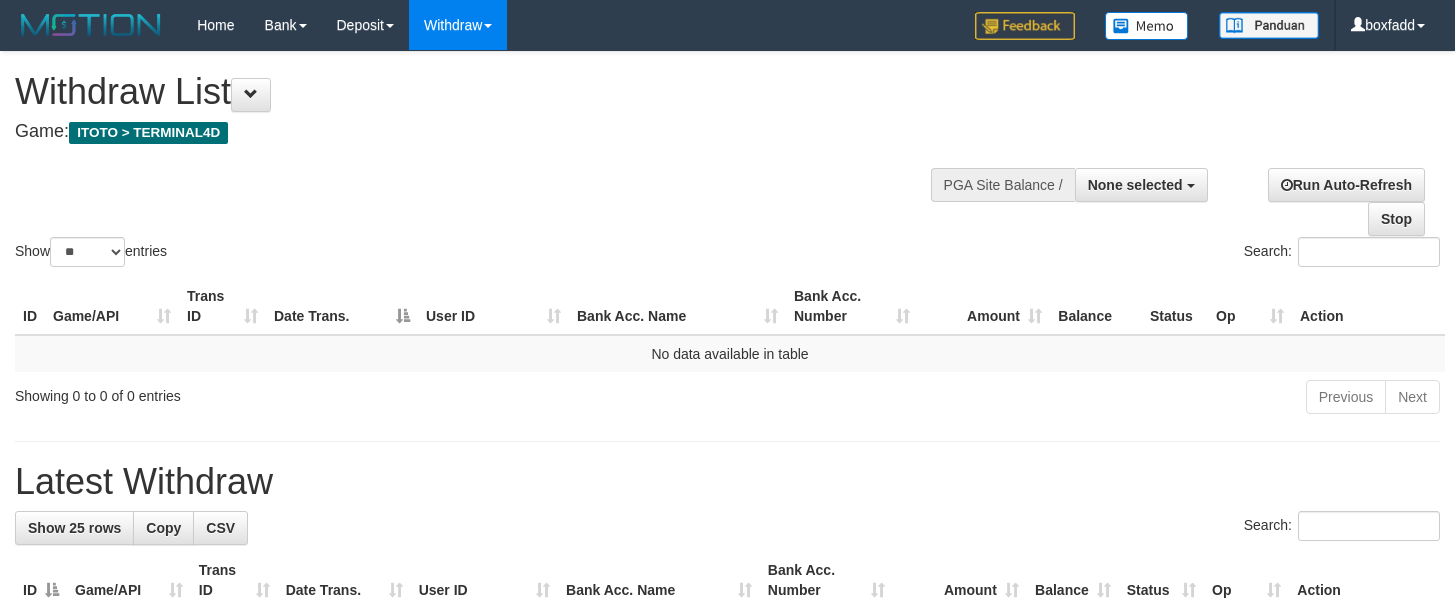 select 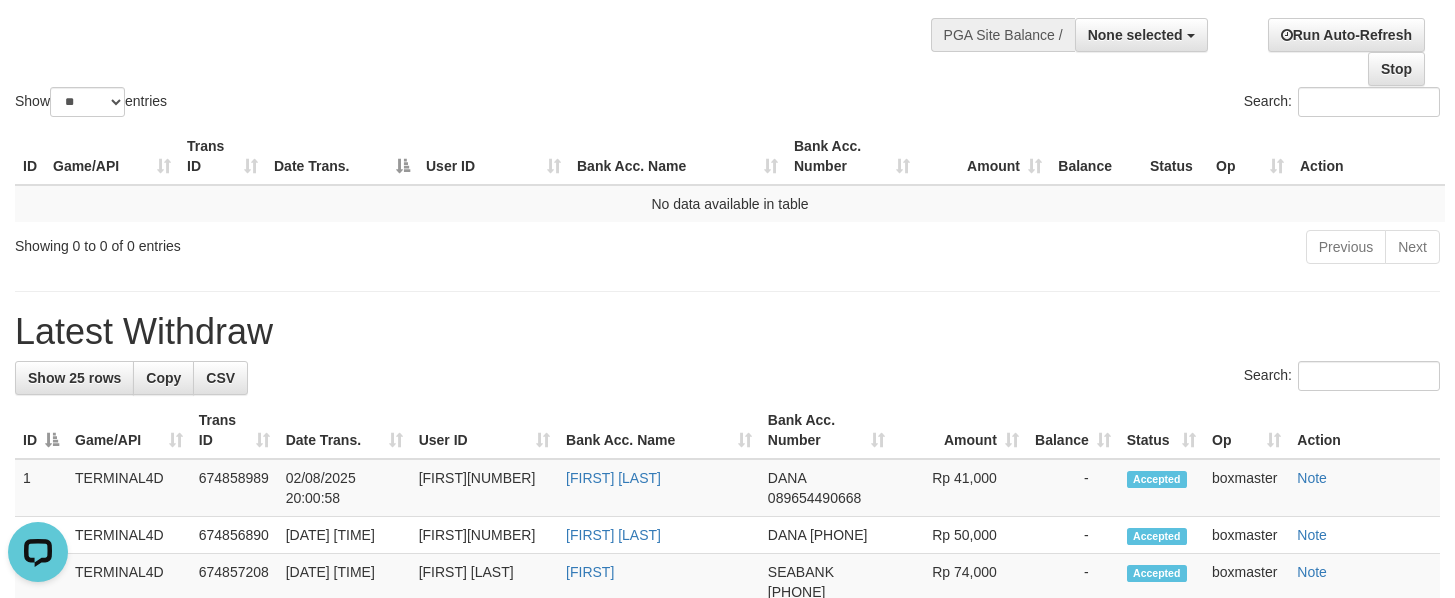 scroll, scrollTop: 0, scrollLeft: 0, axis: both 